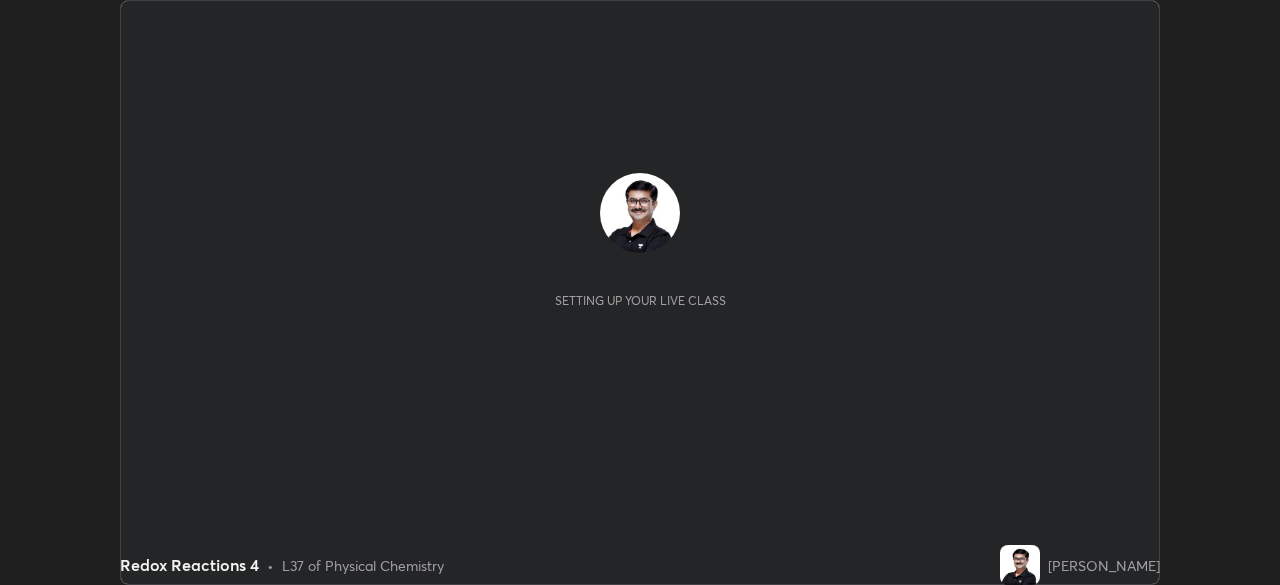 scroll, scrollTop: 0, scrollLeft: 0, axis: both 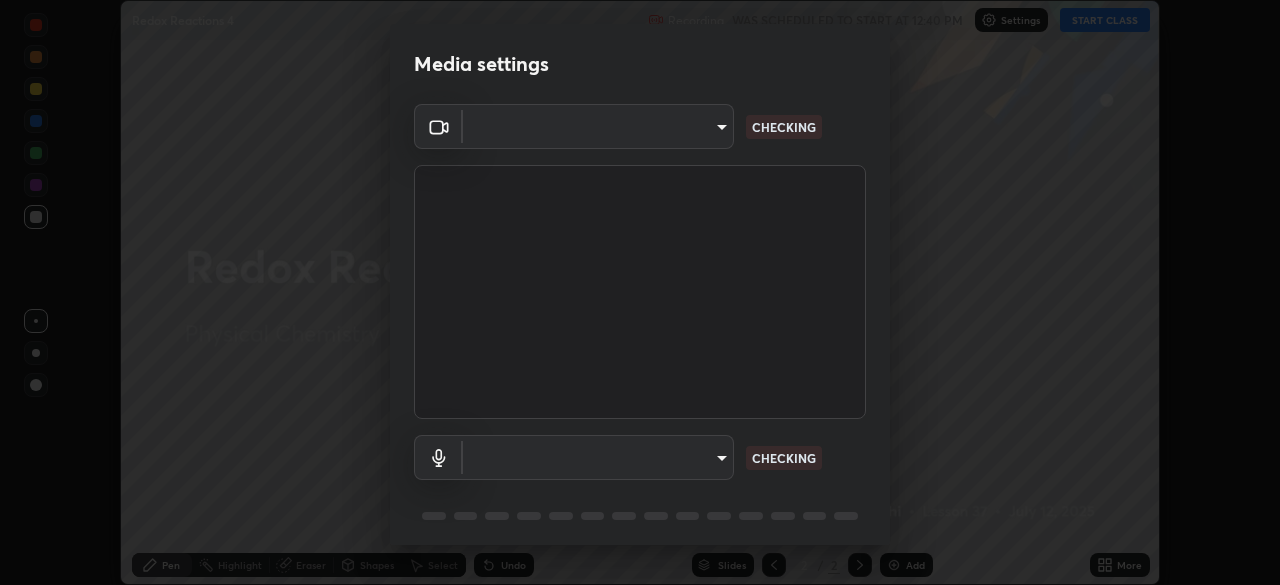 type on "495e9aafafa99ab02b2630cd73316b4ffac4e6b0a44c495734db4bb24564e739" 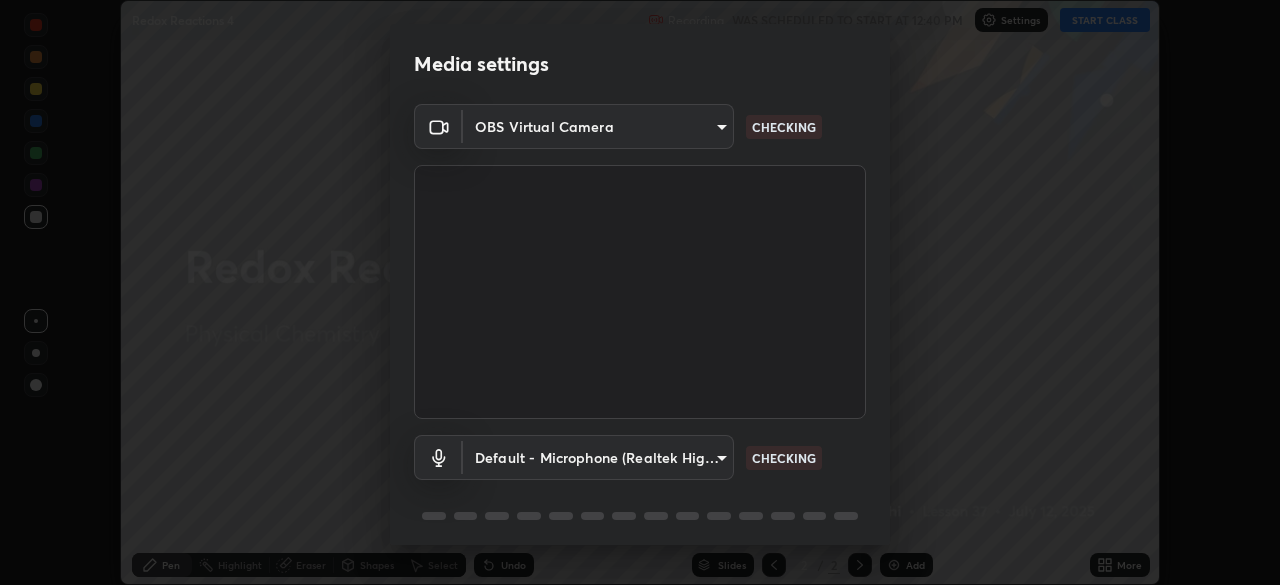 click on "Erase all Redox Reactions 4 Recording WAS SCHEDULED TO START AT  12:40 PM Settings START CLASS Setting up your live class Redox Reactions 4 • L37 of Physical Chemistry [PERSON_NAME] Pen Highlight Eraser Shapes Select Undo Slides 2 / 2 Add More No doubts shared Encourage your learners to ask a doubt for better clarity Report an issue Reason for reporting Buffering Chat not working Audio - Video sync issue Educator video quality low ​ Attach an image Report Media settings OBS Virtual Camera 495e9aafafa99ab02b2630cd73316b4ffac4e6b0a44c495734db4bb24564e739 CHECKING Default - Microphone (Realtek High Definition Audio) default CHECKING 1 / 5 Next" at bounding box center [640, 292] 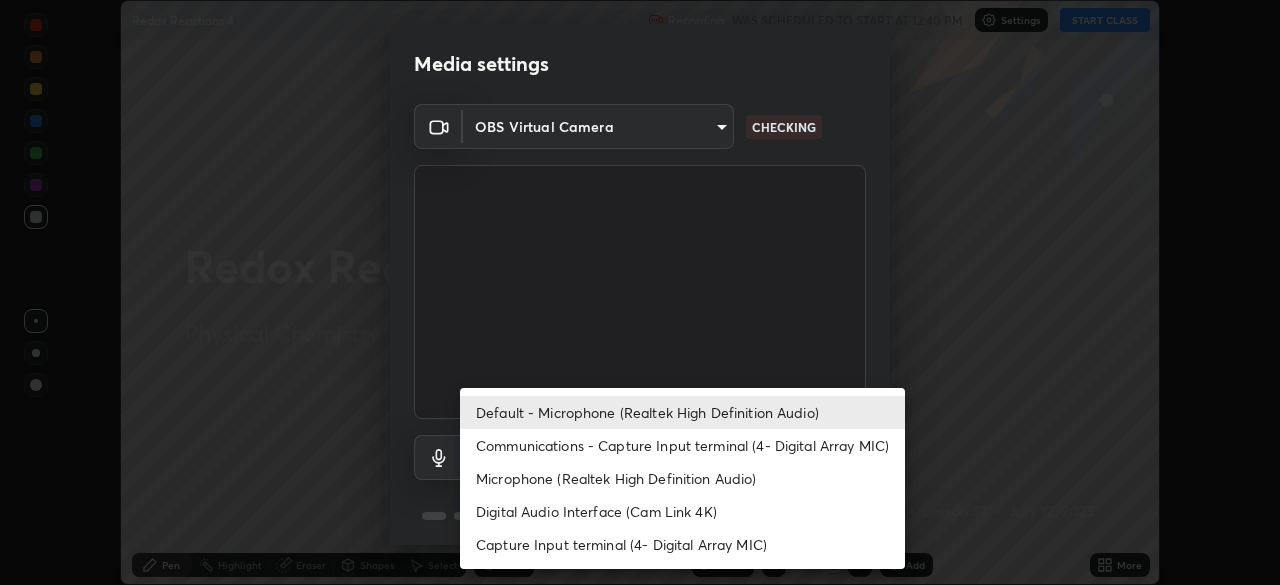click on "Digital Audio Interface (Cam Link 4K)" at bounding box center (682, 511) 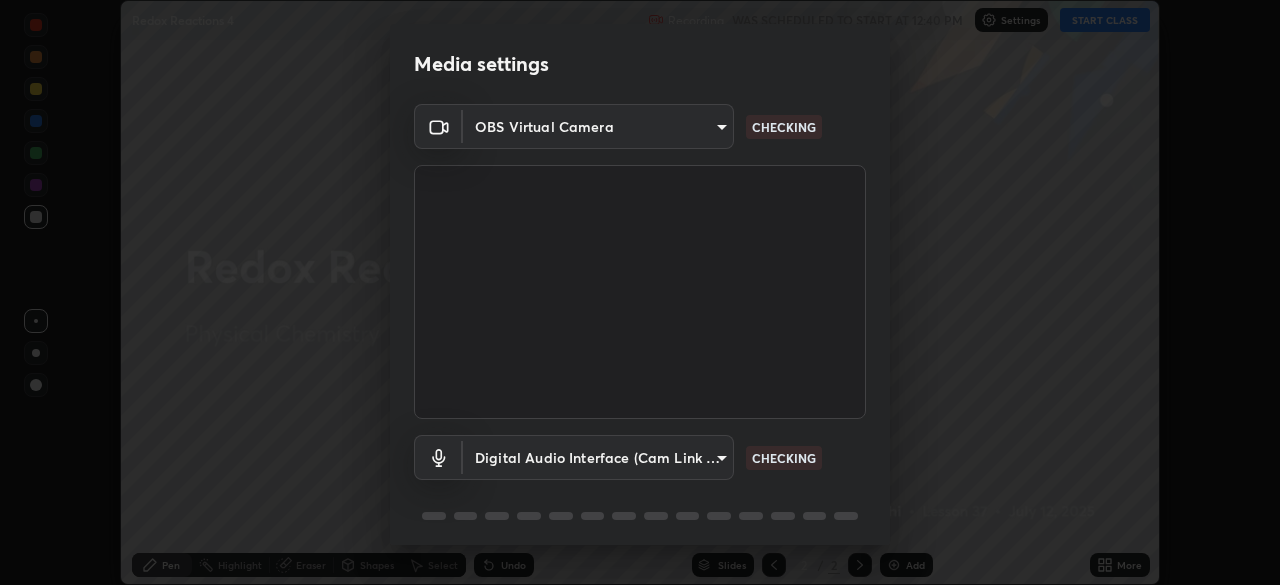 click on "Erase all Redox Reactions 4 Recording WAS SCHEDULED TO START AT  12:40 PM Settings START CLASS Setting up your live class Redox Reactions 4 • L37 of Physical Chemistry [PERSON_NAME] Pen Highlight Eraser Shapes Select Undo Slides 2 / 2 Add More No doubts shared Encourage your learners to ask a doubt for better clarity Report an issue Reason for reporting Buffering Chat not working Audio - Video sync issue Educator video quality low ​ Attach an image Report Media settings OBS Virtual Camera 495e9aafafa99ab02b2630cd73316b4ffac4e6b0a44c495734db4bb24564e739 CHECKING Digital Audio Interface (Cam Link 4K) bd5cb99eae3ecbc3f60fc982356948020d204ba8e5b390d422a15391619e7888 CHECKING 1 / 5 Next" at bounding box center (640, 292) 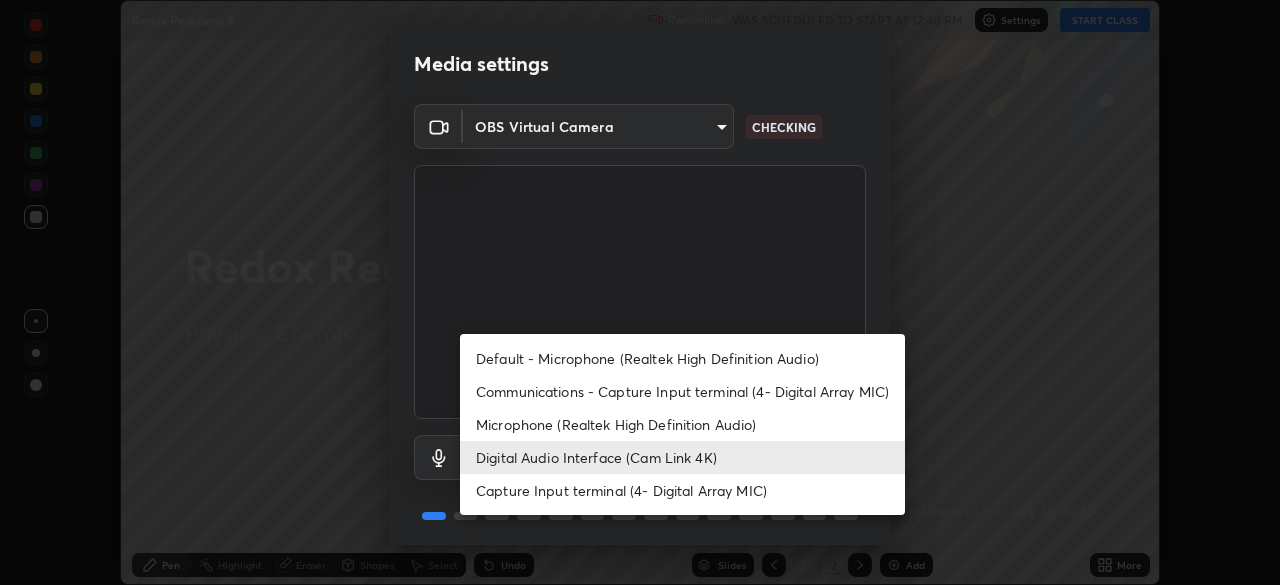 click on "Default - Microphone (Realtek High Definition Audio)" at bounding box center (682, 358) 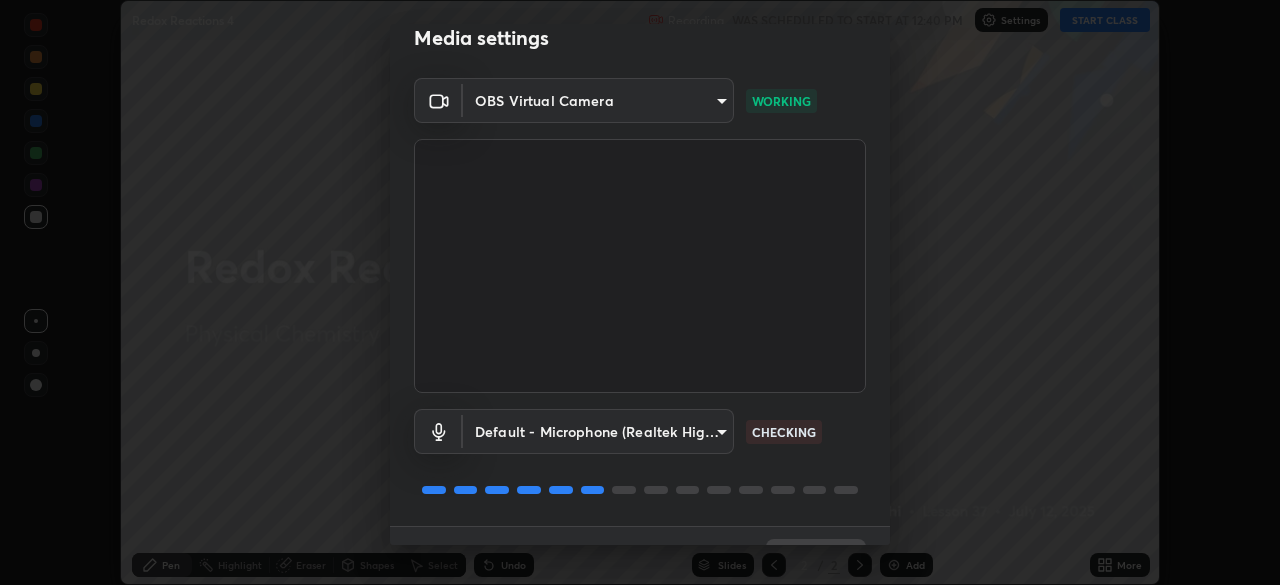 scroll, scrollTop: 71, scrollLeft: 0, axis: vertical 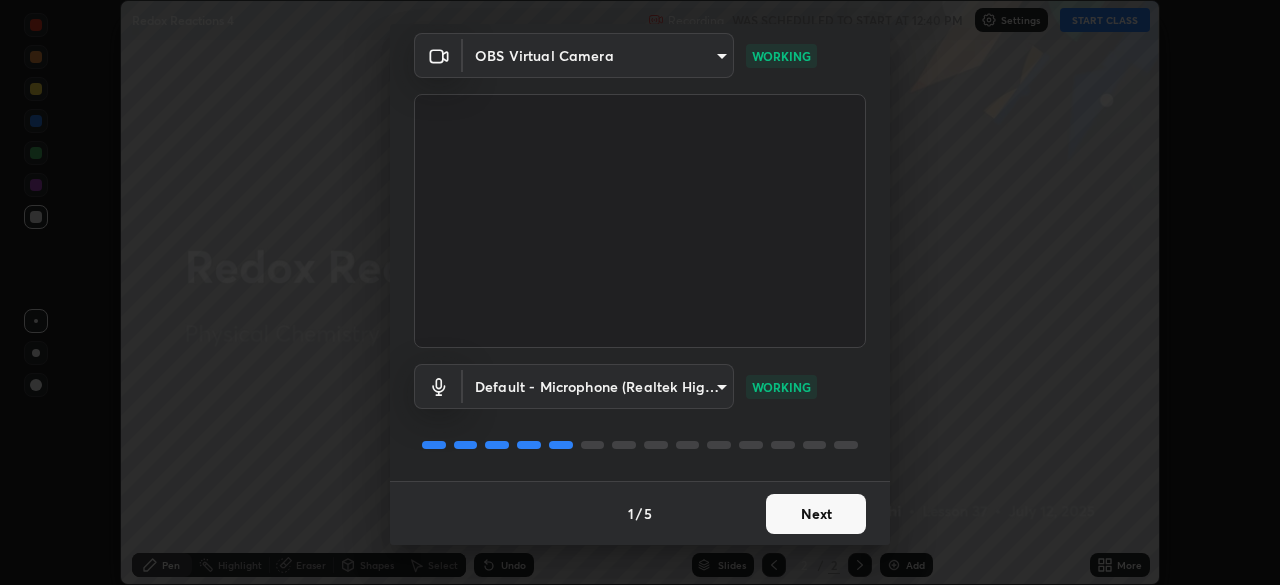 click on "Next" at bounding box center (816, 514) 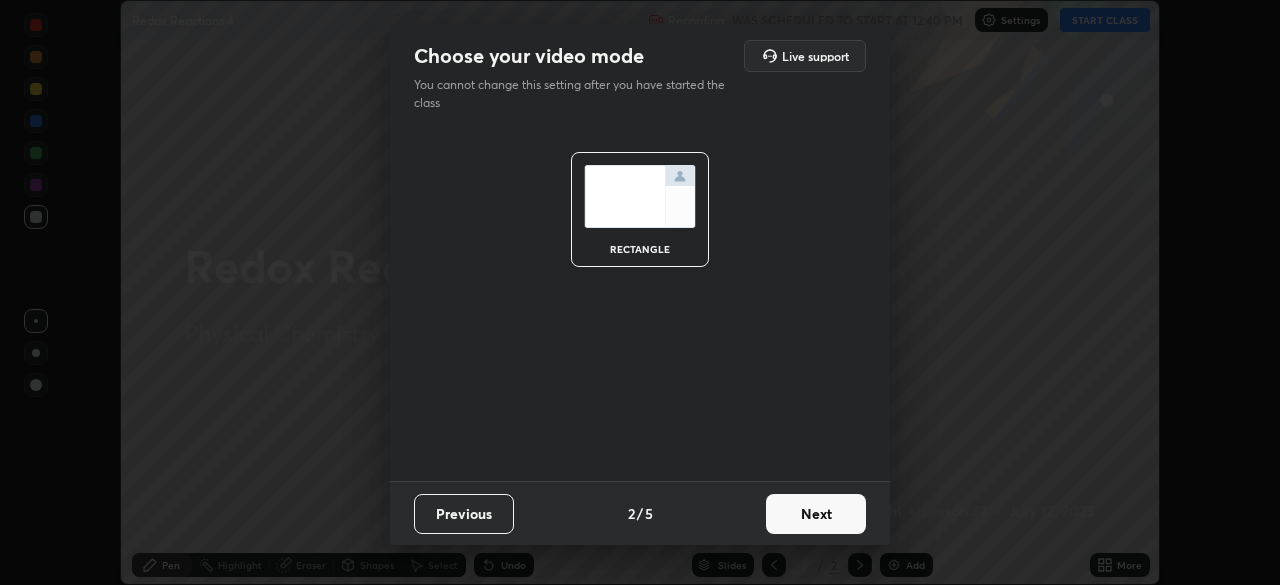 scroll, scrollTop: 0, scrollLeft: 0, axis: both 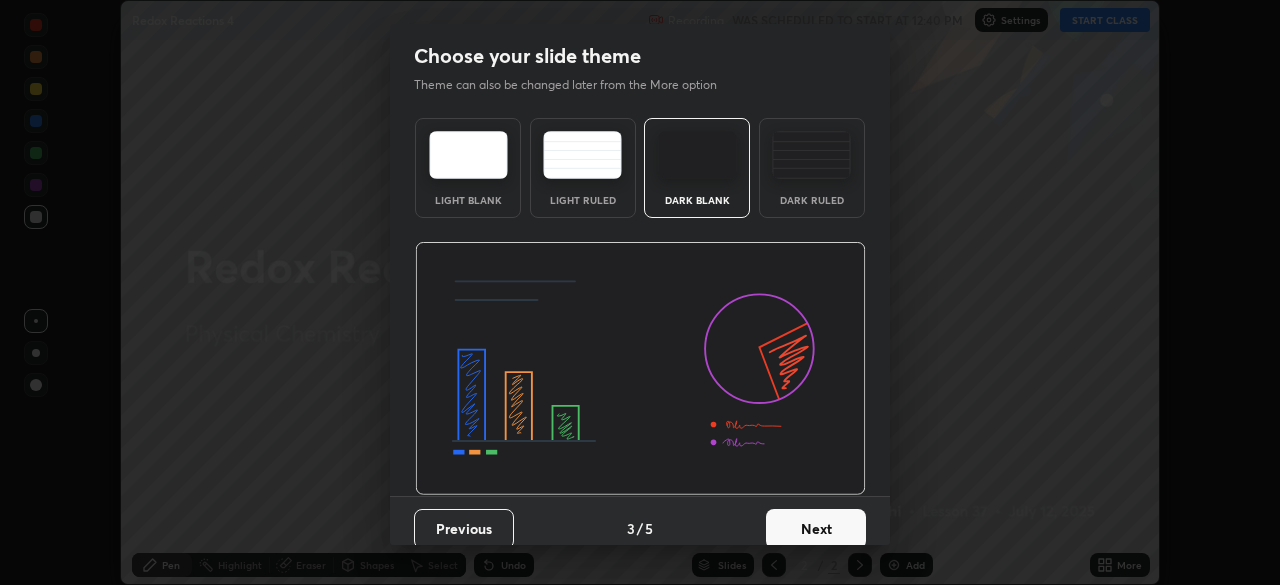 click on "Next" at bounding box center [816, 529] 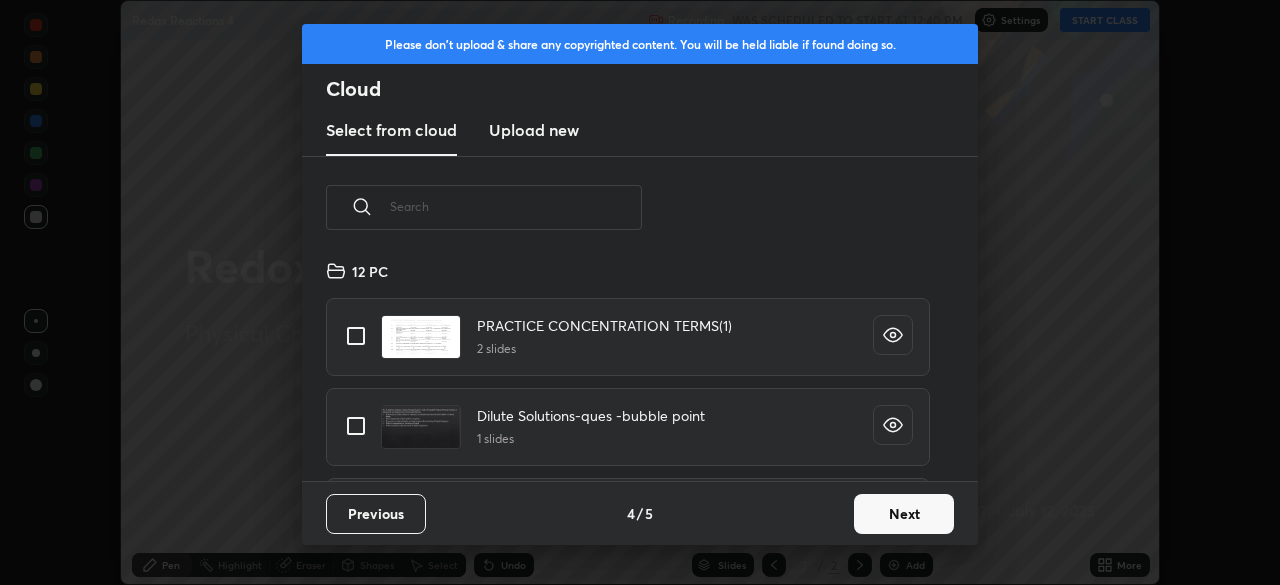 scroll, scrollTop: 7, scrollLeft: 11, axis: both 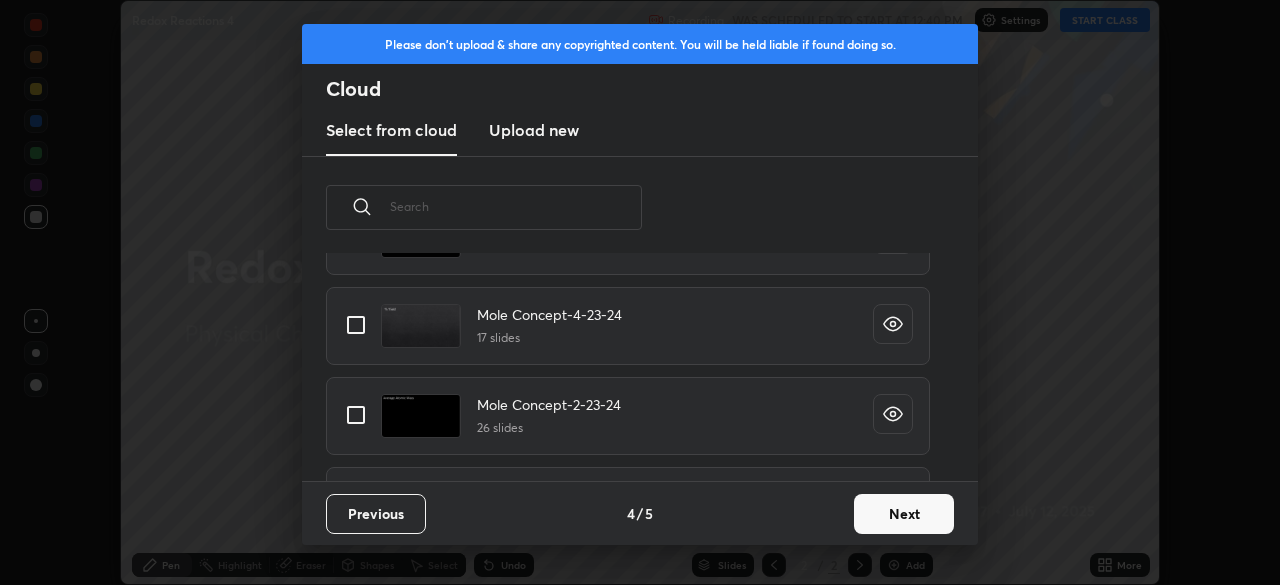 click on "Mole Concept-4-23-24" at bounding box center (549, 314) 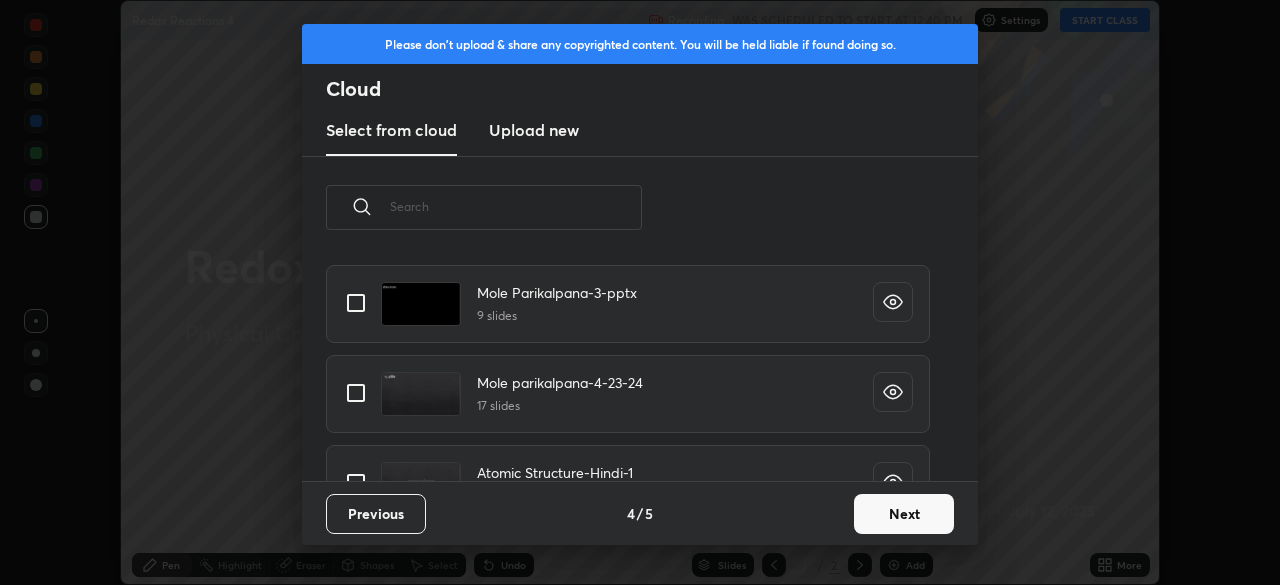 scroll, scrollTop: 2649, scrollLeft: 0, axis: vertical 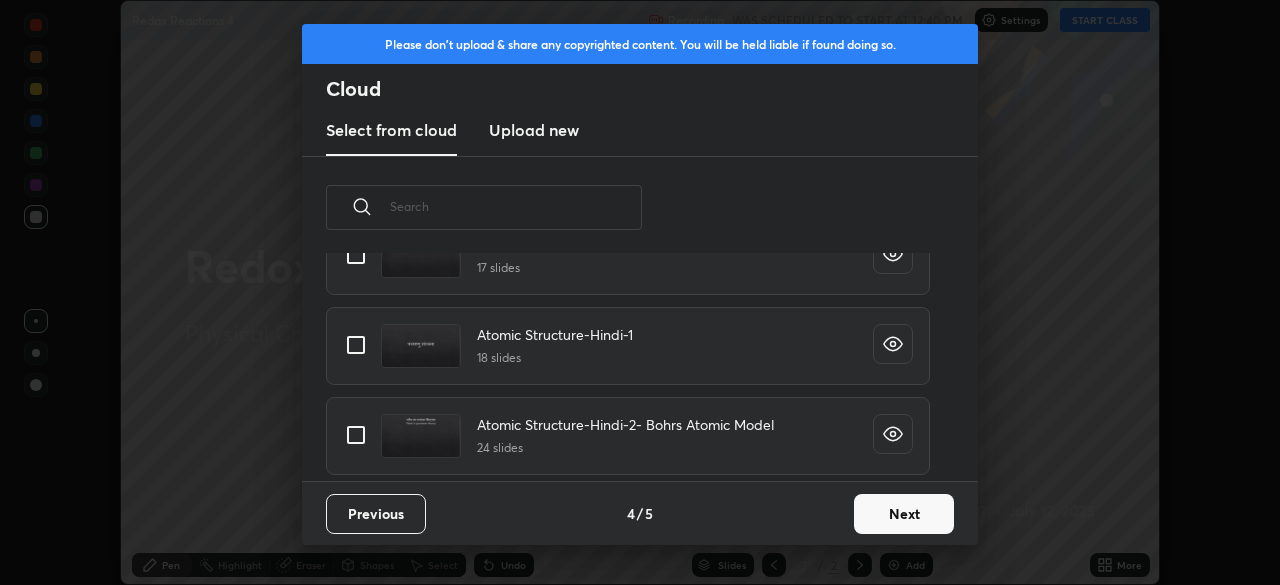 click on "Atomic Structure-Hindi-1 18 slides" at bounding box center (555, 346) 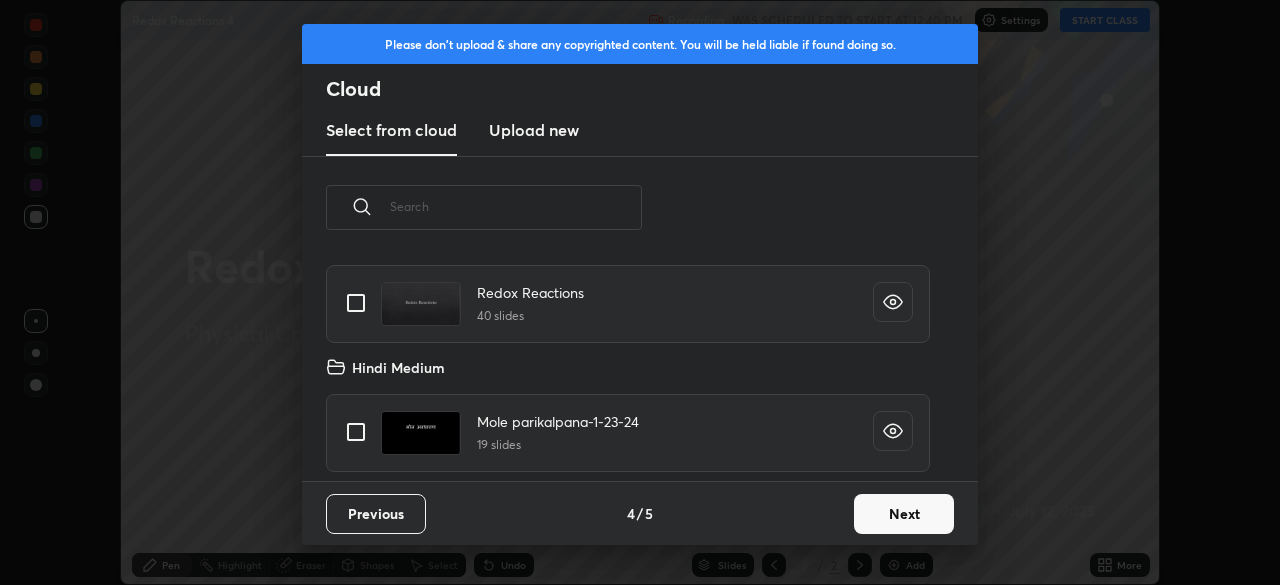scroll, scrollTop: 2323, scrollLeft: 0, axis: vertical 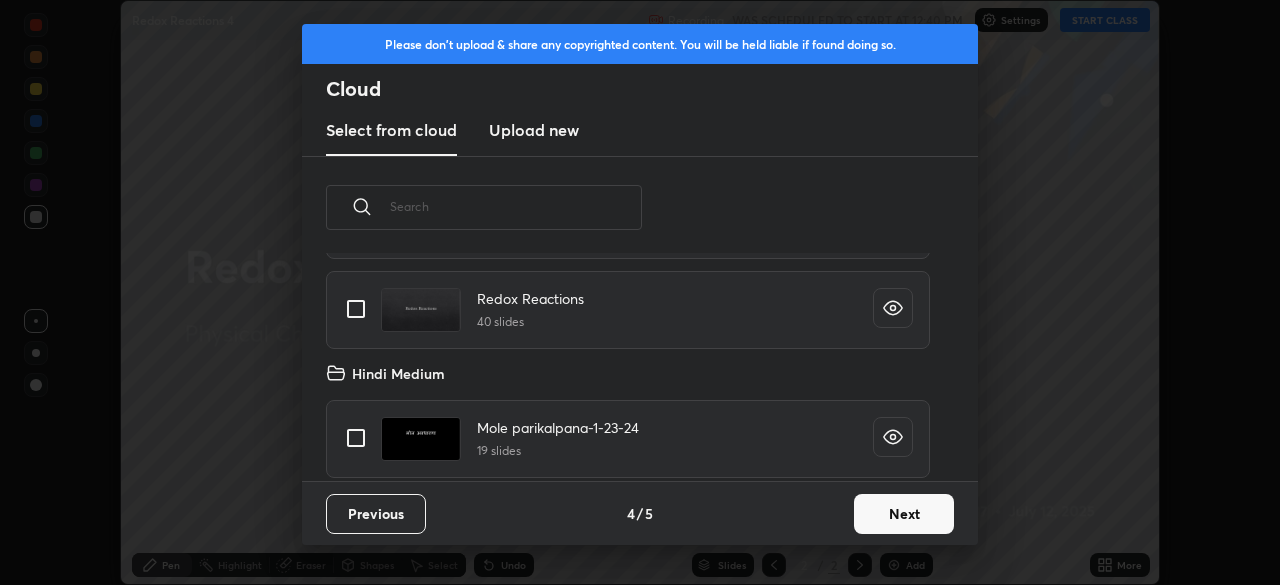 click at bounding box center (356, 309) 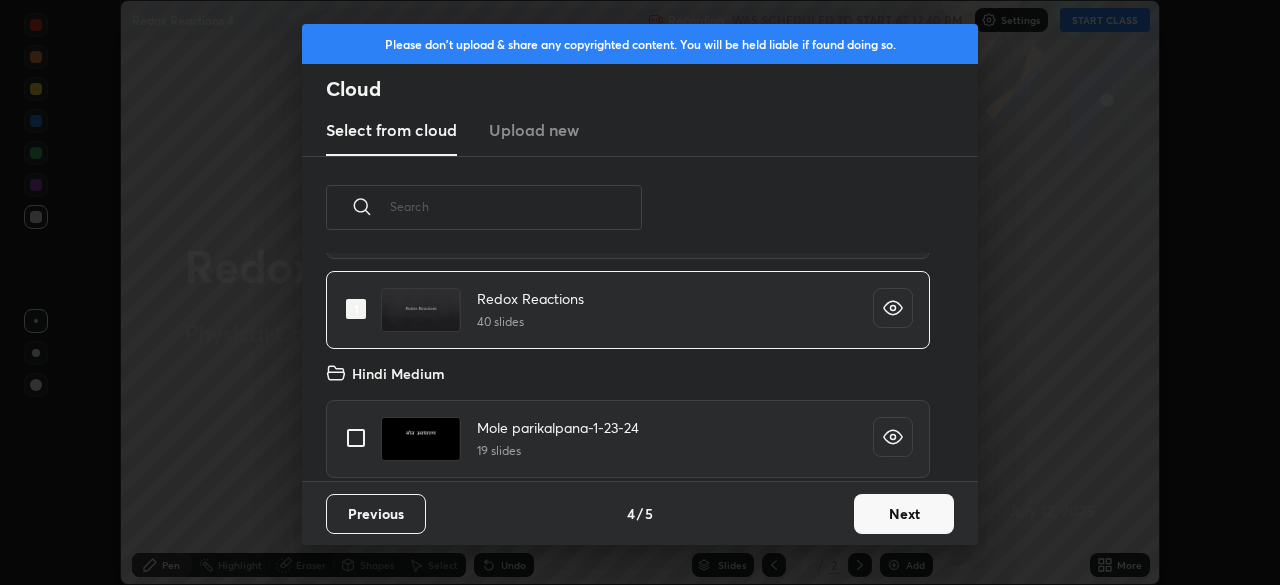click on "Next" at bounding box center [904, 514] 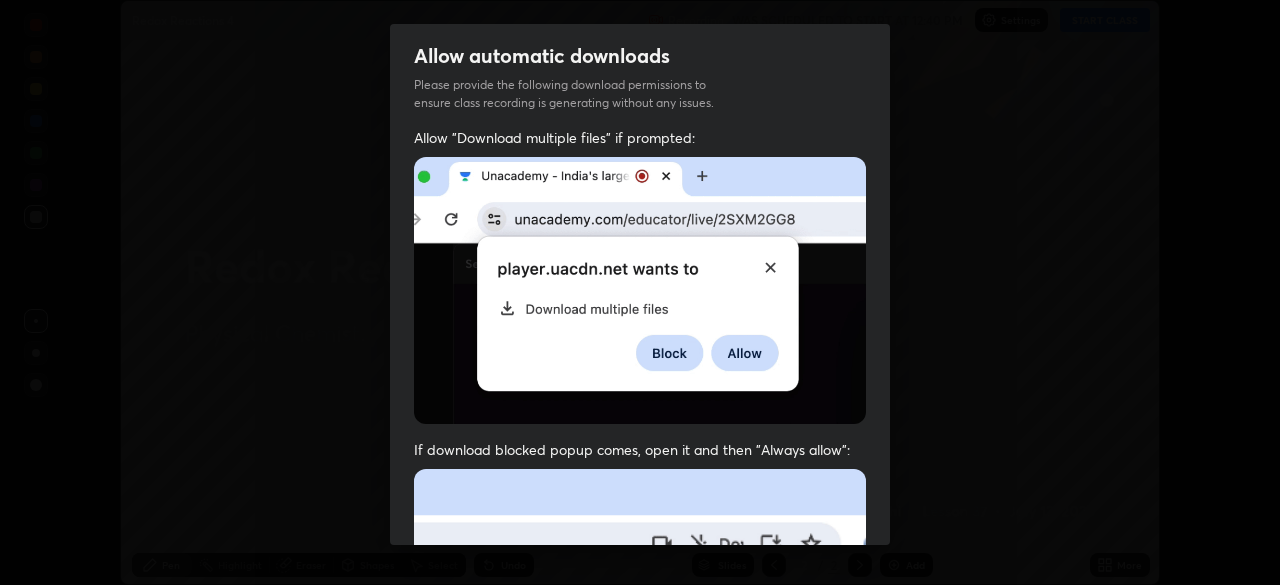 scroll, scrollTop: 479, scrollLeft: 0, axis: vertical 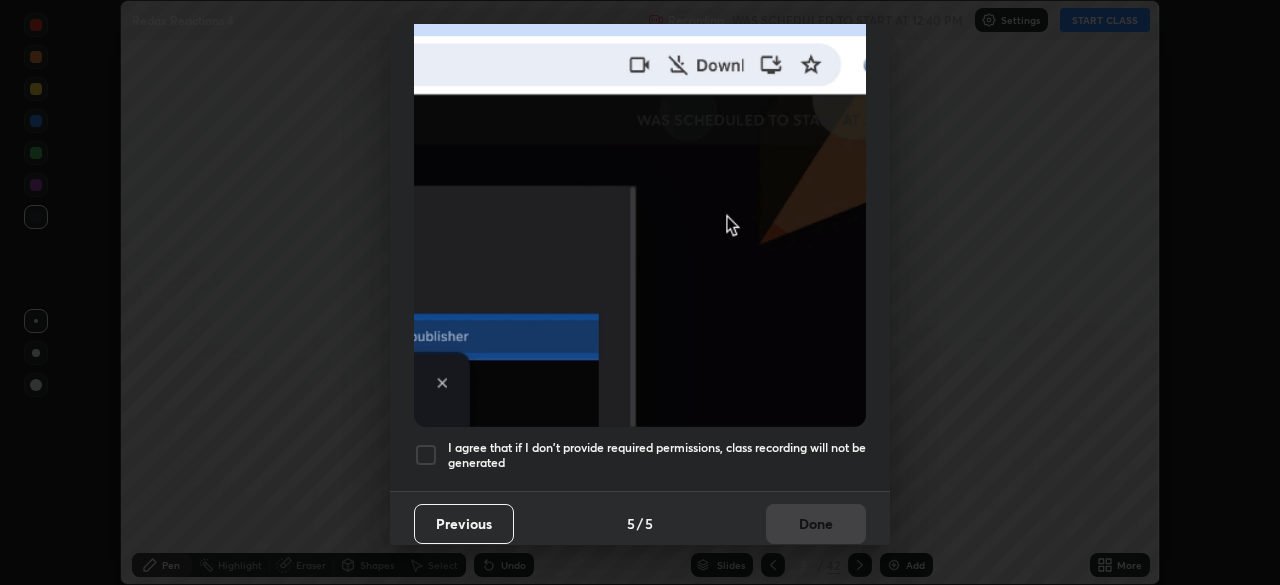click at bounding box center [426, 455] 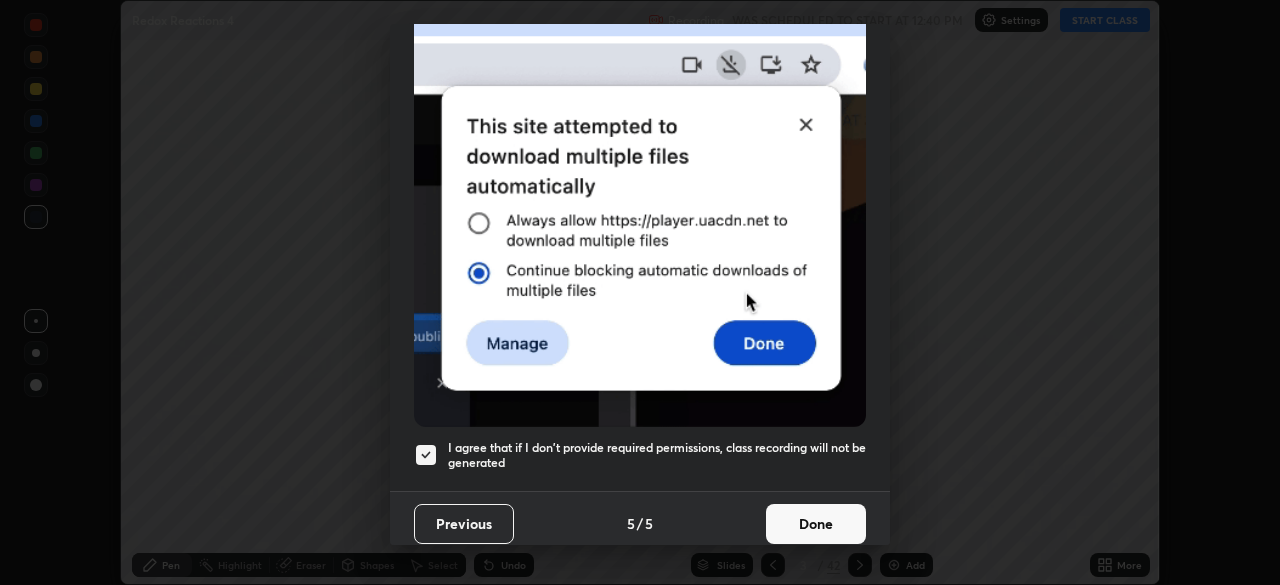 click on "Done" at bounding box center [816, 524] 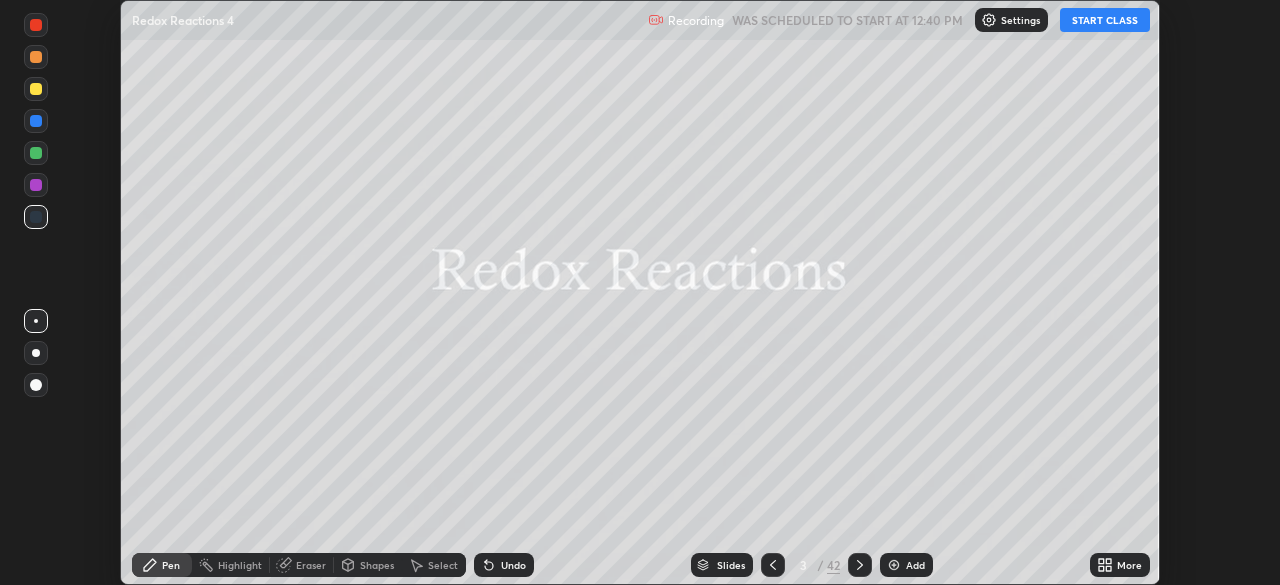 click on "Slides" at bounding box center [722, 565] 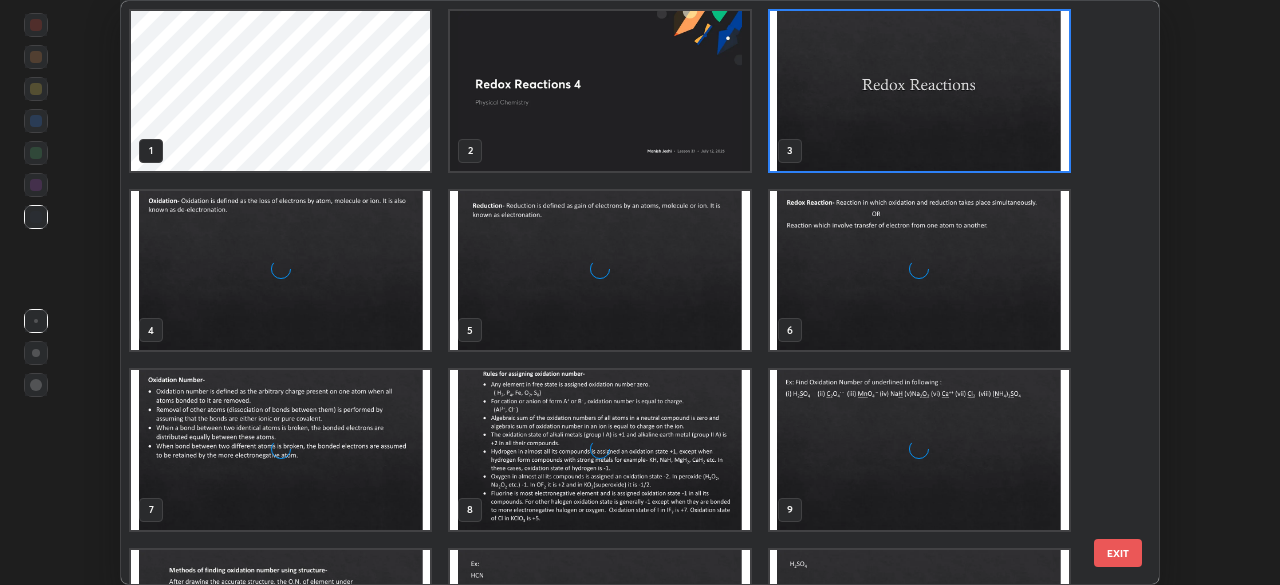 scroll, scrollTop: 7, scrollLeft: 11, axis: both 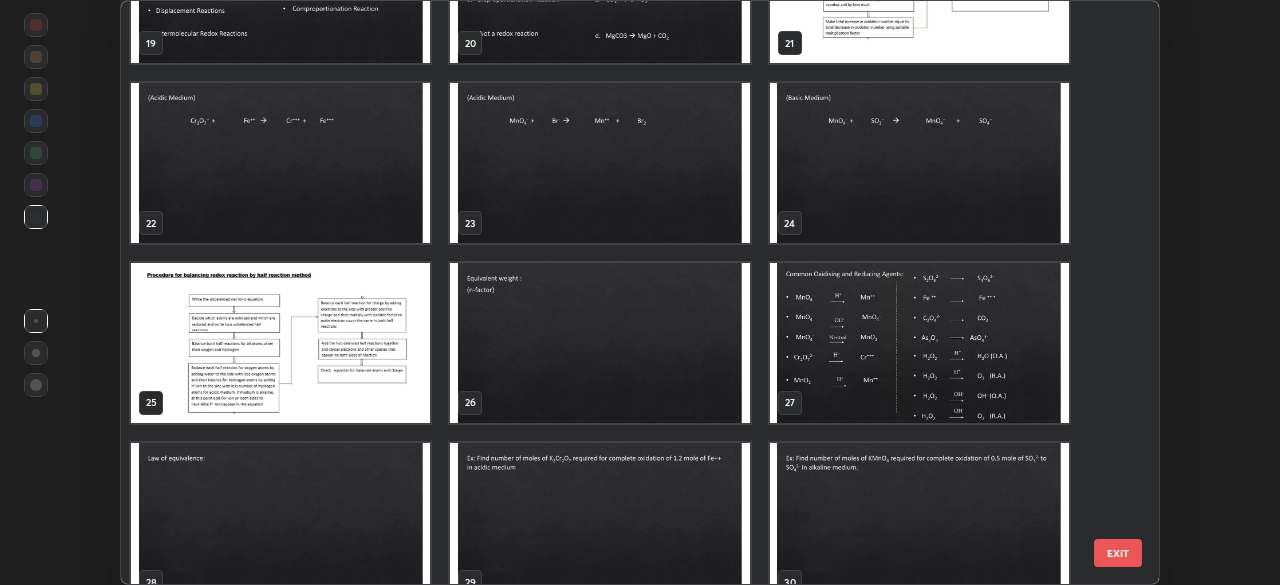 click at bounding box center (280, 343) 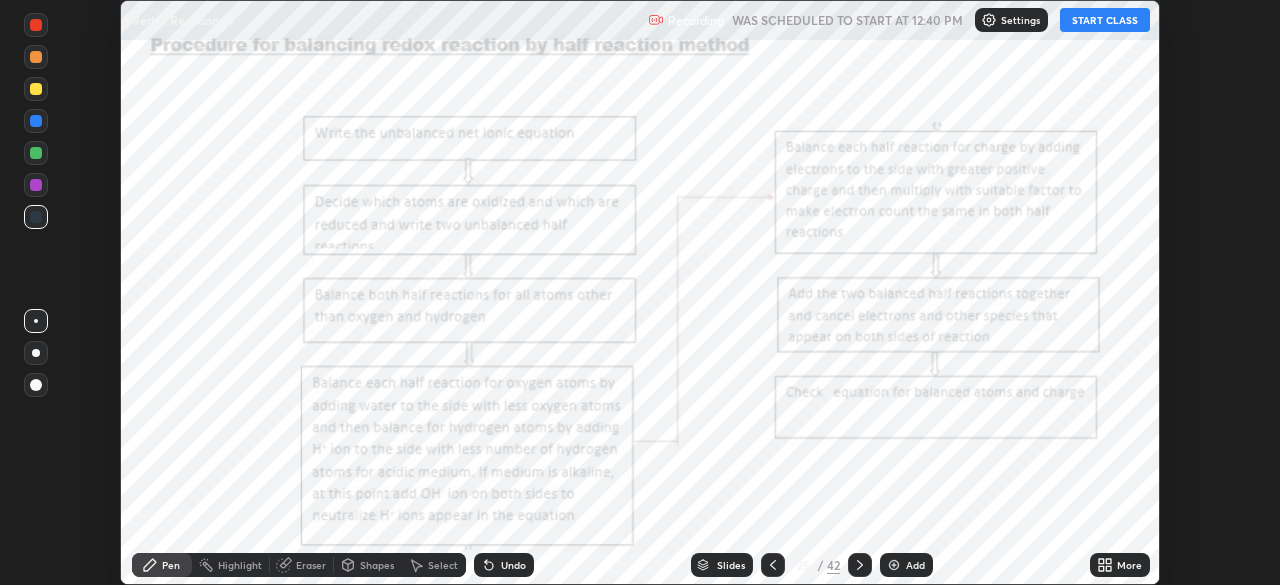 click on "START CLASS" at bounding box center [1105, 20] 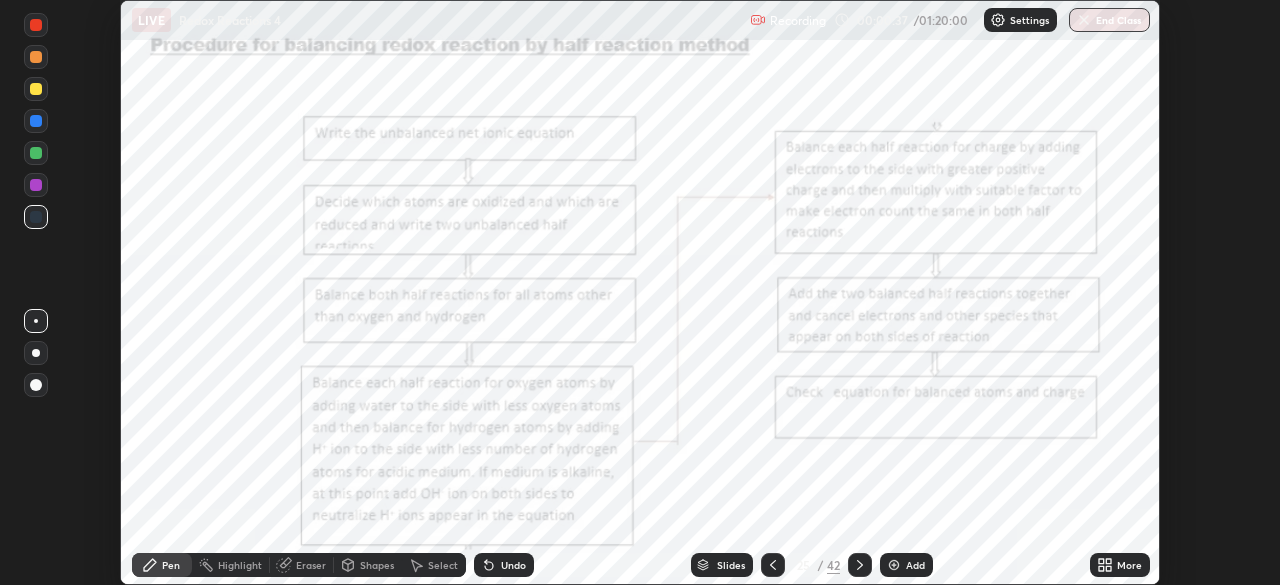 click at bounding box center [894, 565] 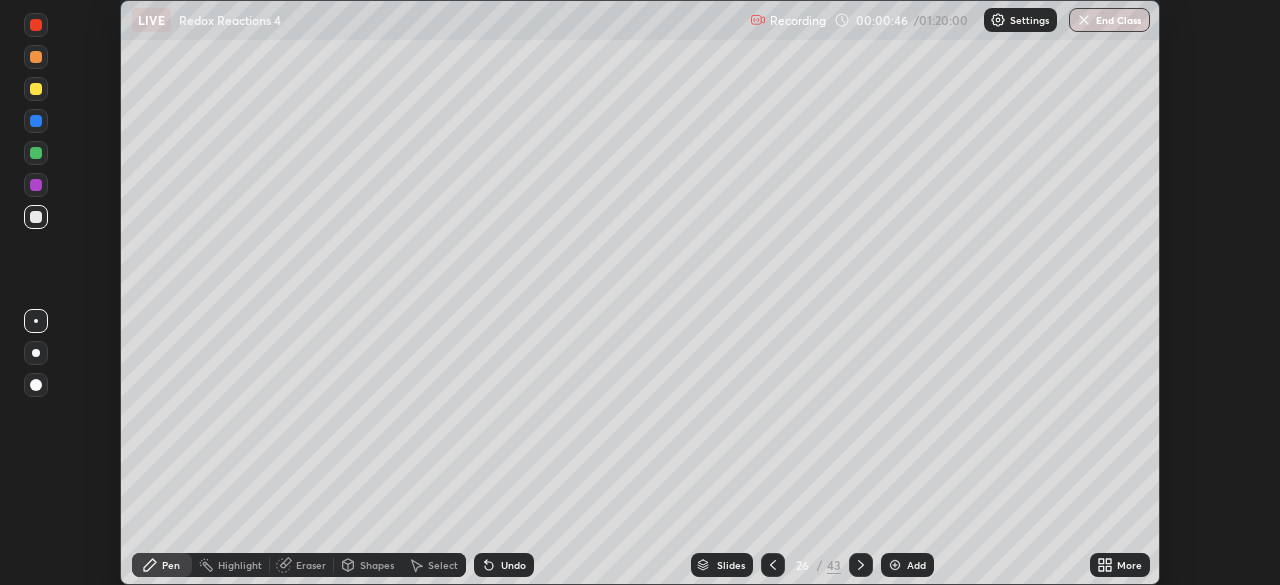 click 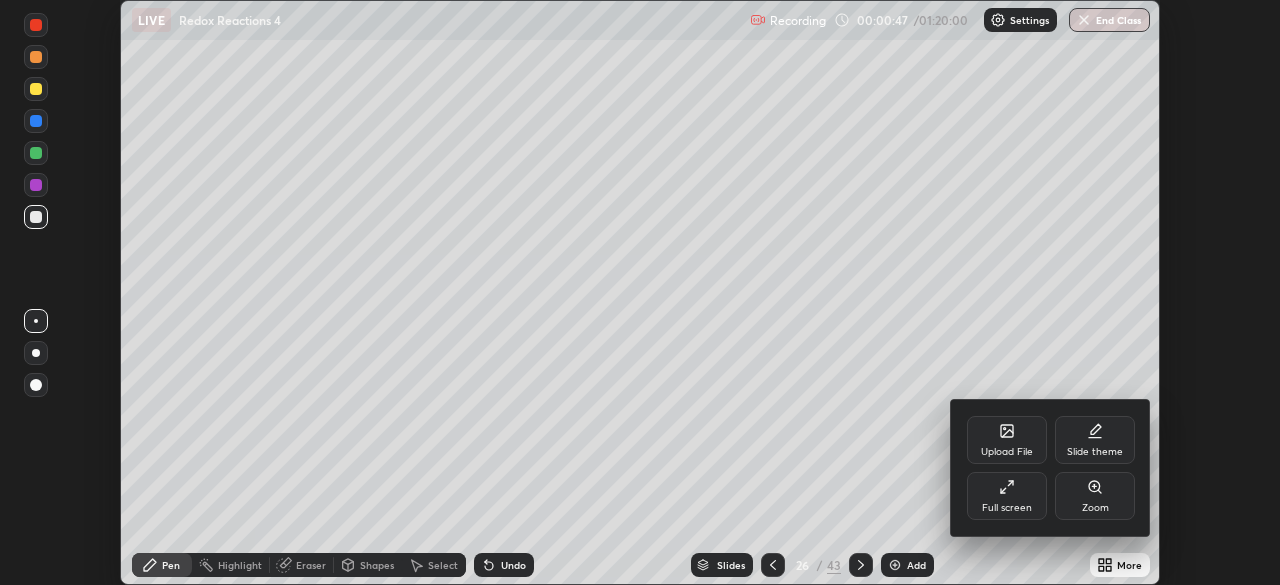 click on "Full screen" at bounding box center (1007, 496) 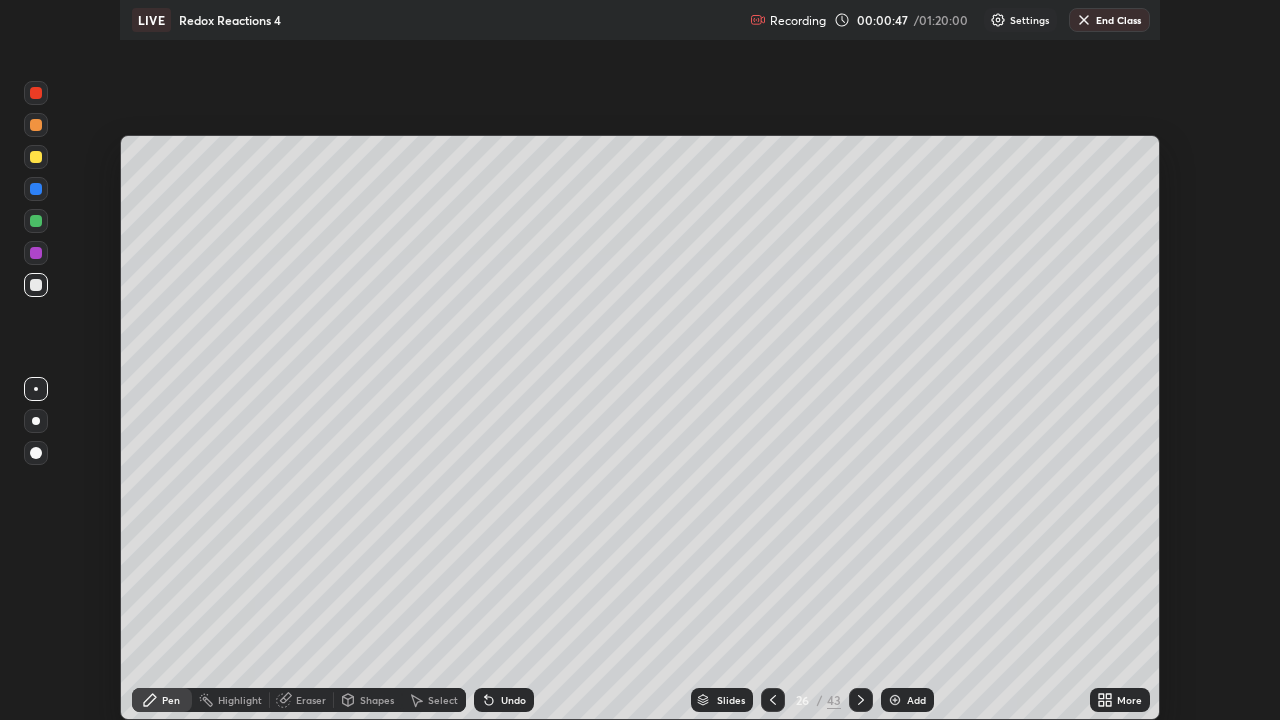 scroll, scrollTop: 99280, scrollLeft: 98720, axis: both 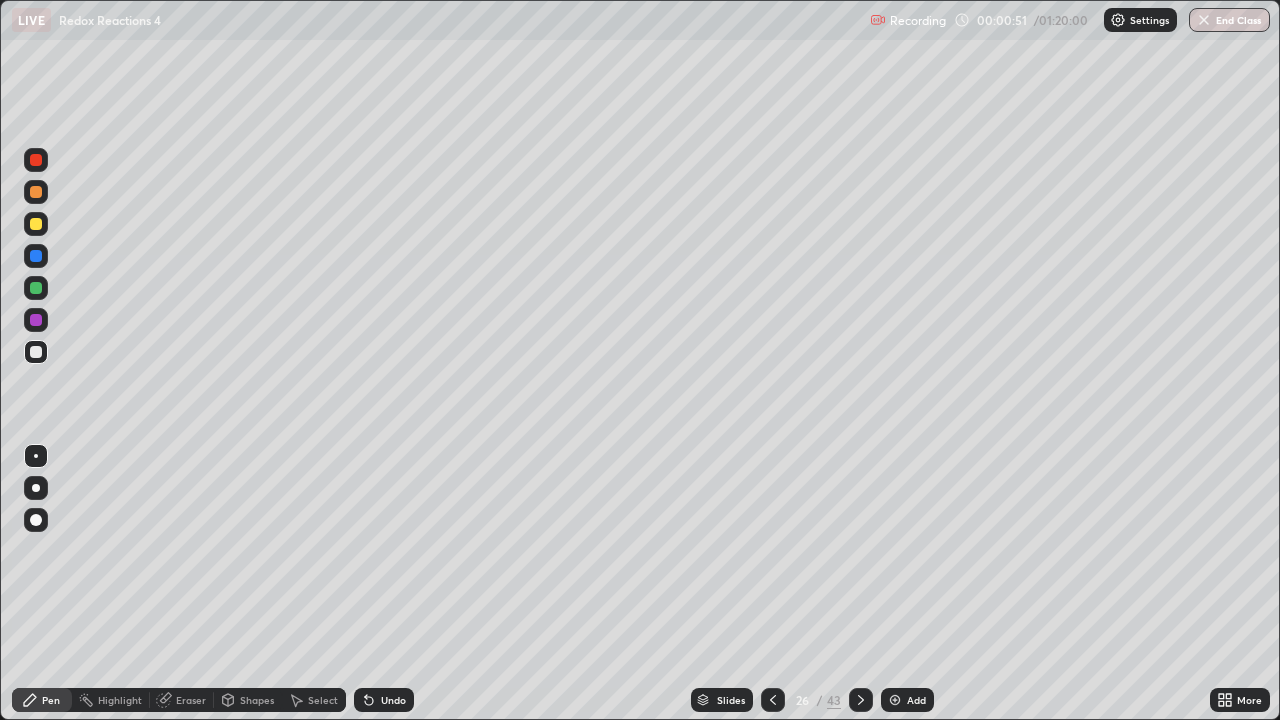 click at bounding box center [36, 352] 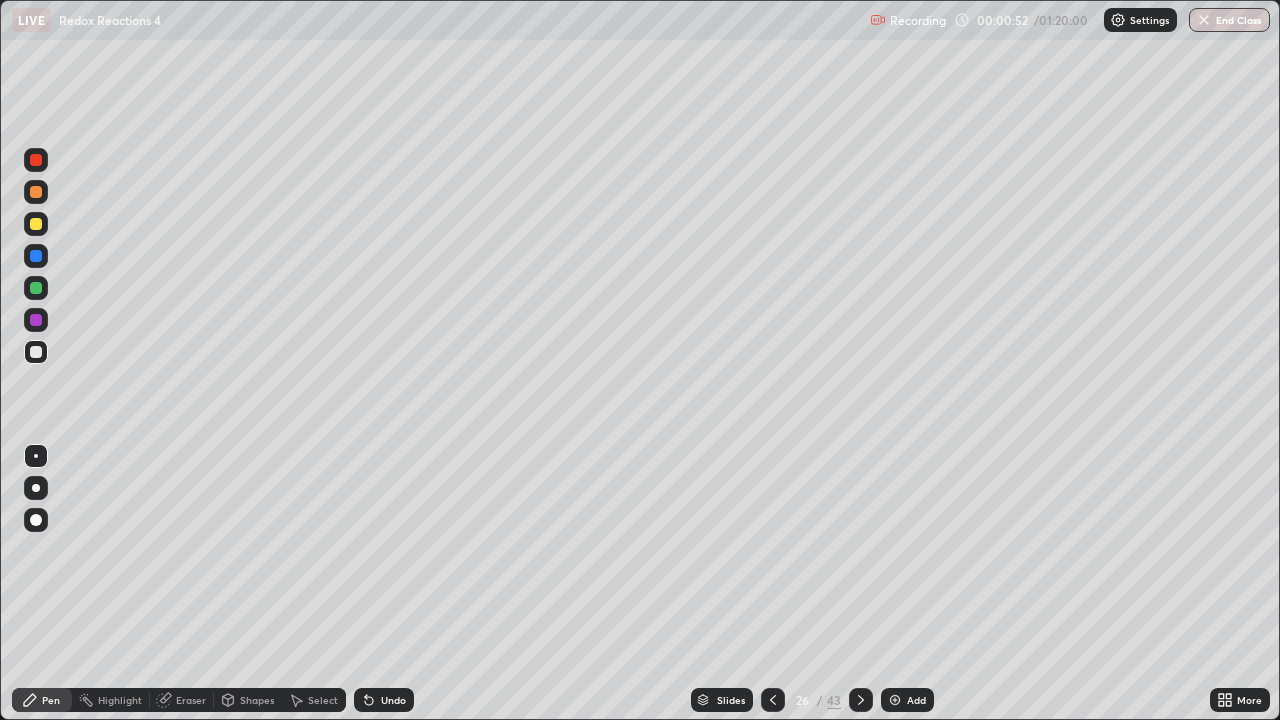click at bounding box center (36, 352) 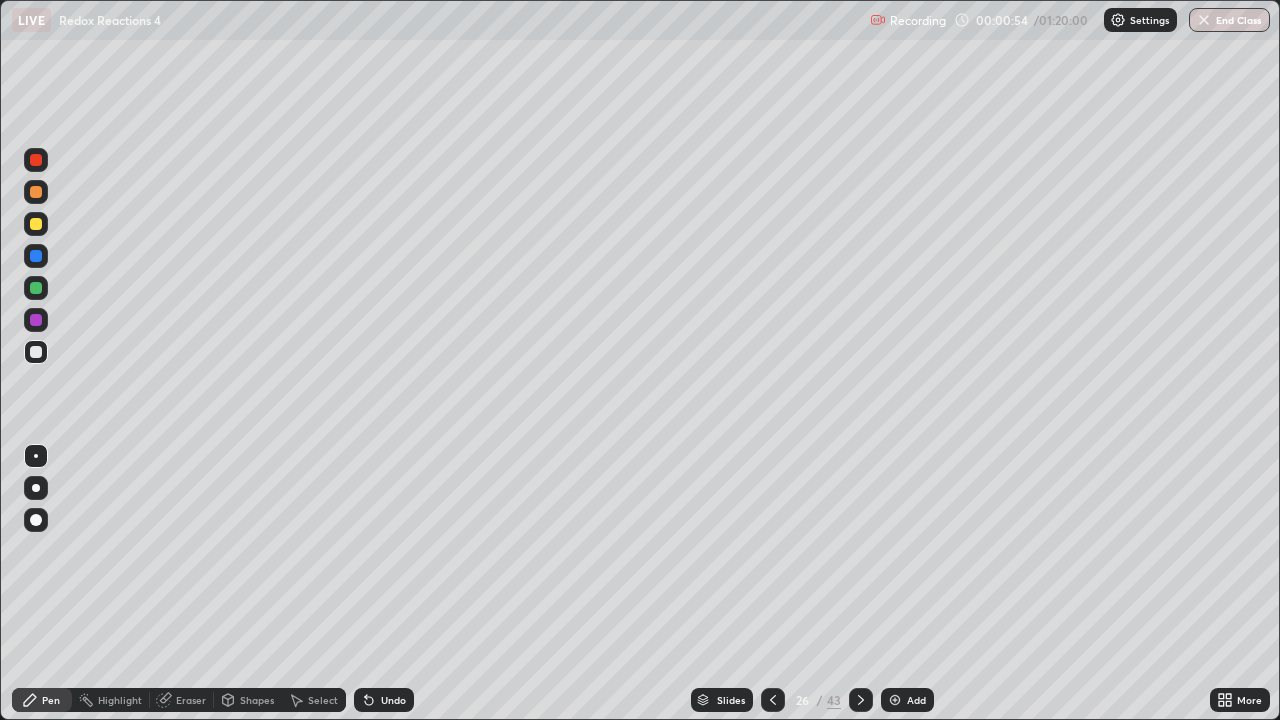 click on "Pen" at bounding box center (42, 700) 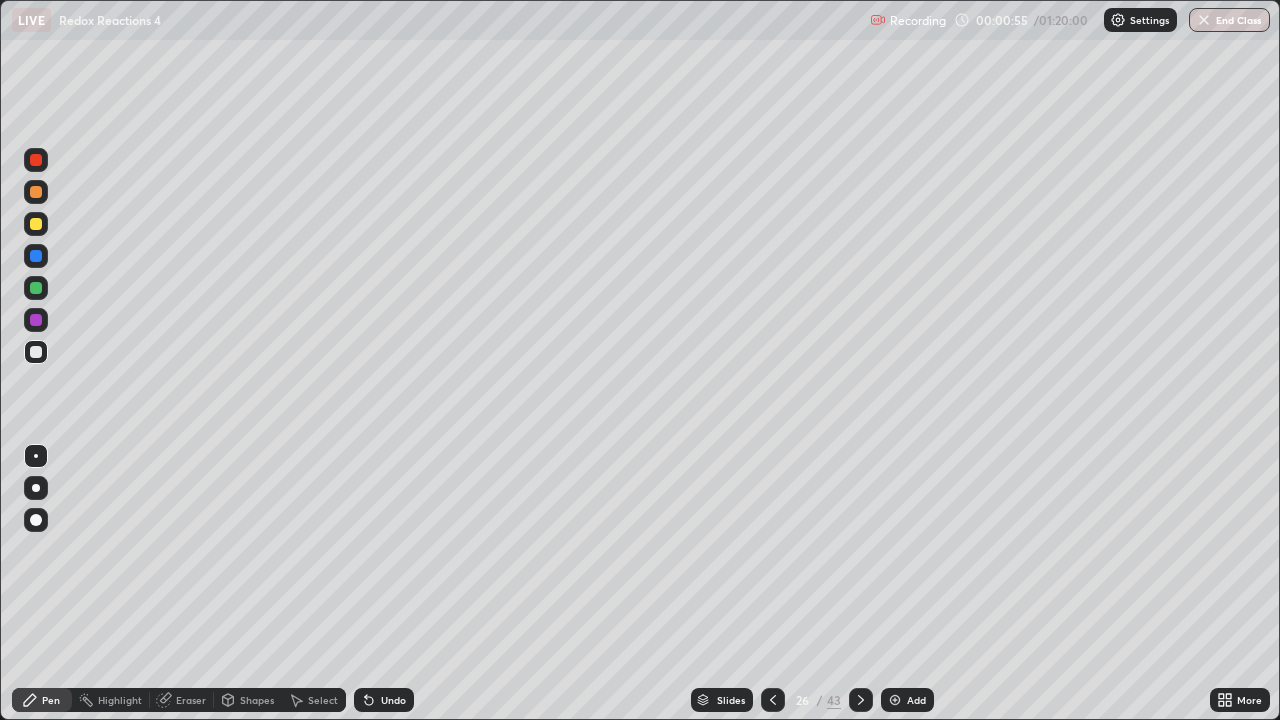 click at bounding box center (36, 352) 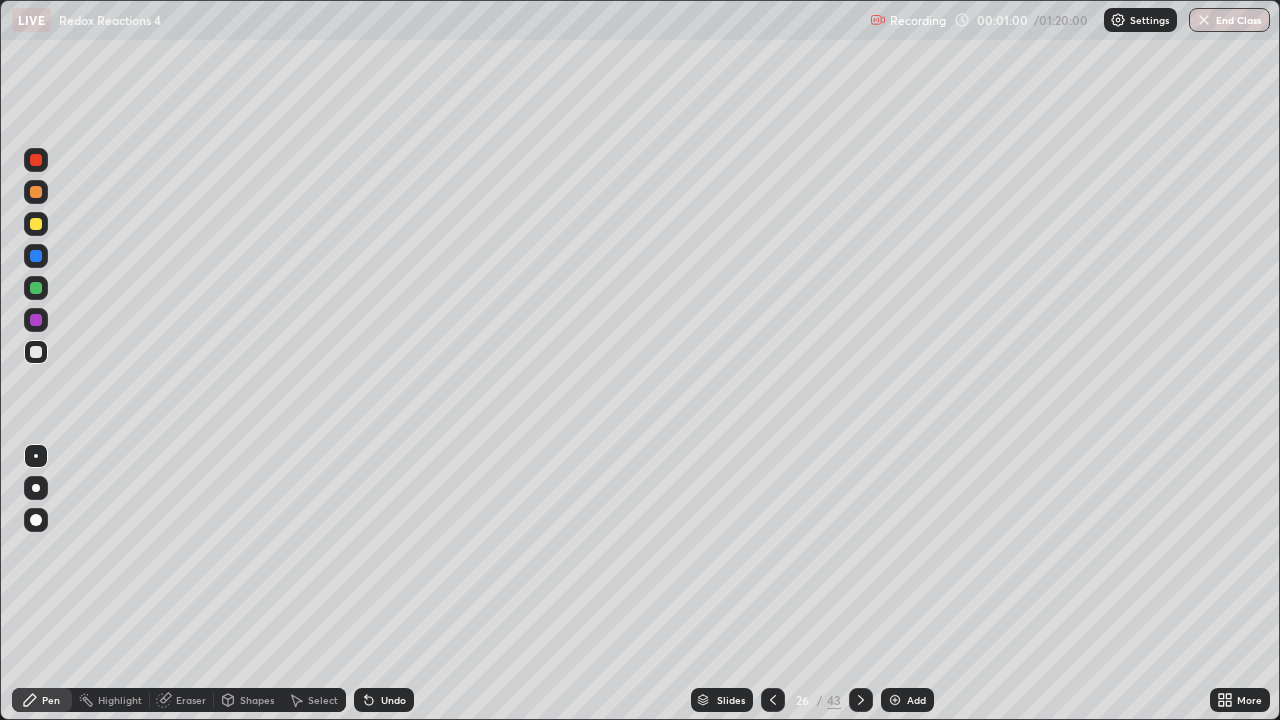 click on "Undo" at bounding box center (384, 700) 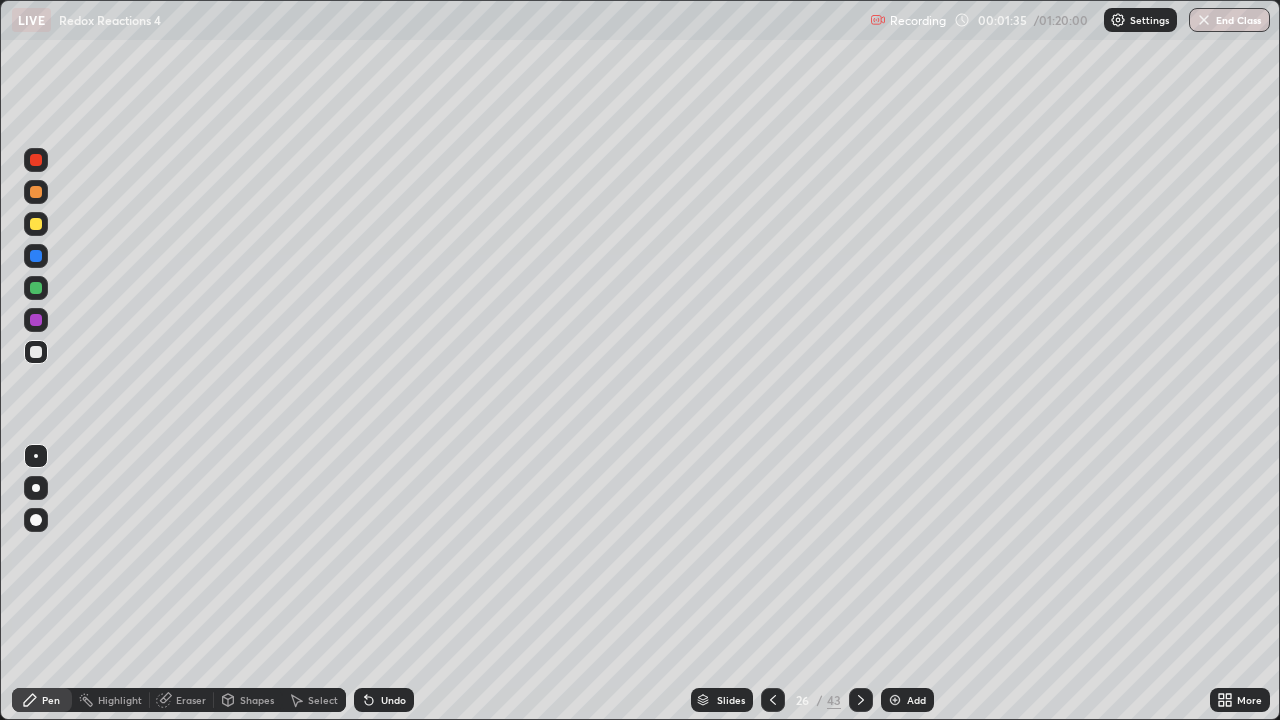 click at bounding box center [36, 352] 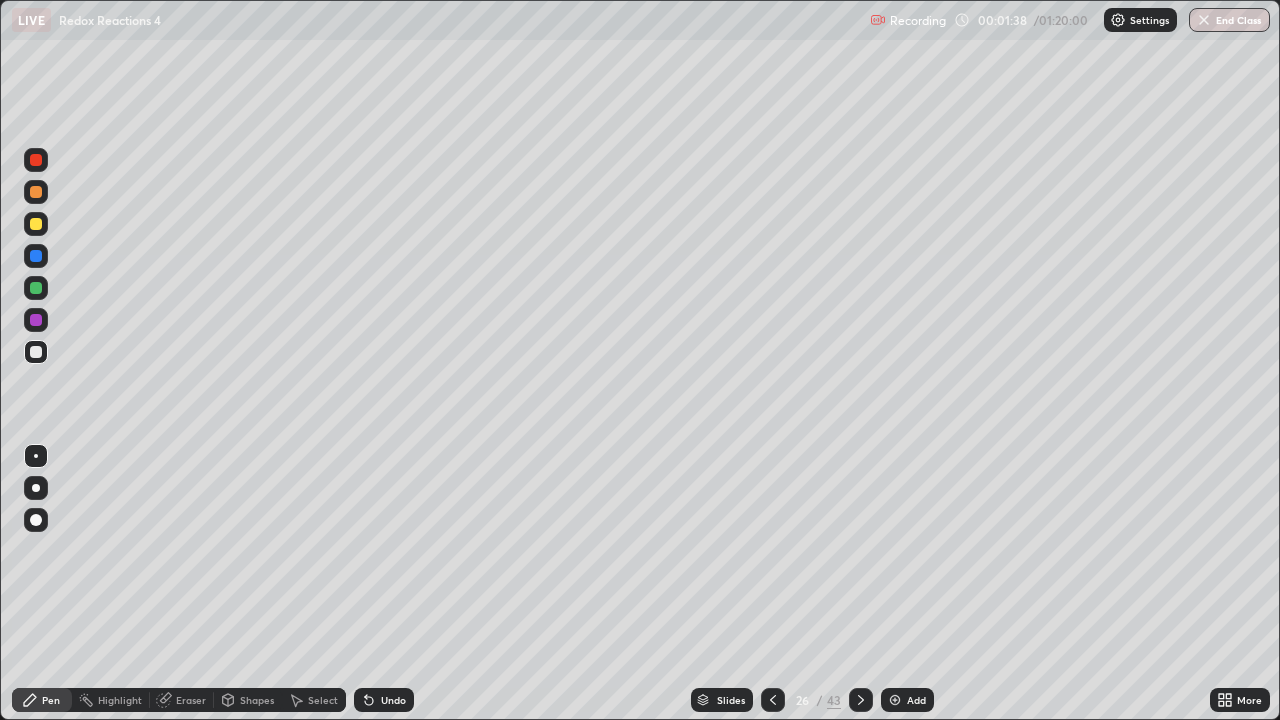 click at bounding box center (36, 224) 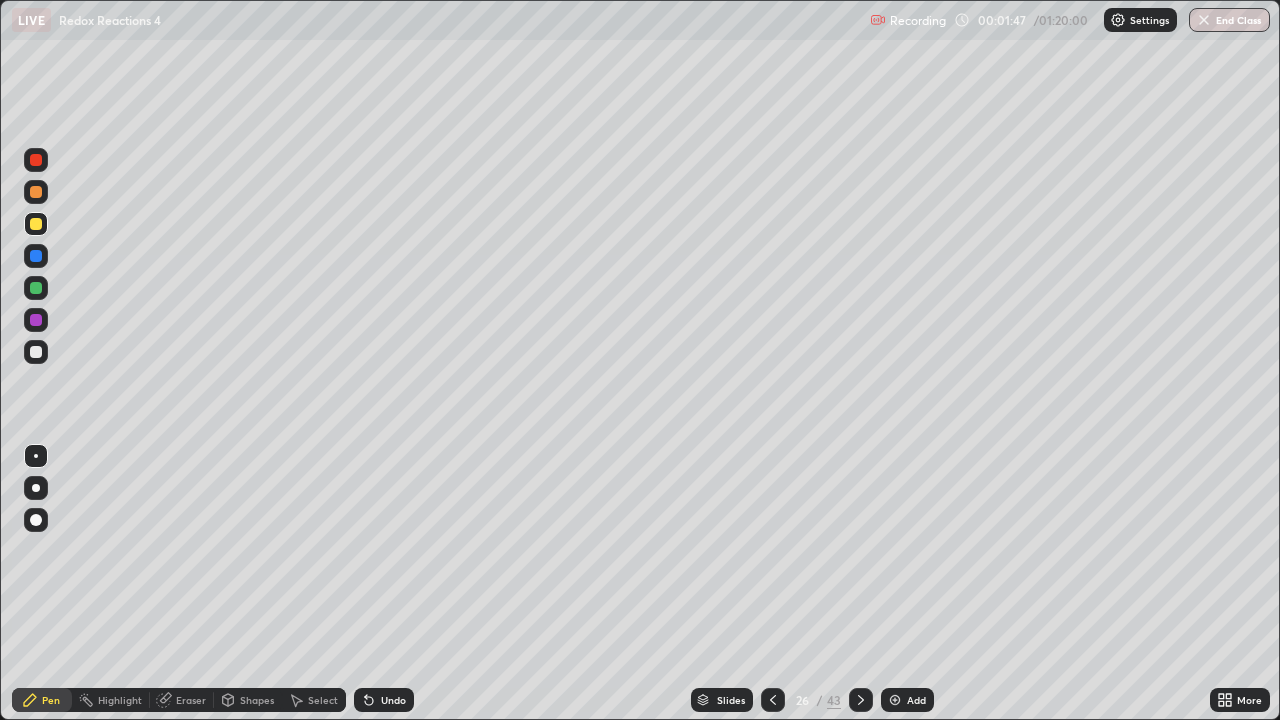 click on "Eraser" at bounding box center [191, 700] 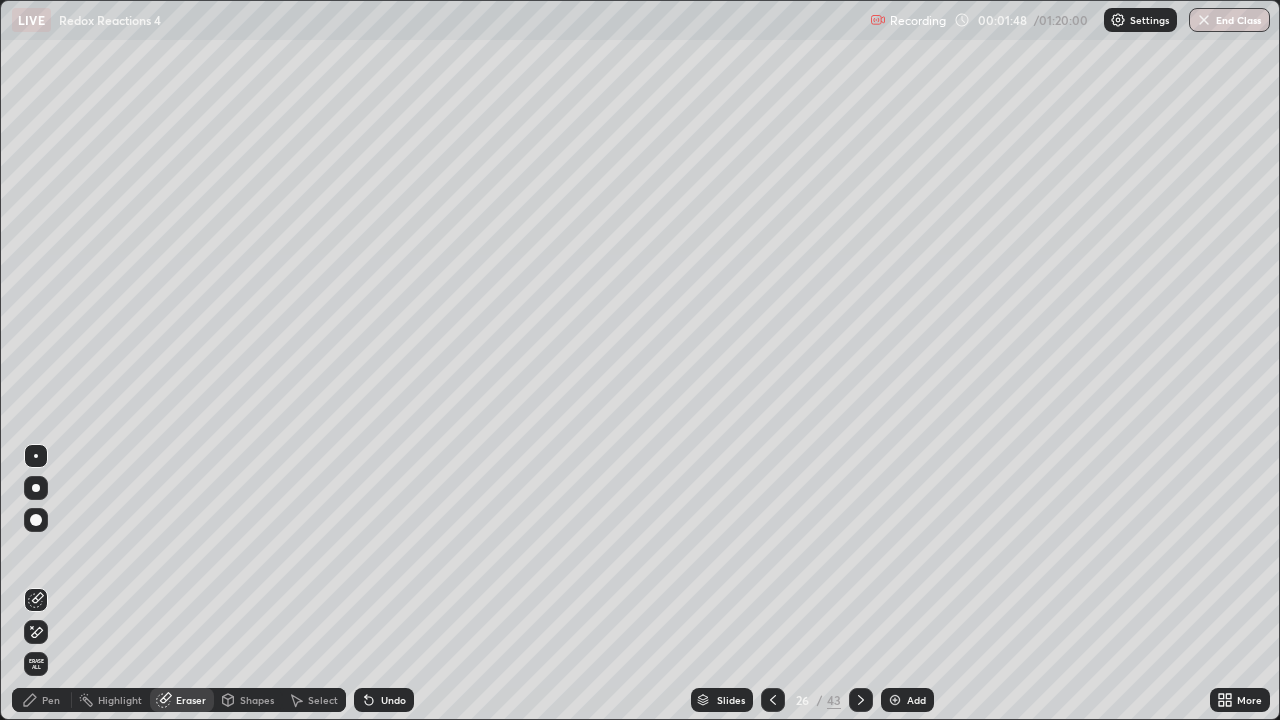 click on "Eraser" at bounding box center [191, 700] 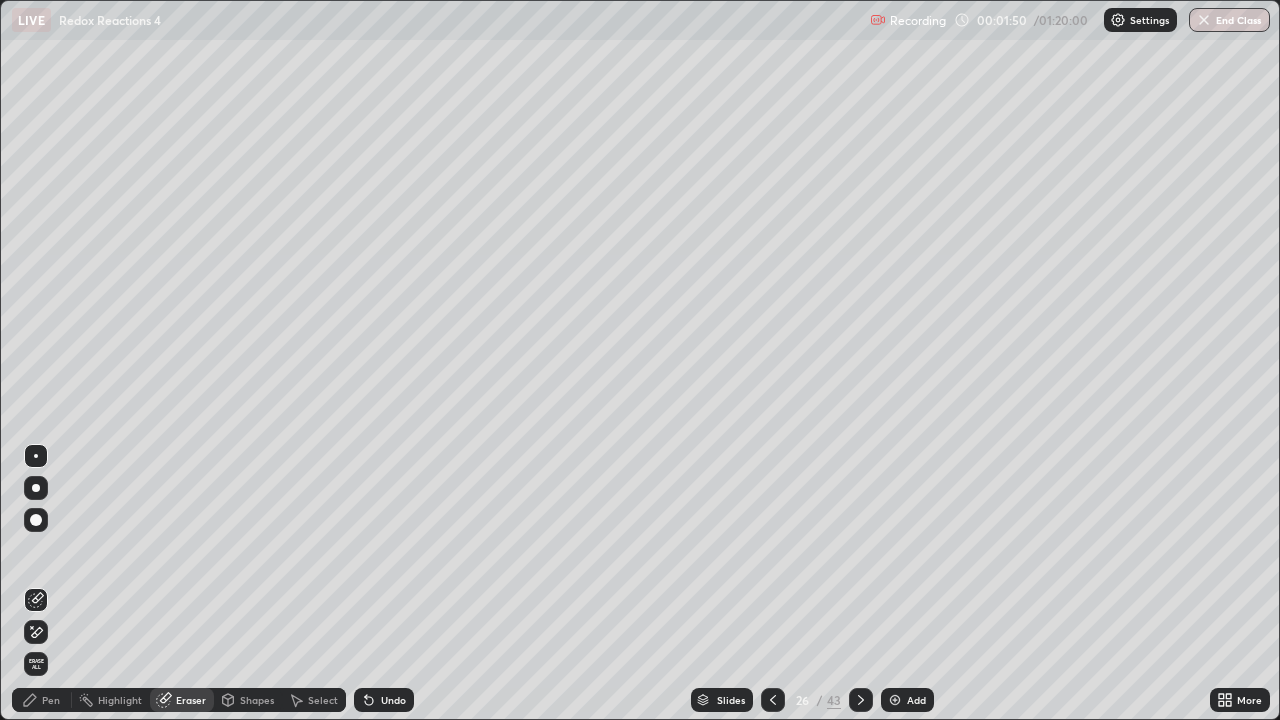 click on "Pen" at bounding box center (42, 700) 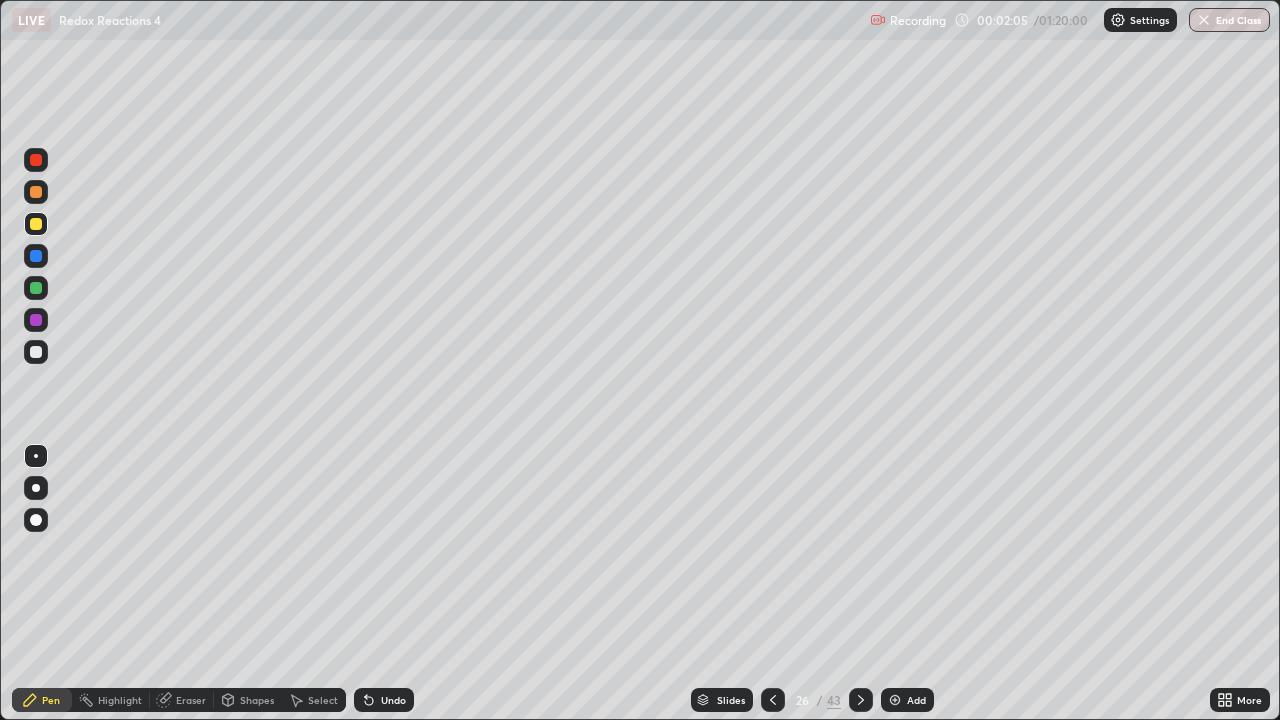 click on "Shapes" at bounding box center [257, 700] 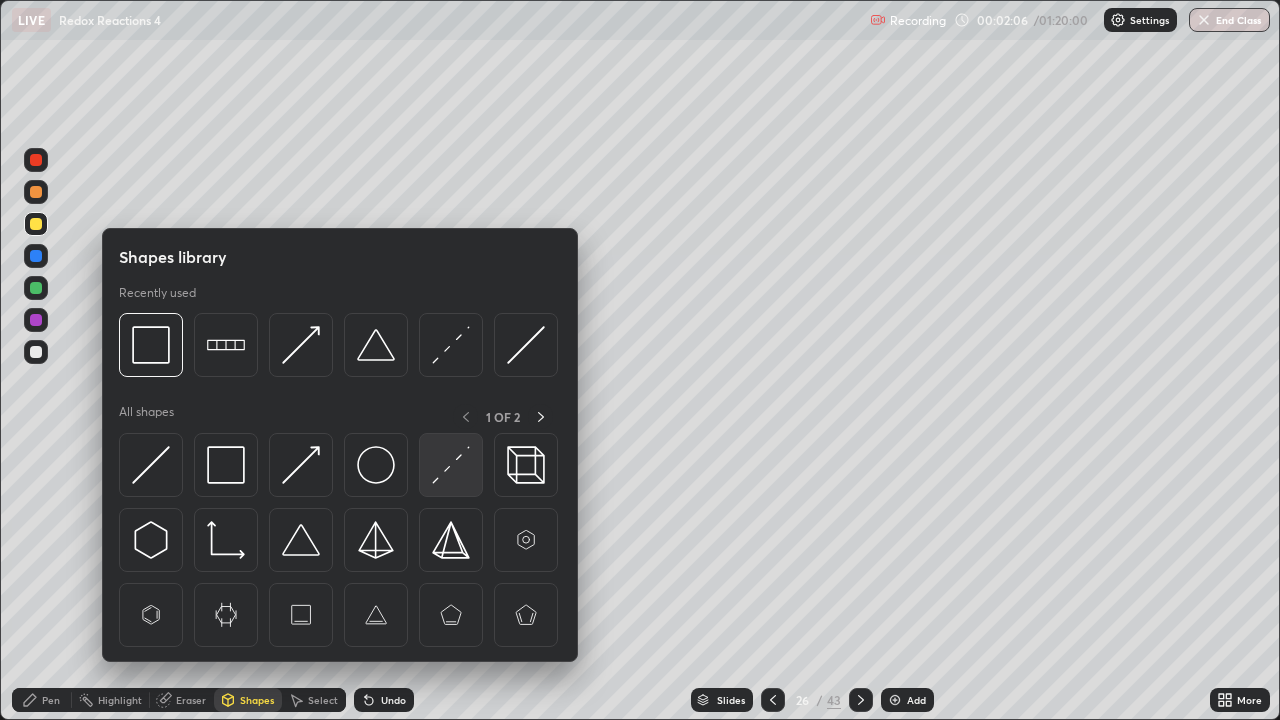 click at bounding box center [451, 465] 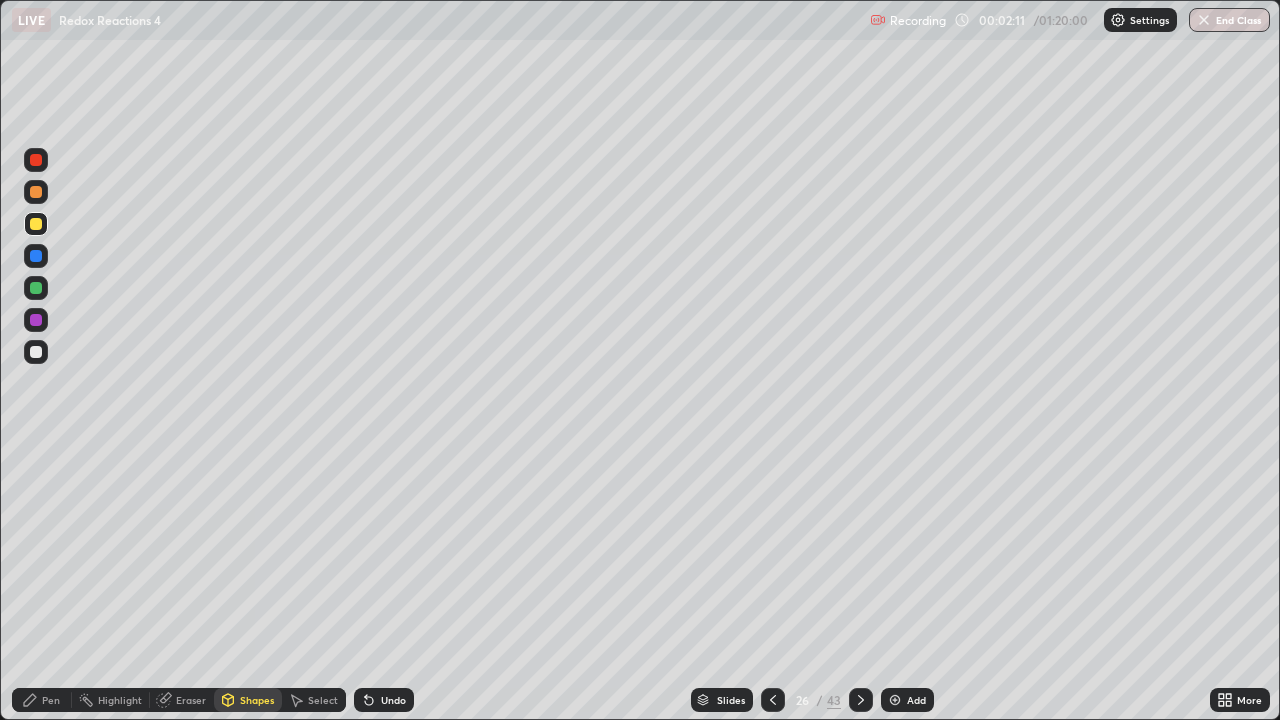 click on "Pen" at bounding box center [51, 700] 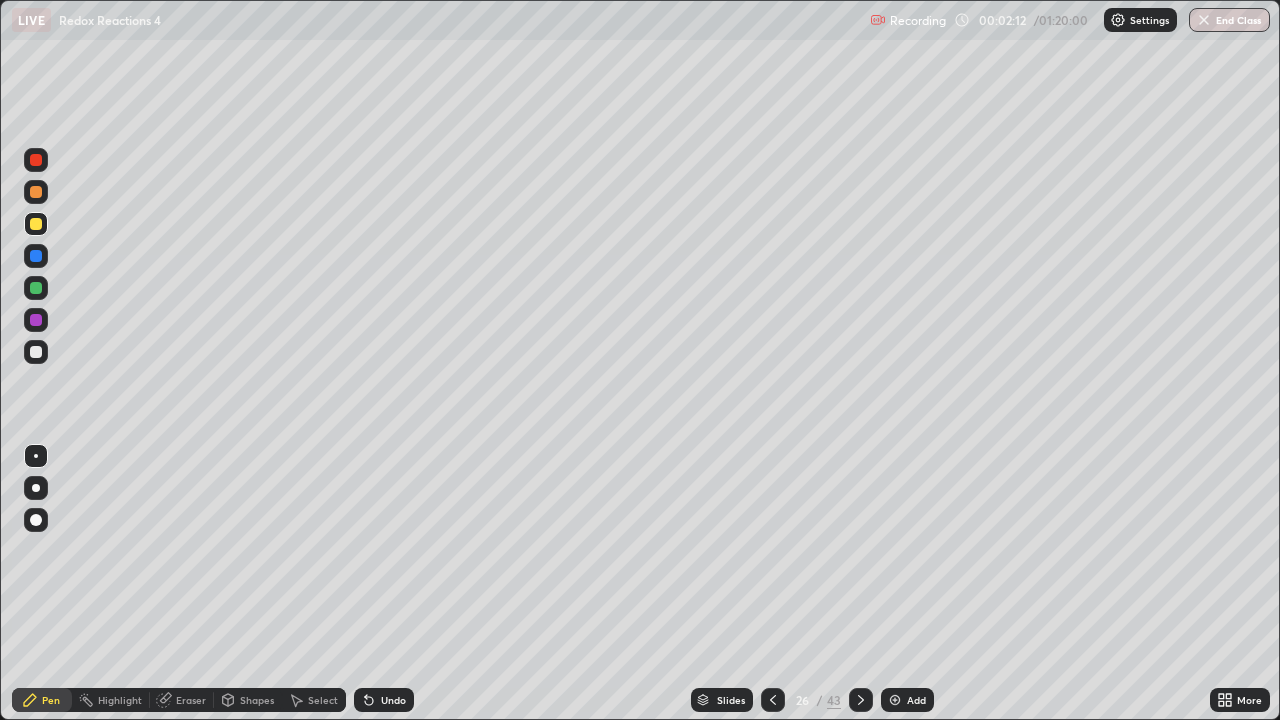 click at bounding box center (36, 352) 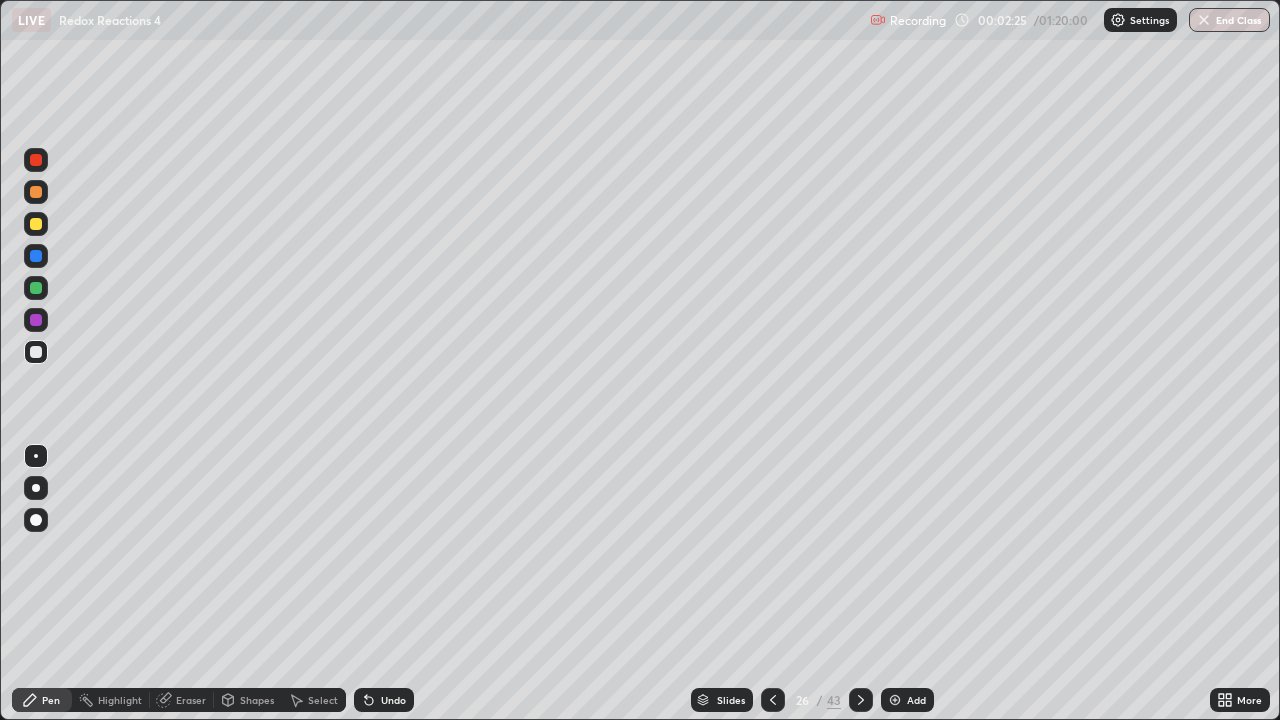 click on "Select" at bounding box center (323, 700) 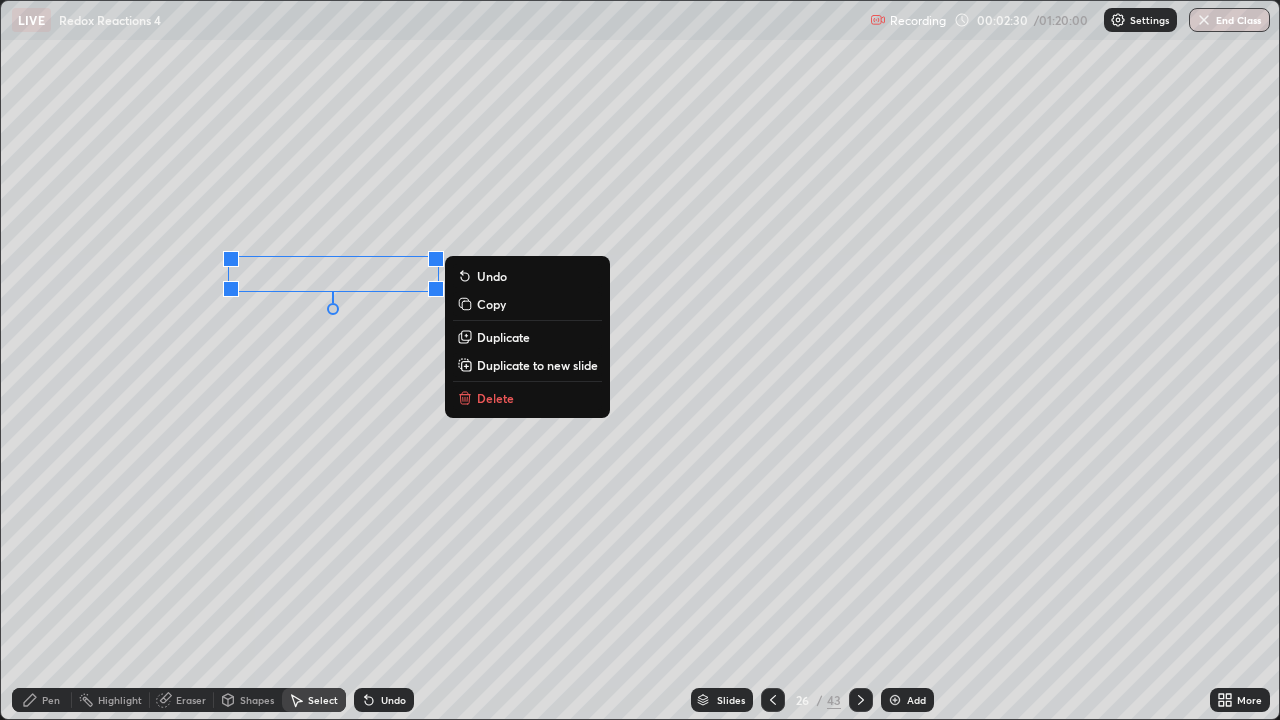 click on "0 ° Undo Copy Duplicate Duplicate to new slide Delete" at bounding box center [640, 360] 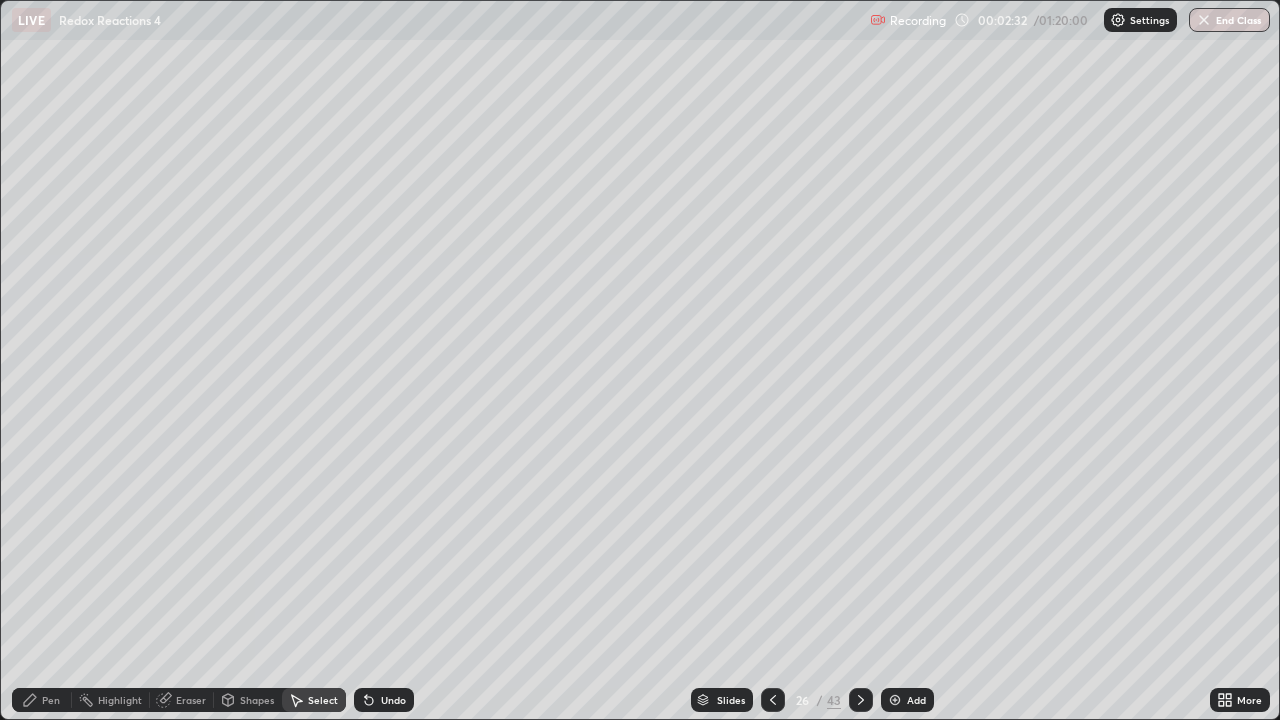 click on "Pen" at bounding box center (51, 700) 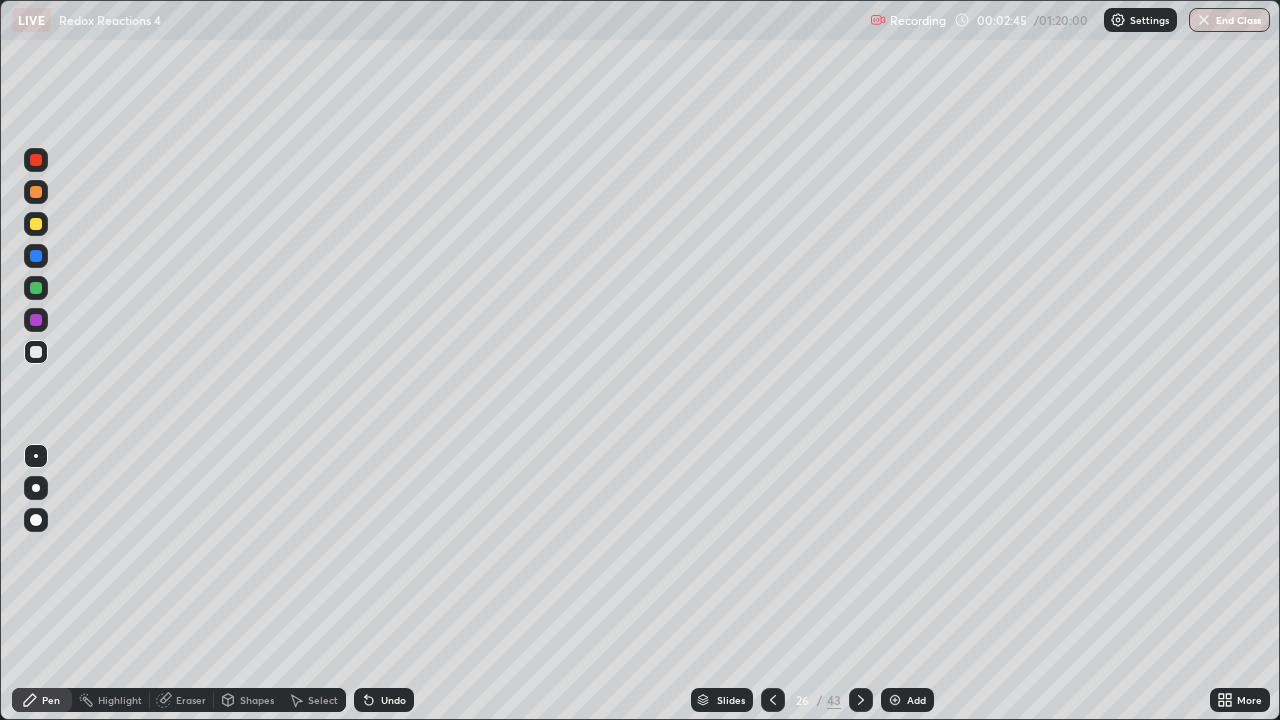 click on "Select" at bounding box center (323, 700) 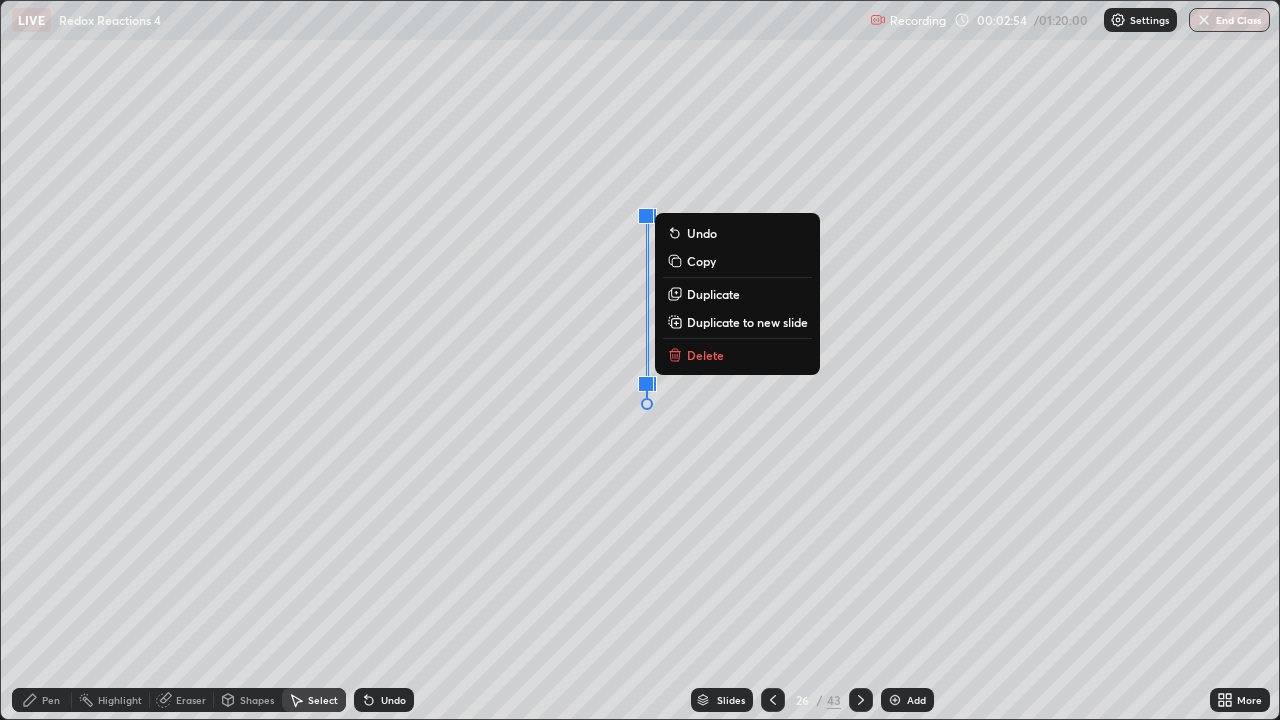 click on "0 ° Undo Copy Duplicate Duplicate to new slide Delete" at bounding box center [640, 360] 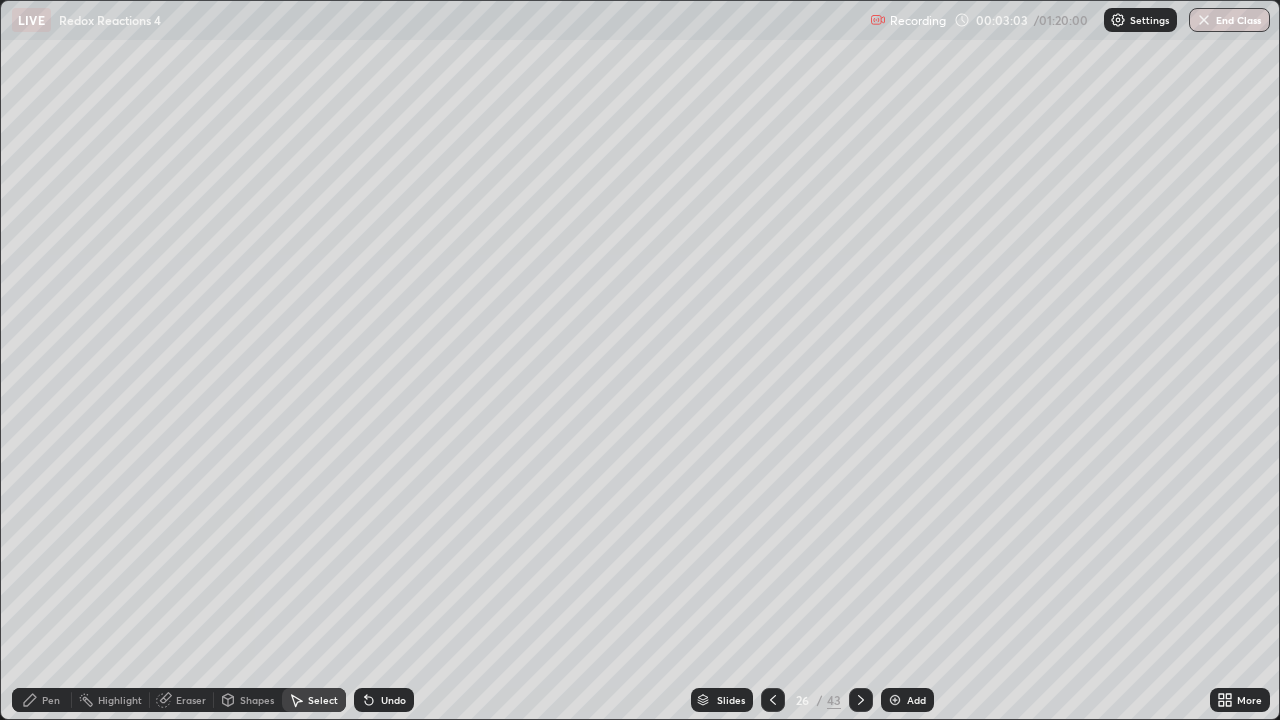 click on "Pen" at bounding box center (51, 700) 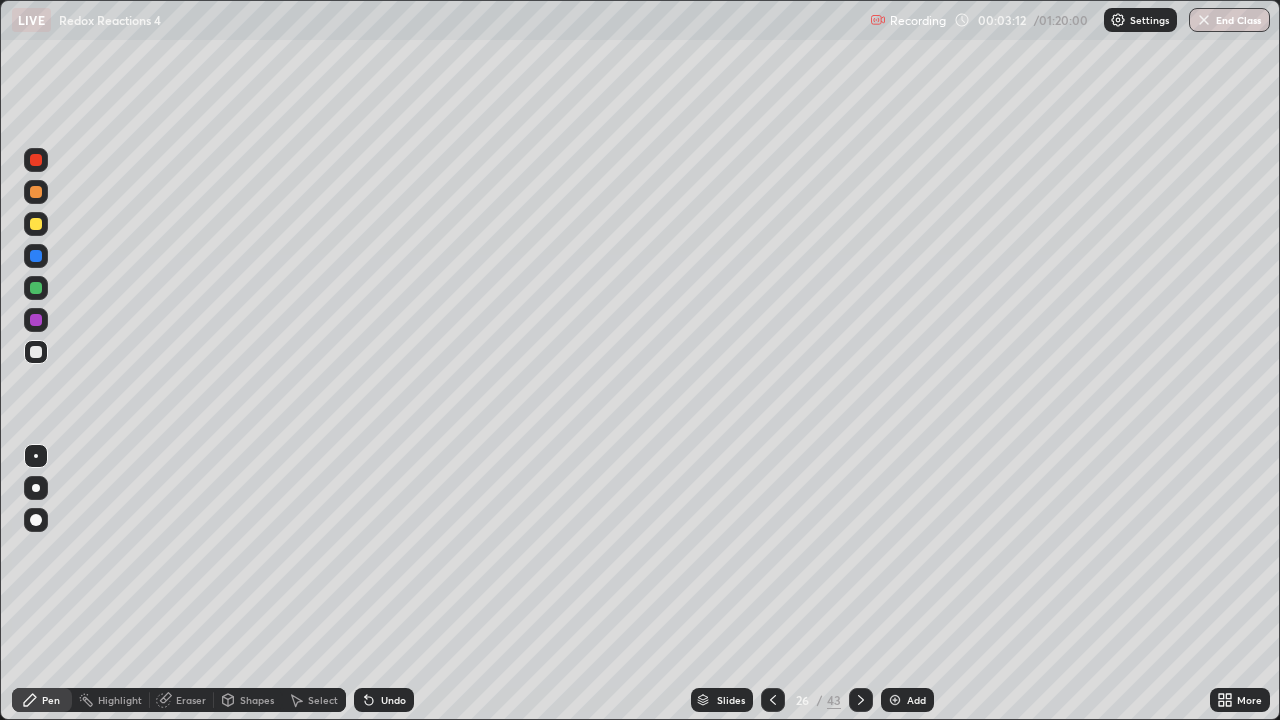 click on "Select" at bounding box center [323, 700] 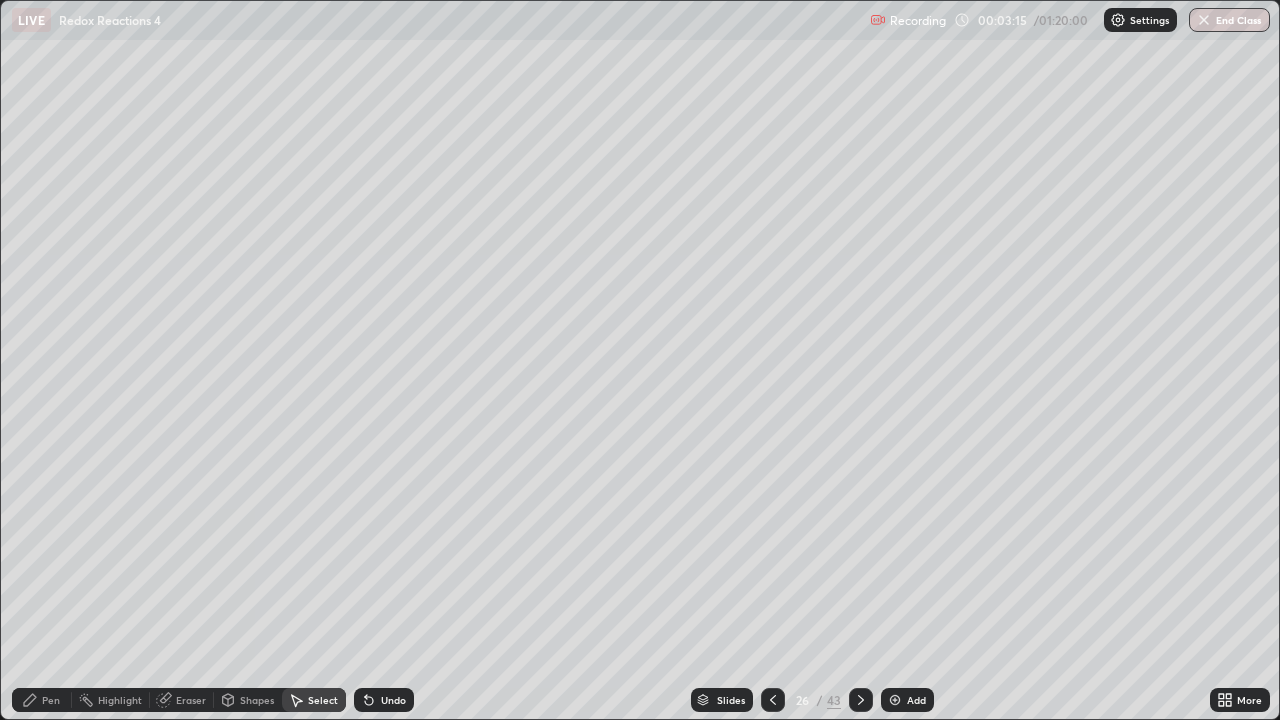 click on "Pen" at bounding box center (42, 700) 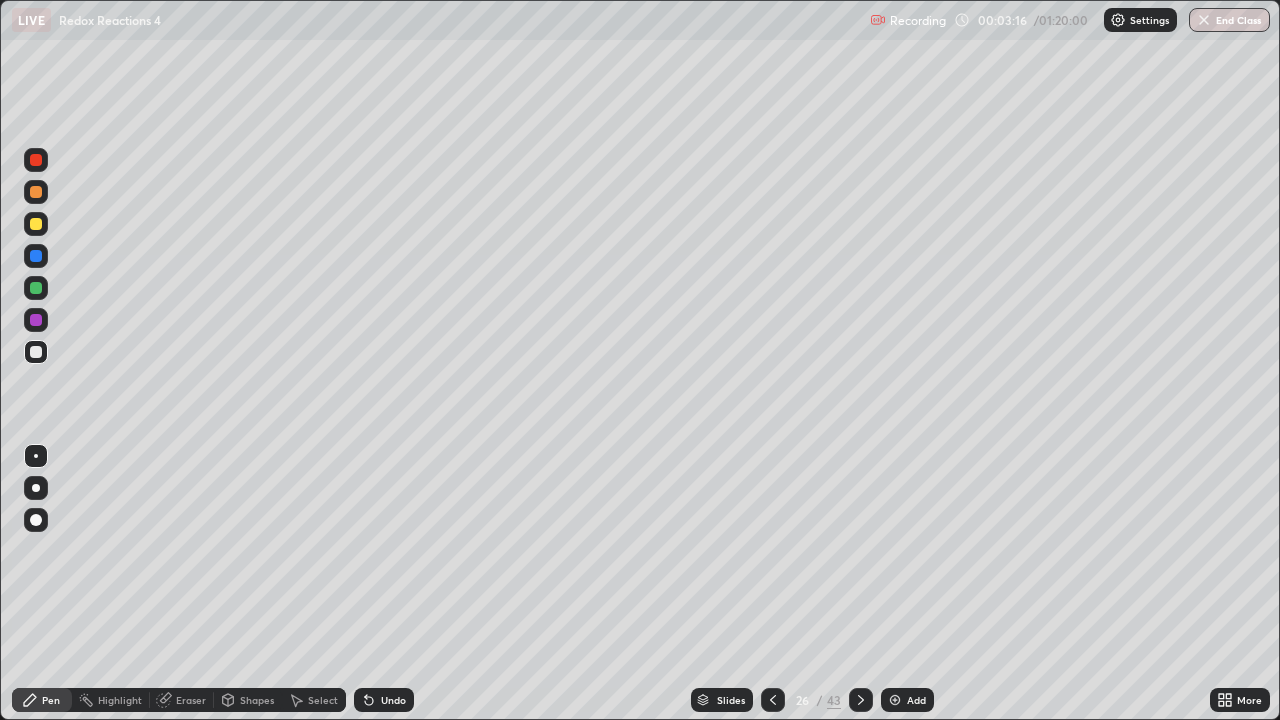 click at bounding box center [36, 224] 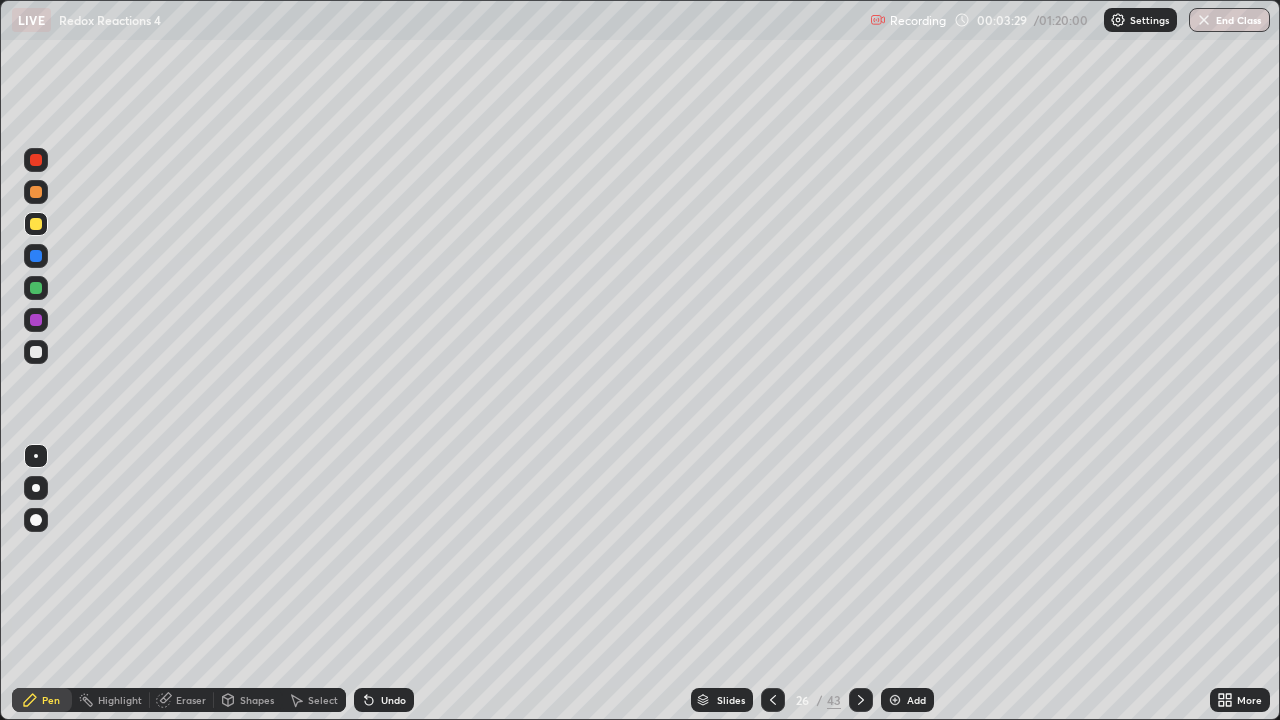 click at bounding box center (36, 192) 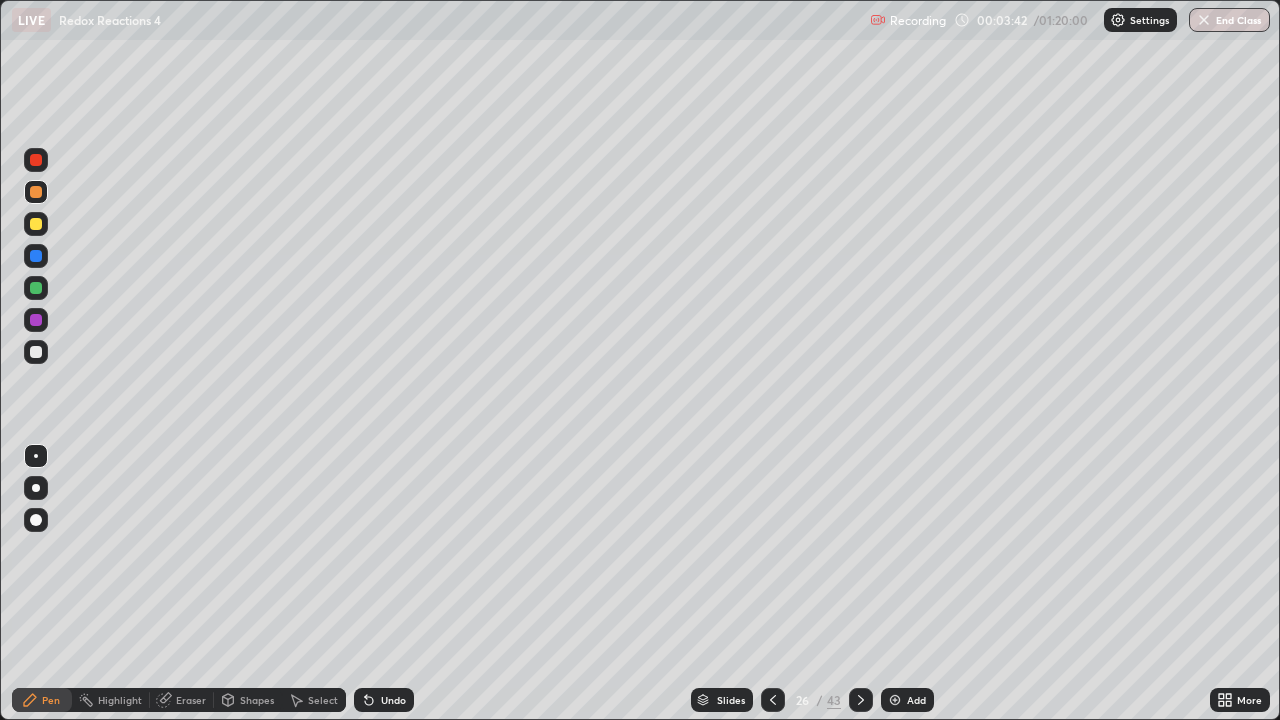 click at bounding box center (36, 288) 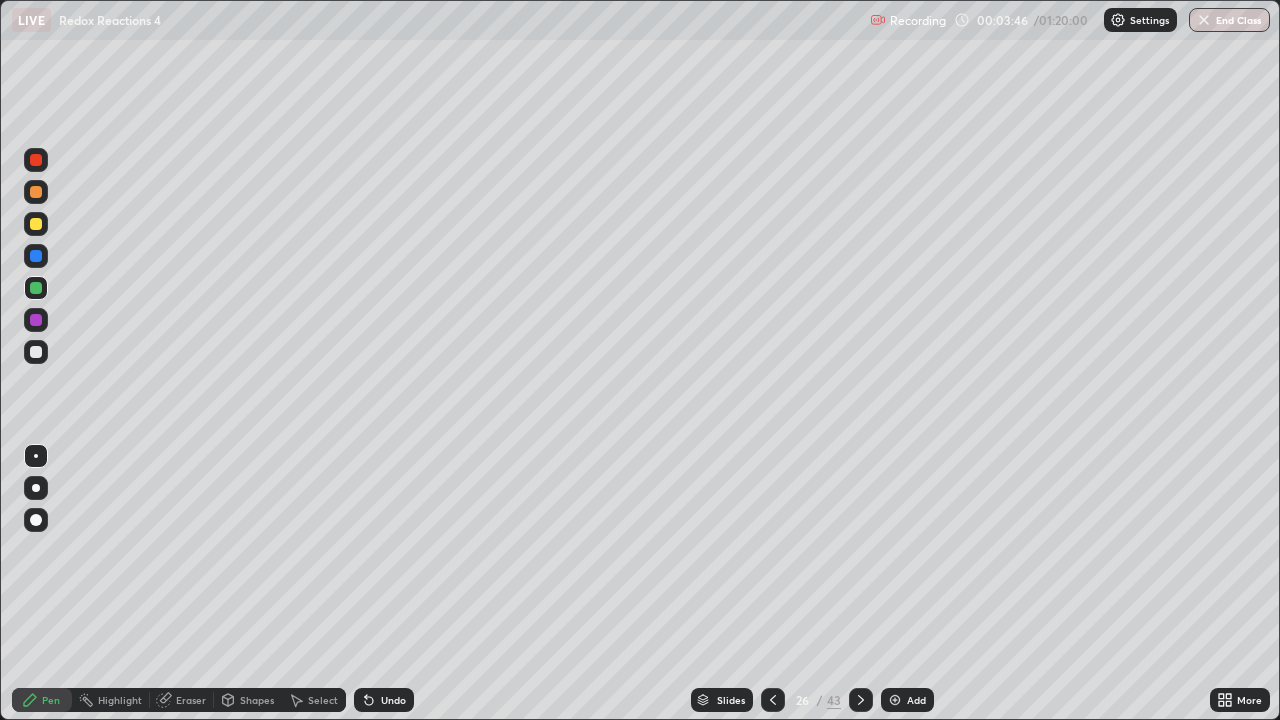 click at bounding box center [36, 224] 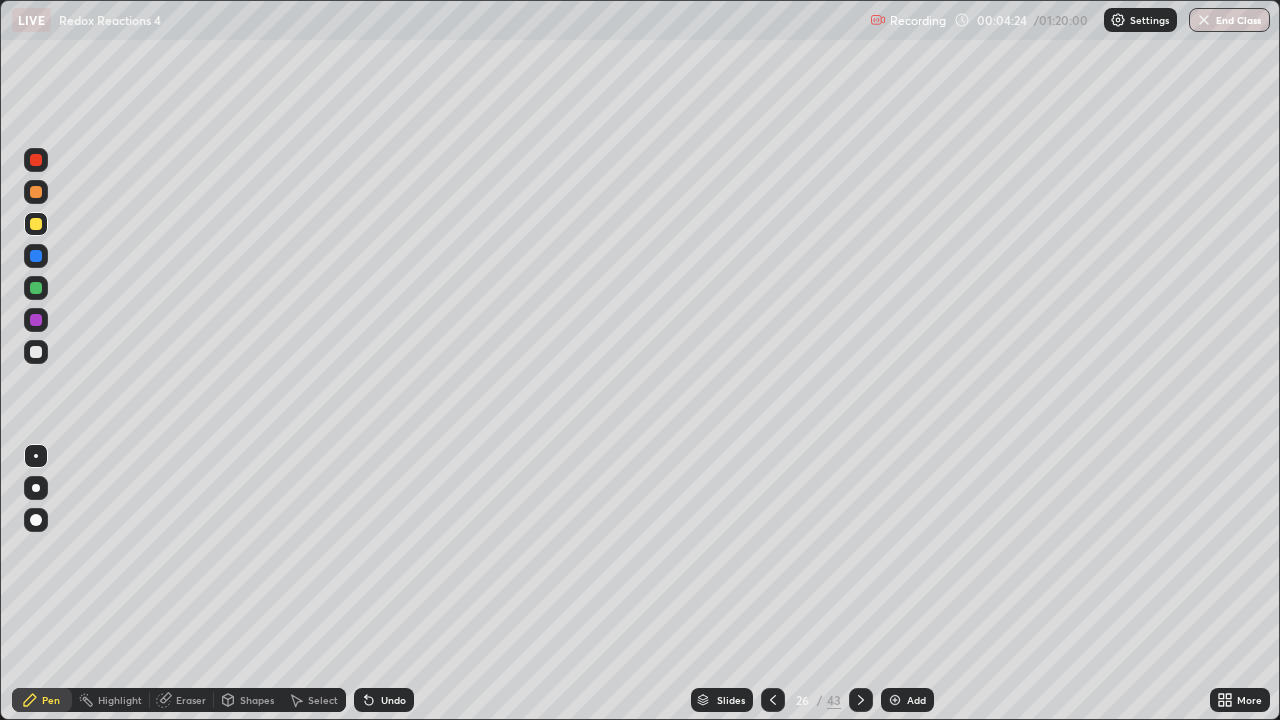 click on "Undo" at bounding box center (384, 700) 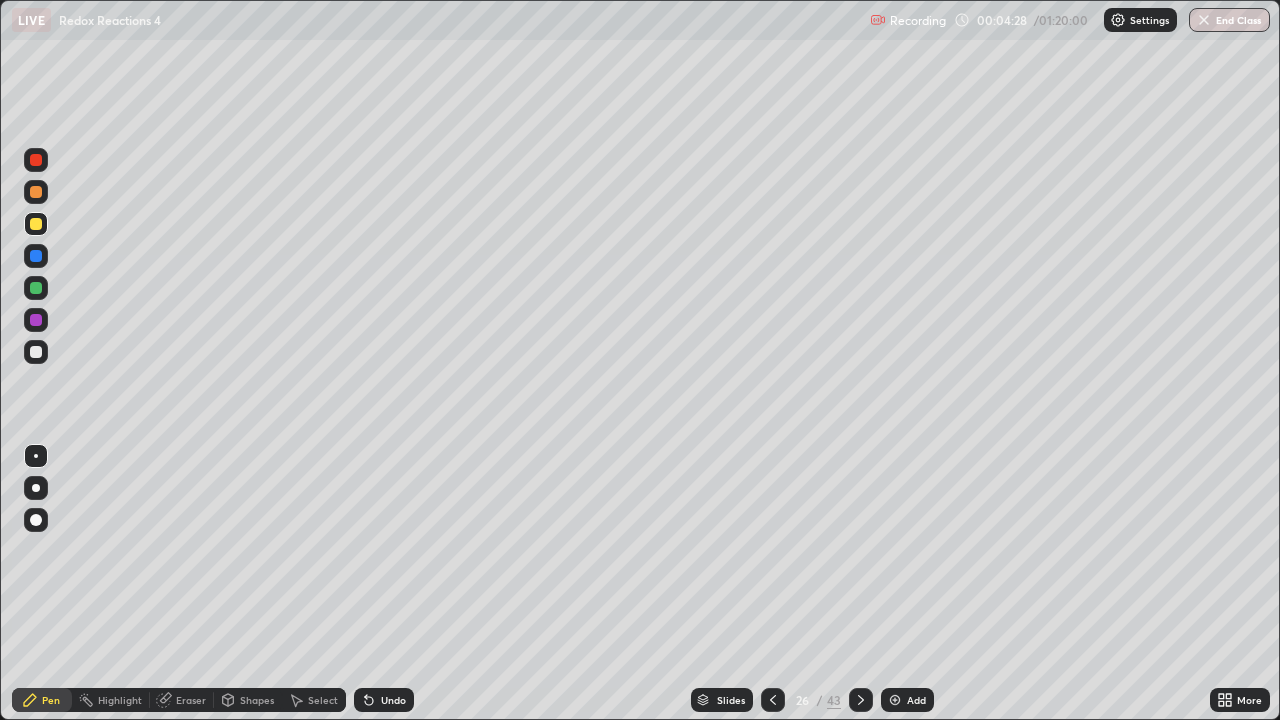 click on "Undo" at bounding box center (384, 700) 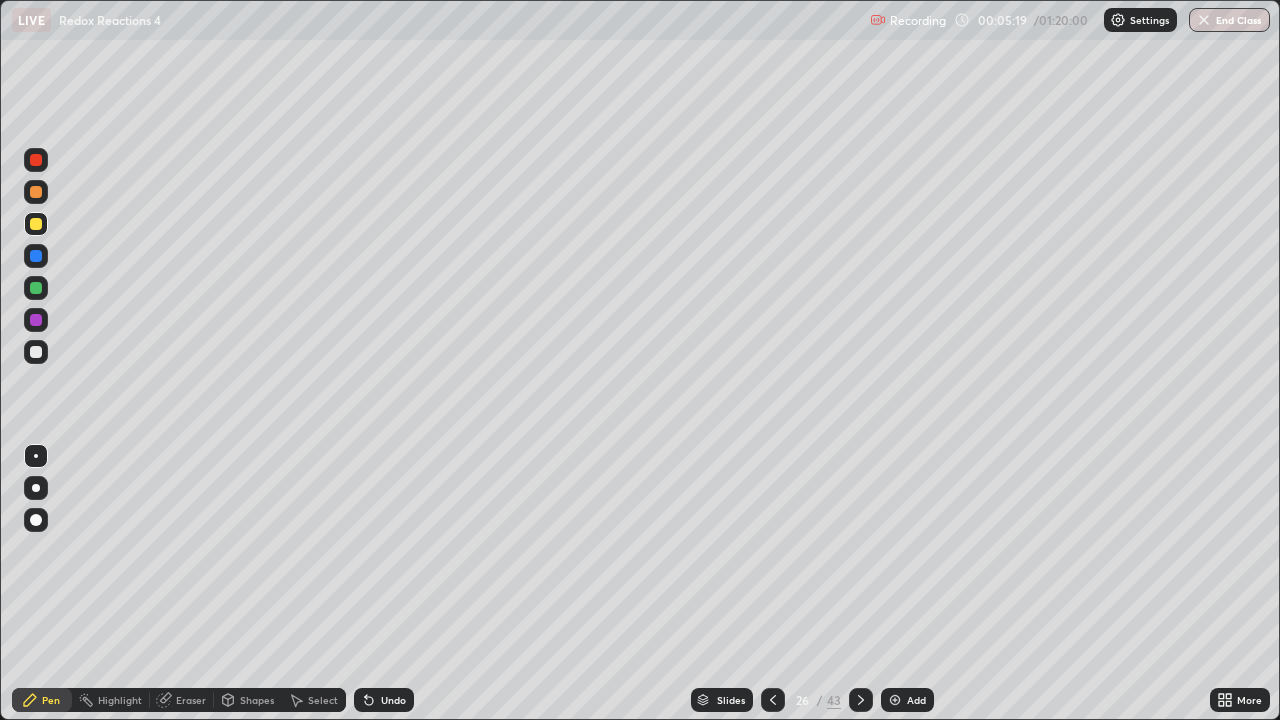 click at bounding box center [36, 224] 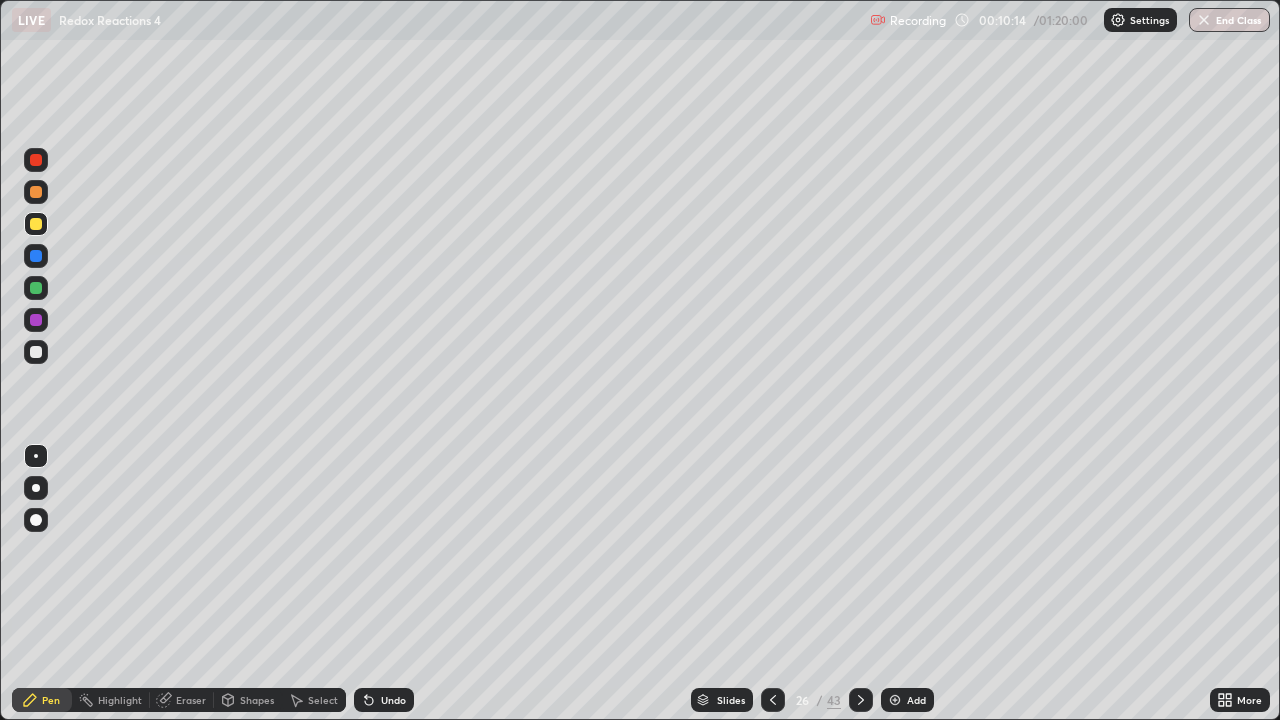 click at bounding box center [895, 700] 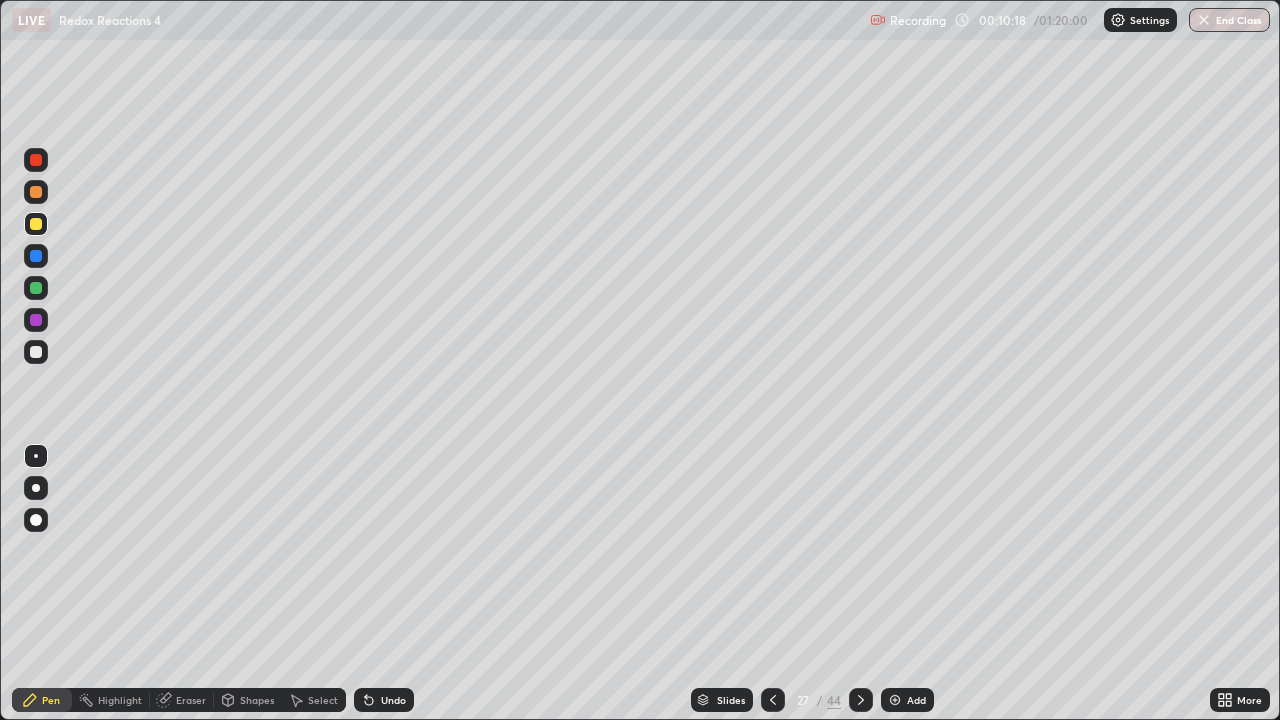 click at bounding box center (36, 352) 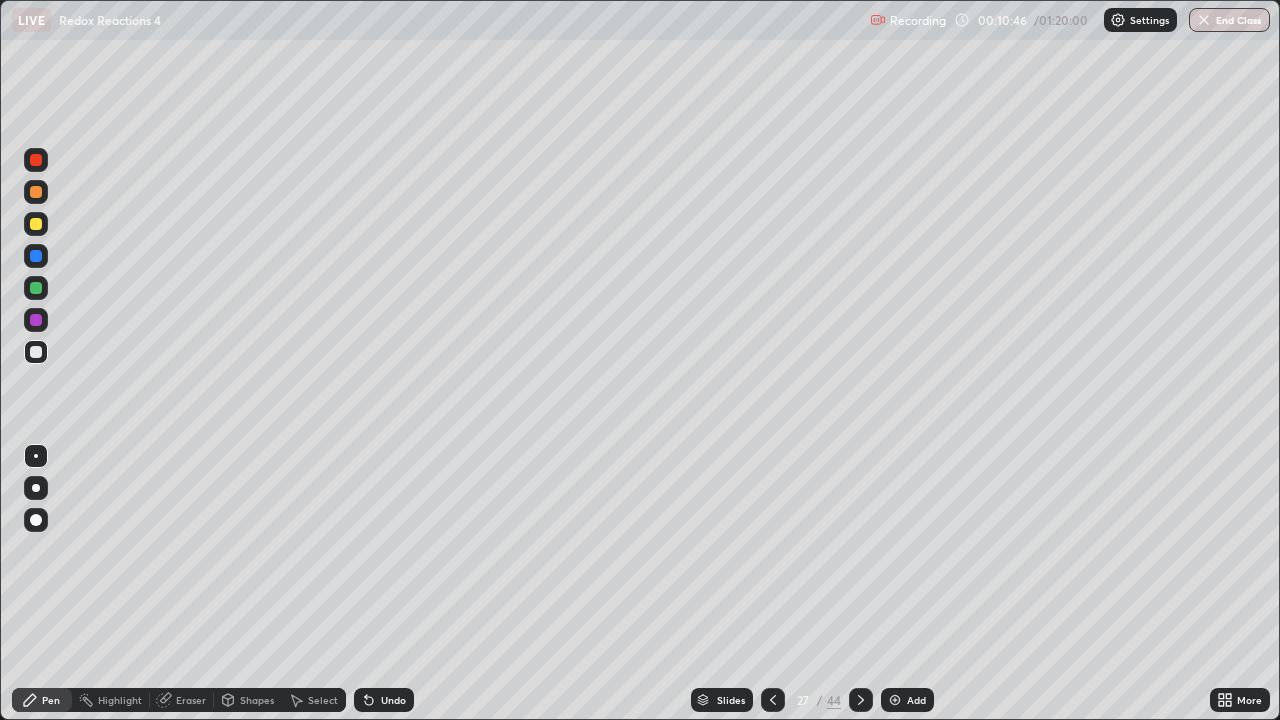 click on "Shapes" at bounding box center (257, 700) 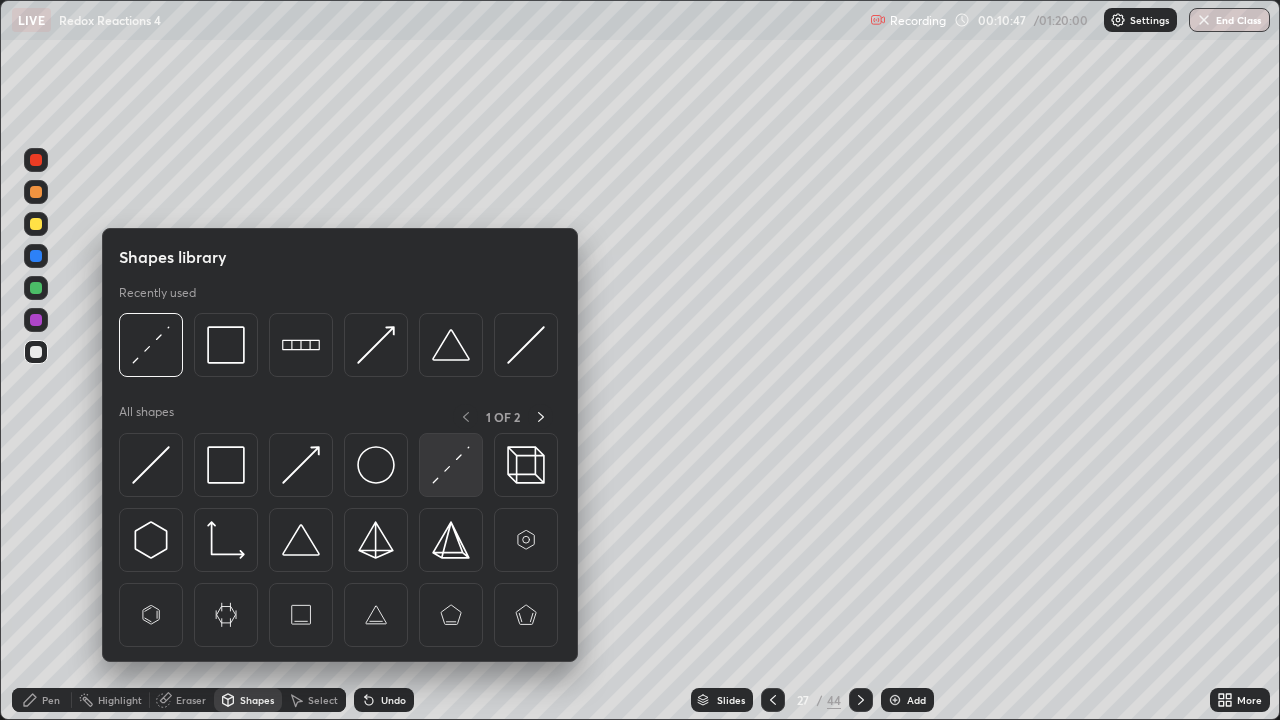 click at bounding box center [451, 465] 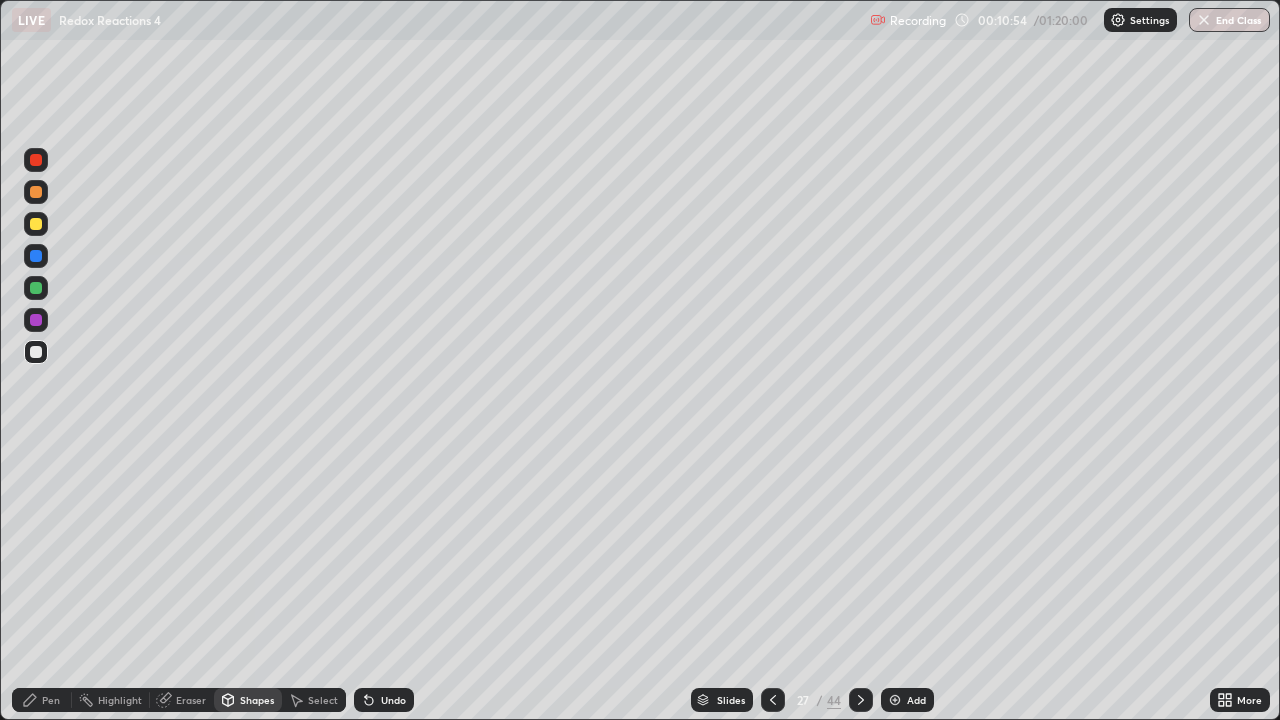 click on "Pen" at bounding box center [42, 700] 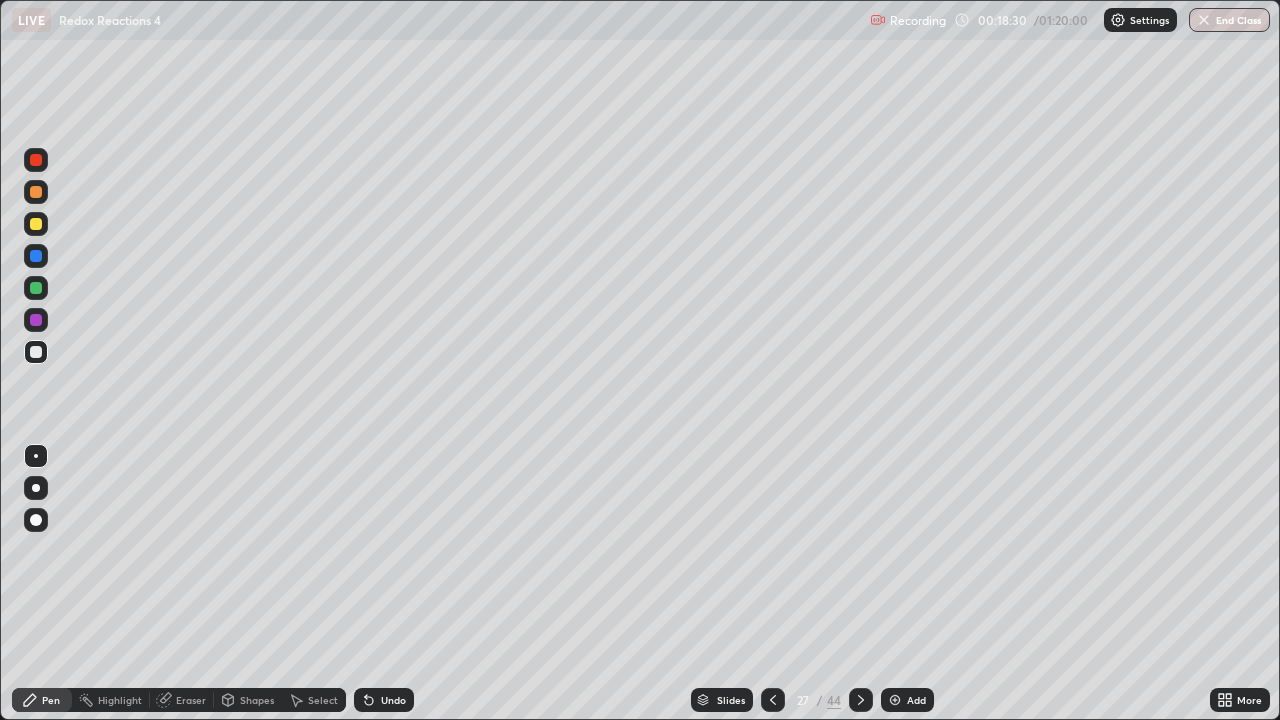 click at bounding box center [36, 352] 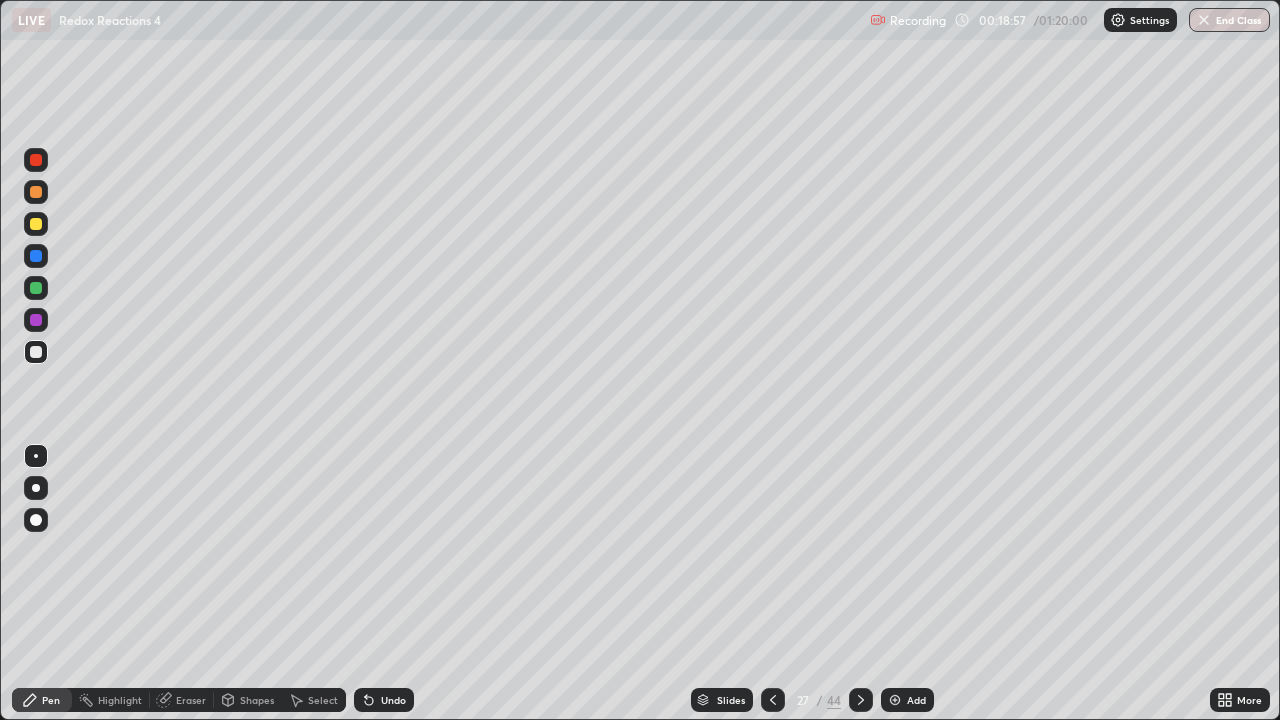 click on "Undo" at bounding box center (393, 700) 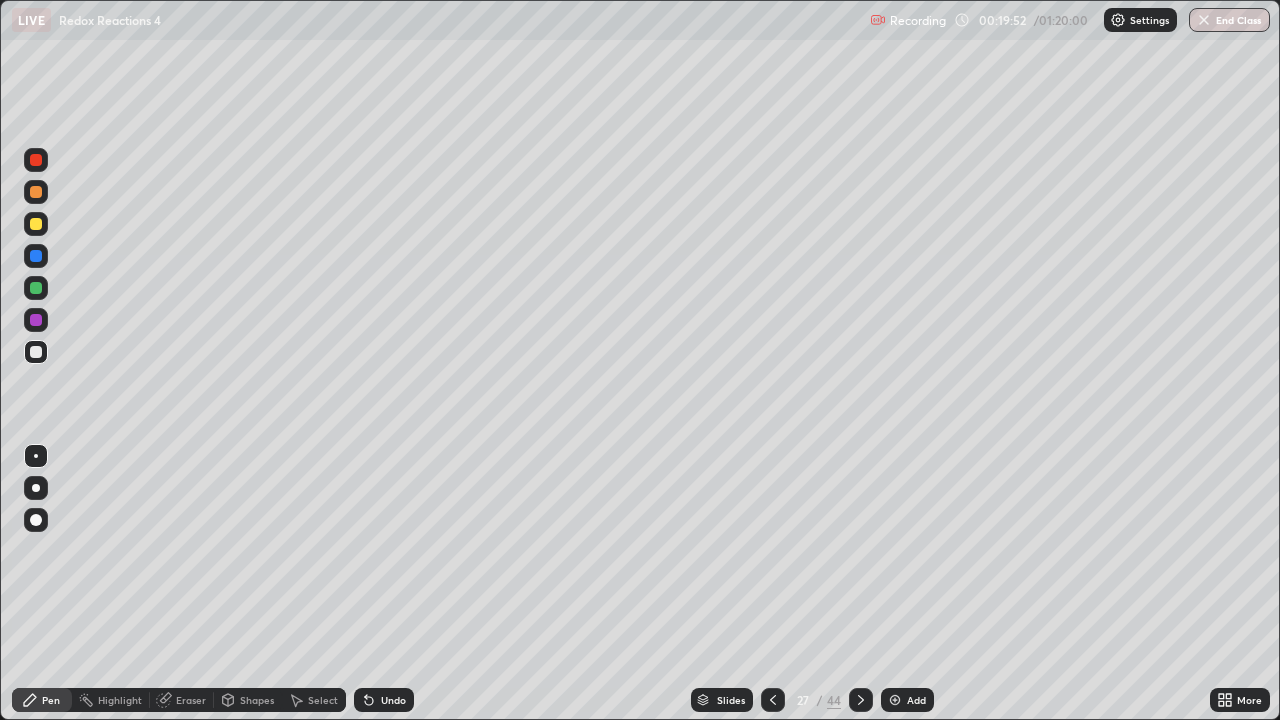 click on "Eraser" at bounding box center [191, 700] 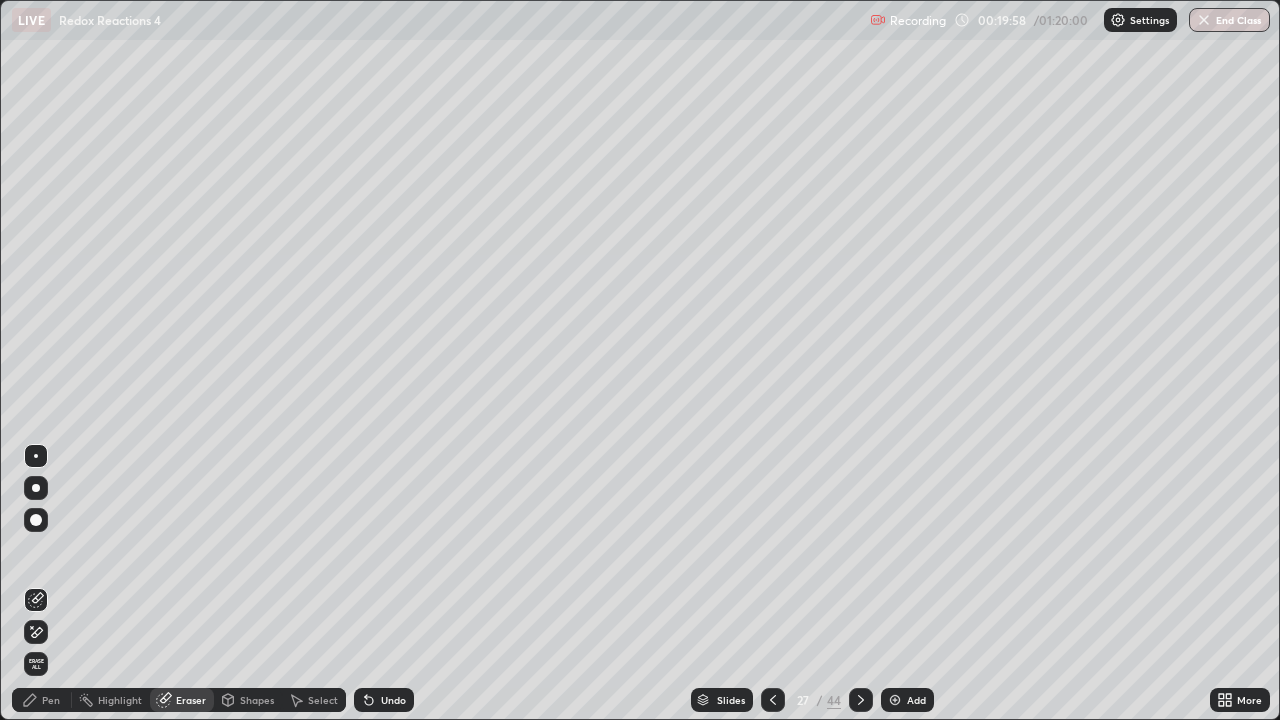 click on "Pen" at bounding box center (42, 700) 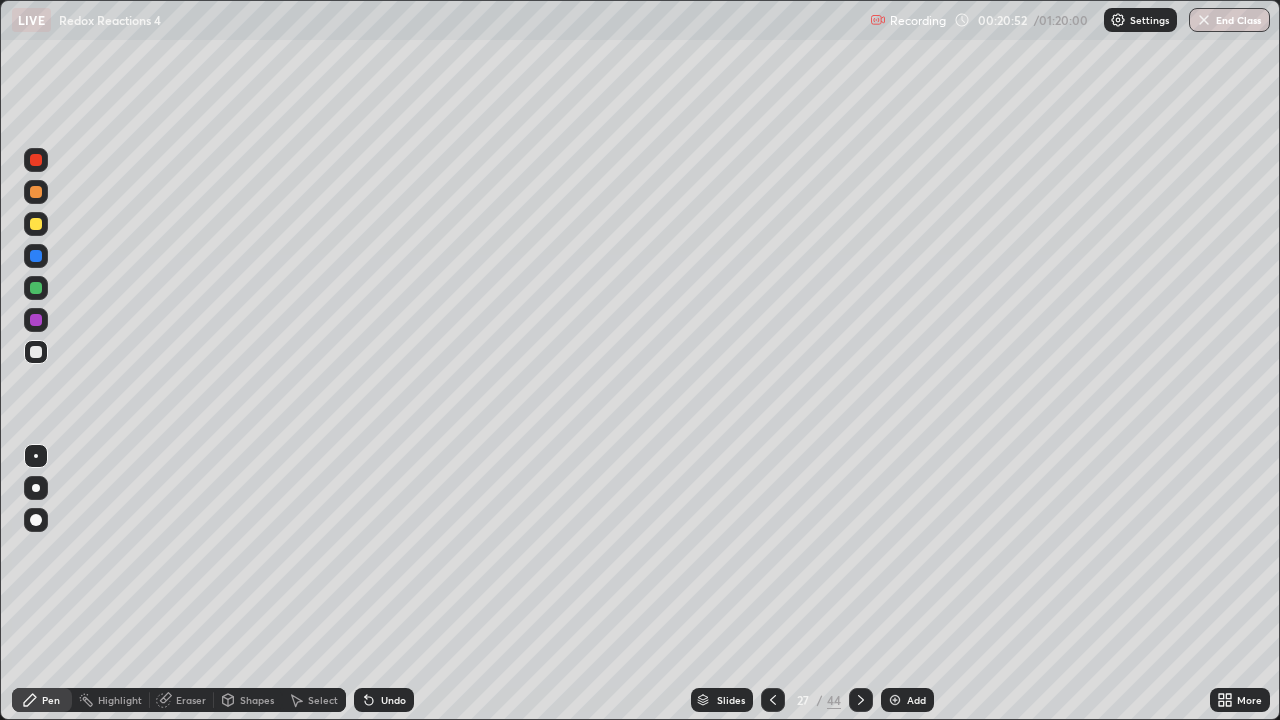 click 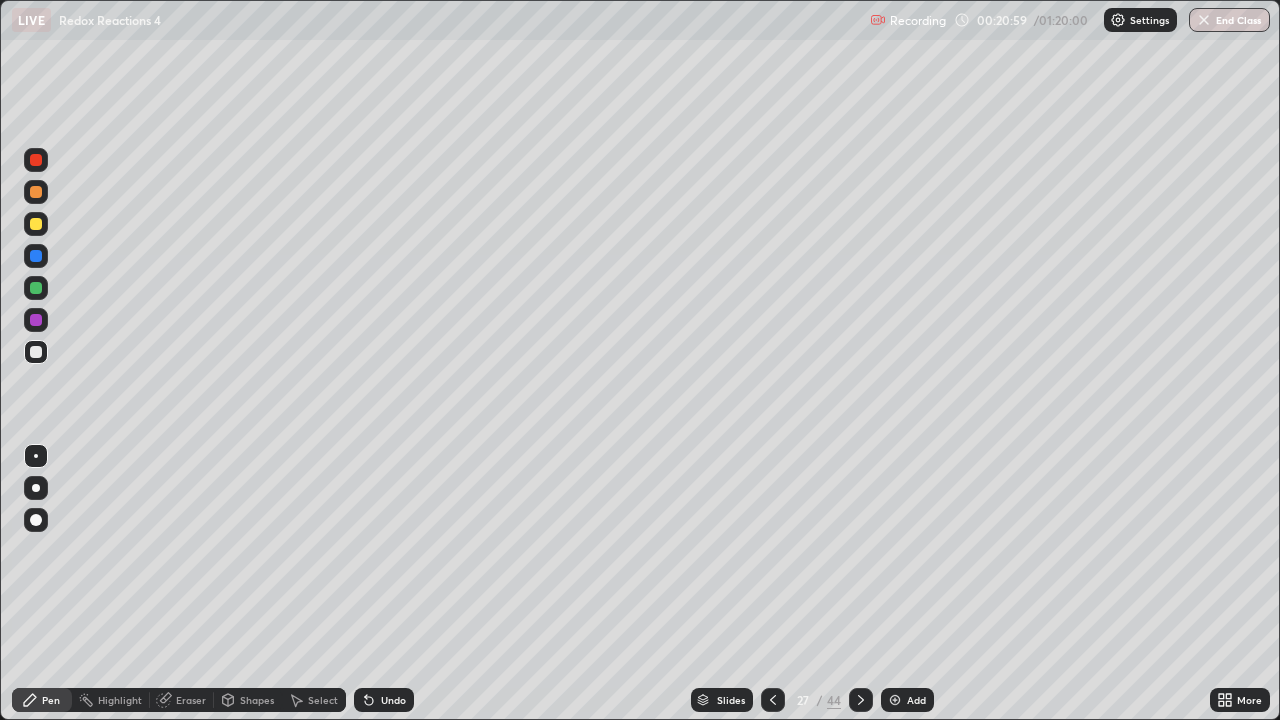 click on "Undo" at bounding box center [393, 700] 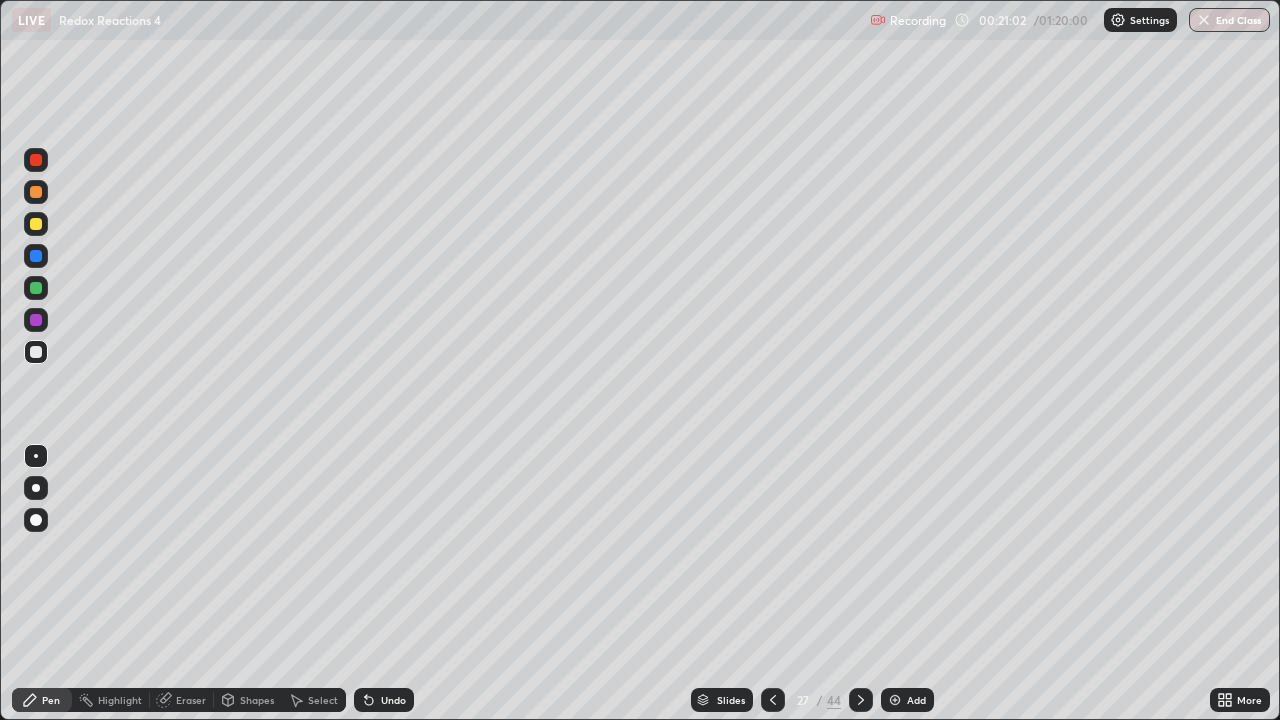 click on "Eraser" at bounding box center (191, 700) 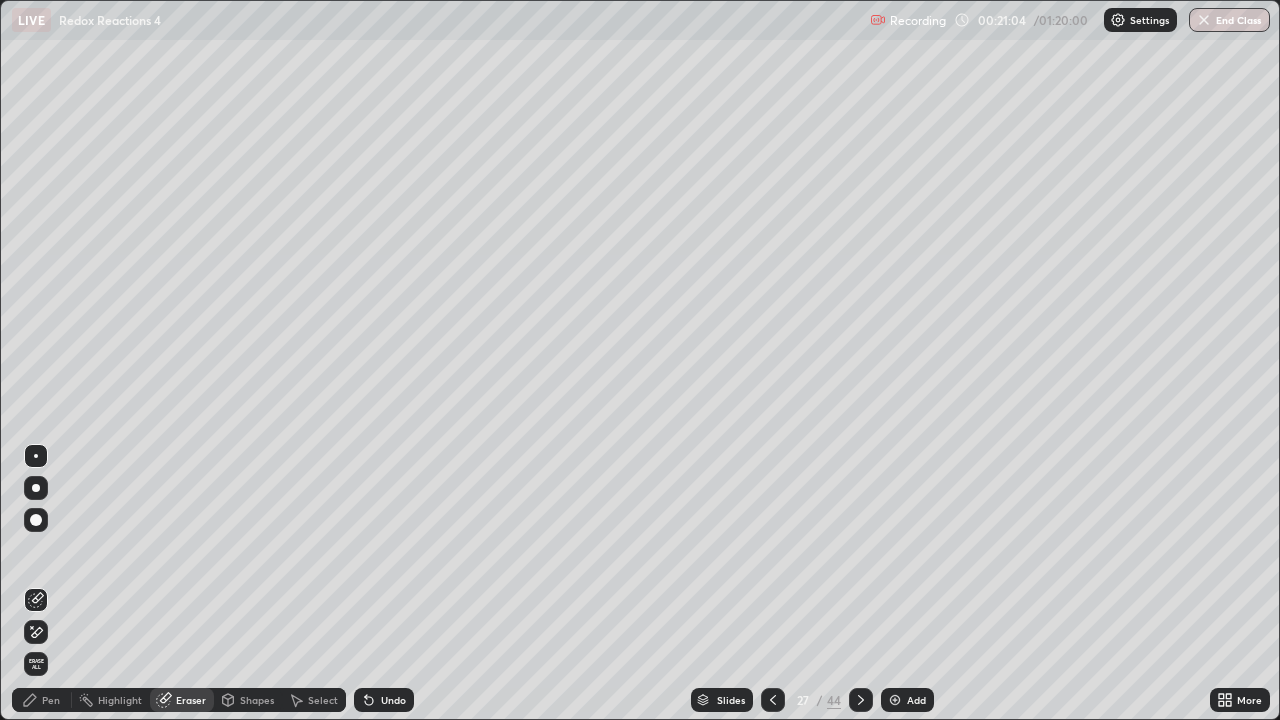click on "Pen" at bounding box center (42, 700) 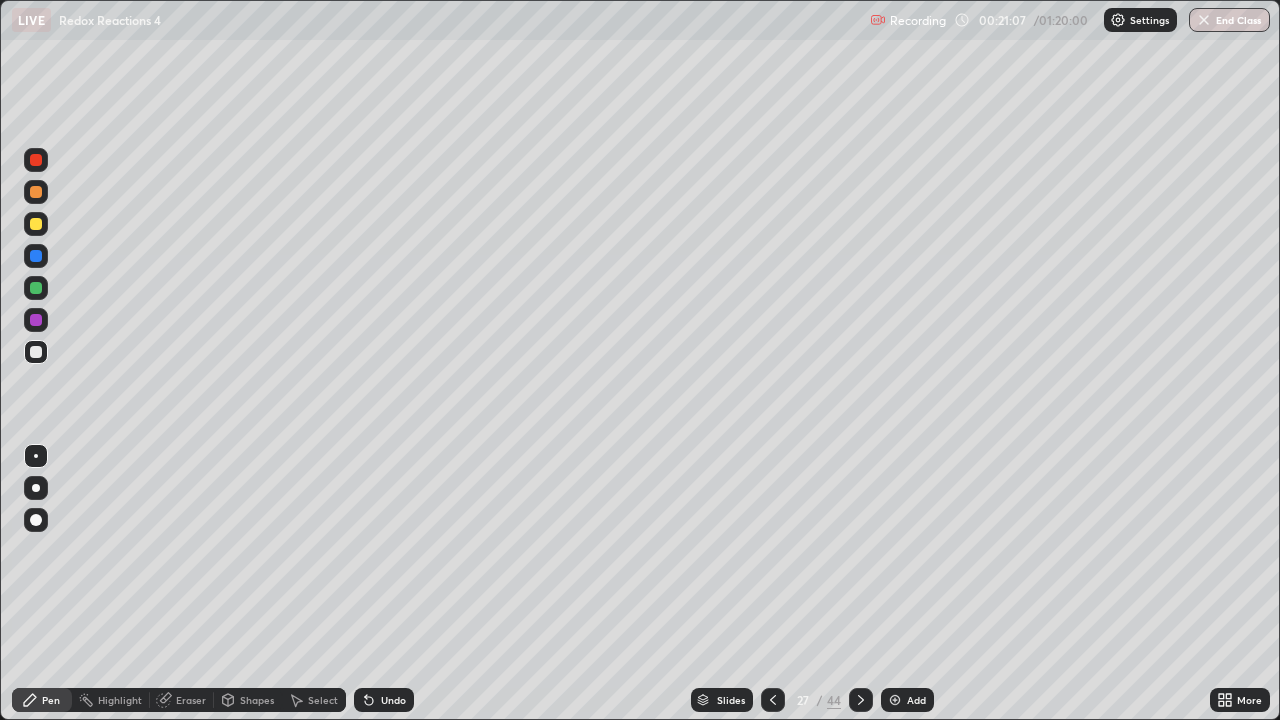 click on "Undo" at bounding box center (384, 700) 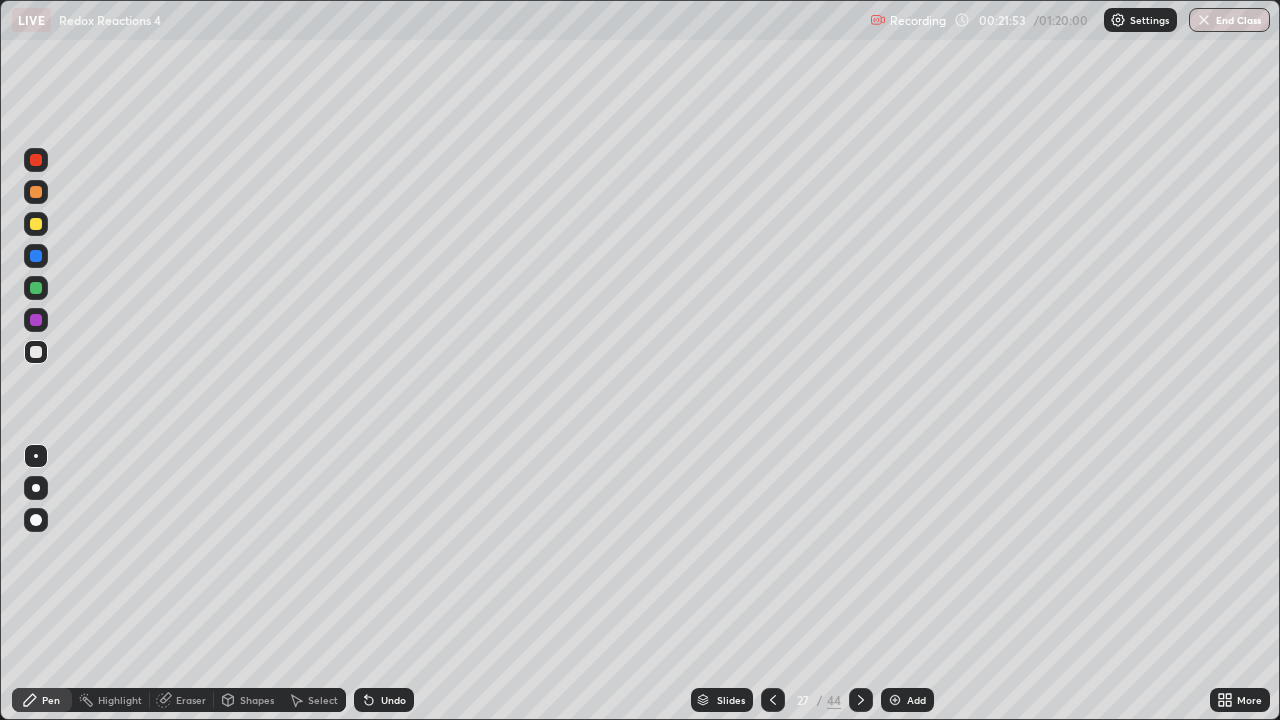 click at bounding box center [36, 224] 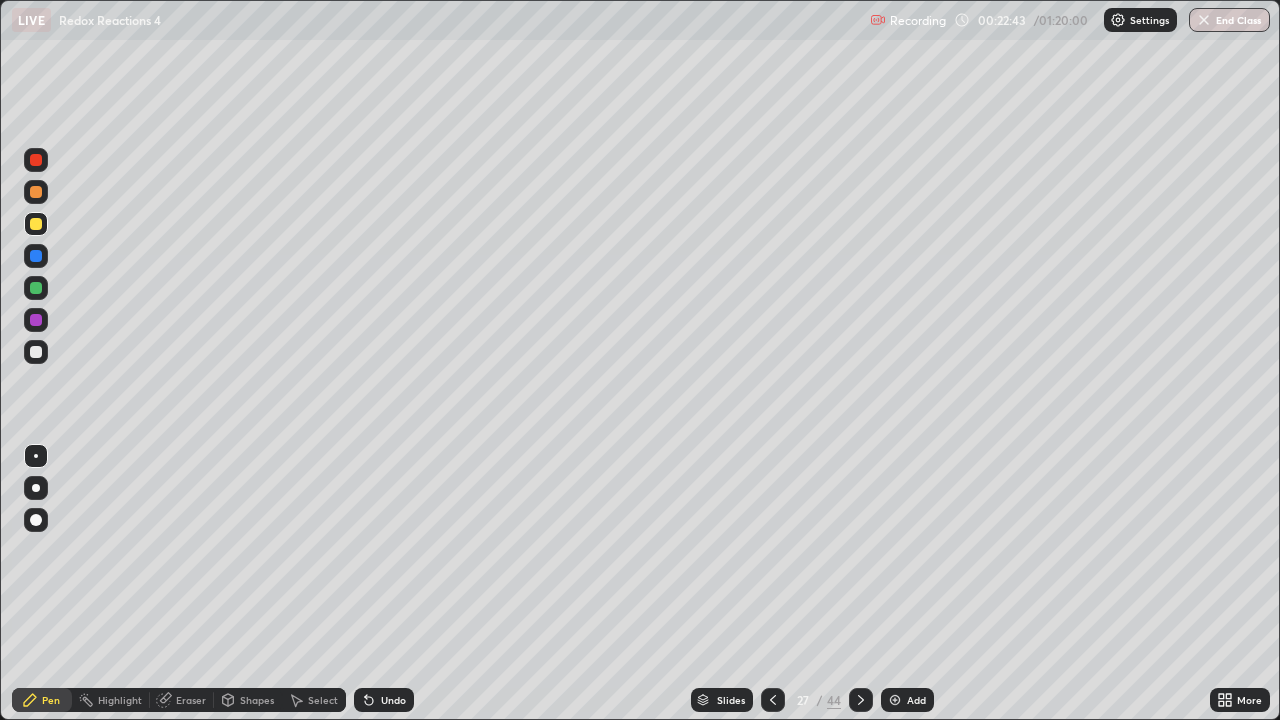 click at bounding box center (895, 700) 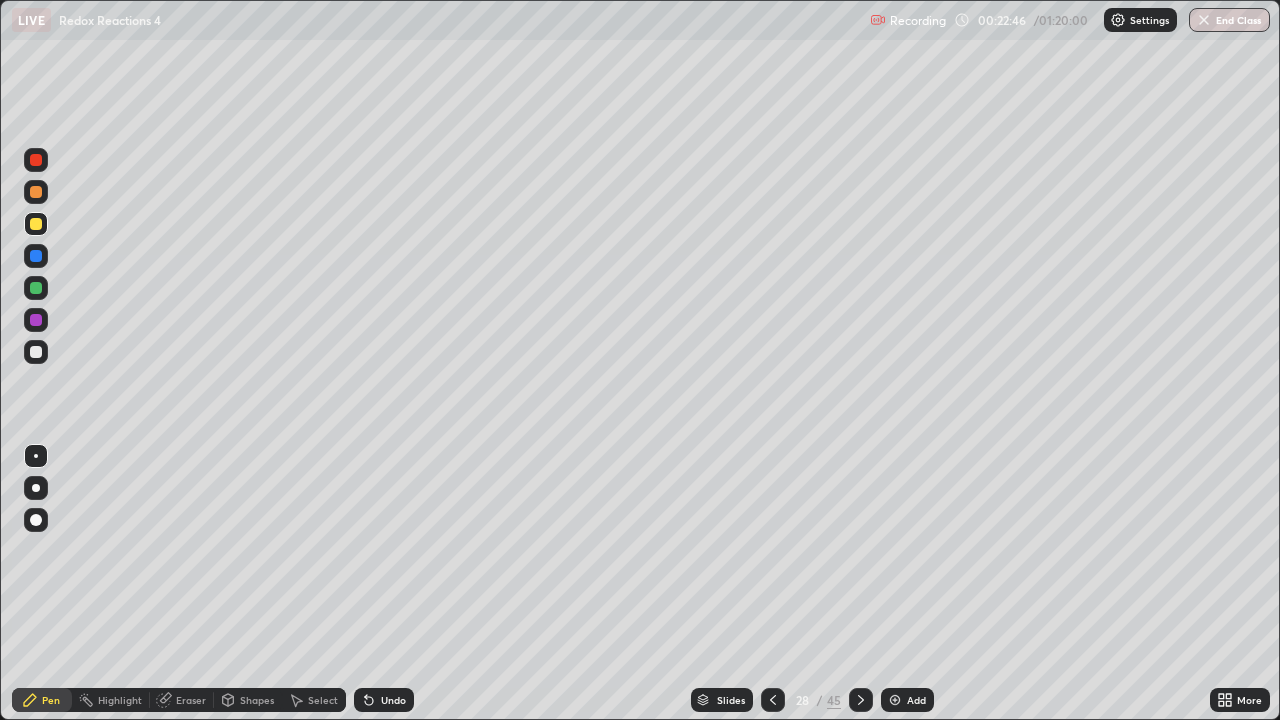 click at bounding box center (36, 352) 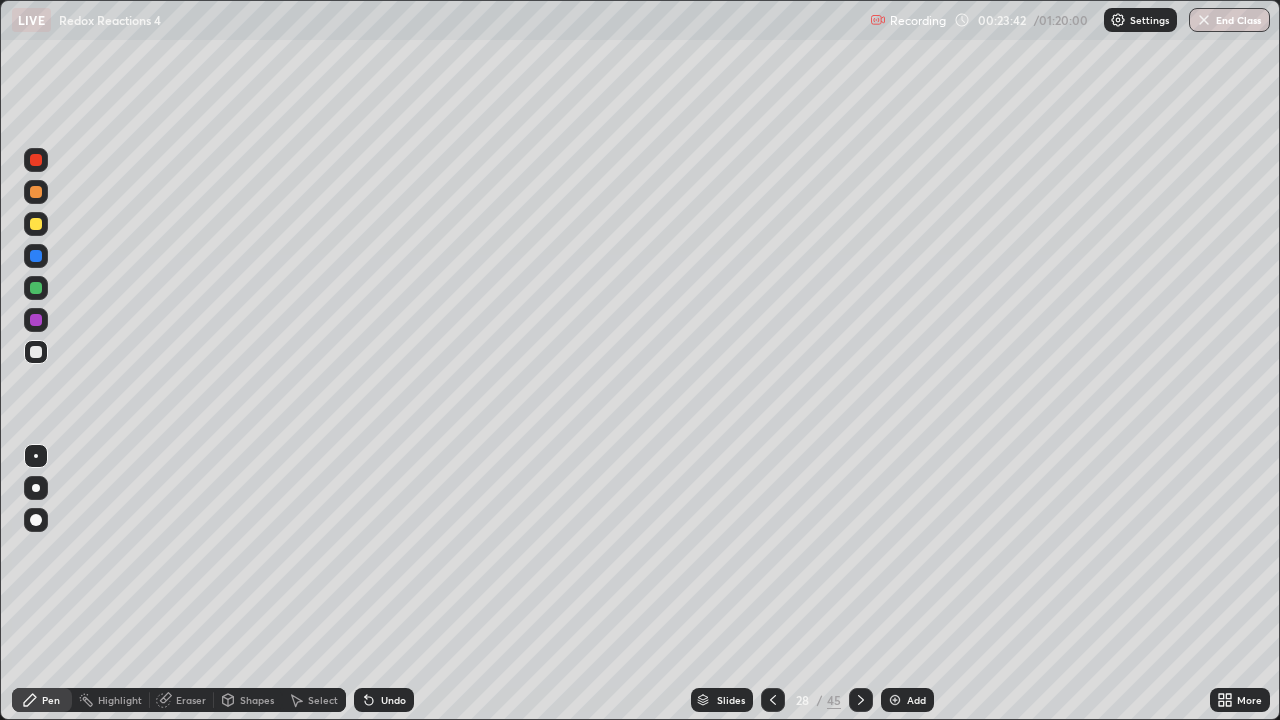 click at bounding box center [36, 224] 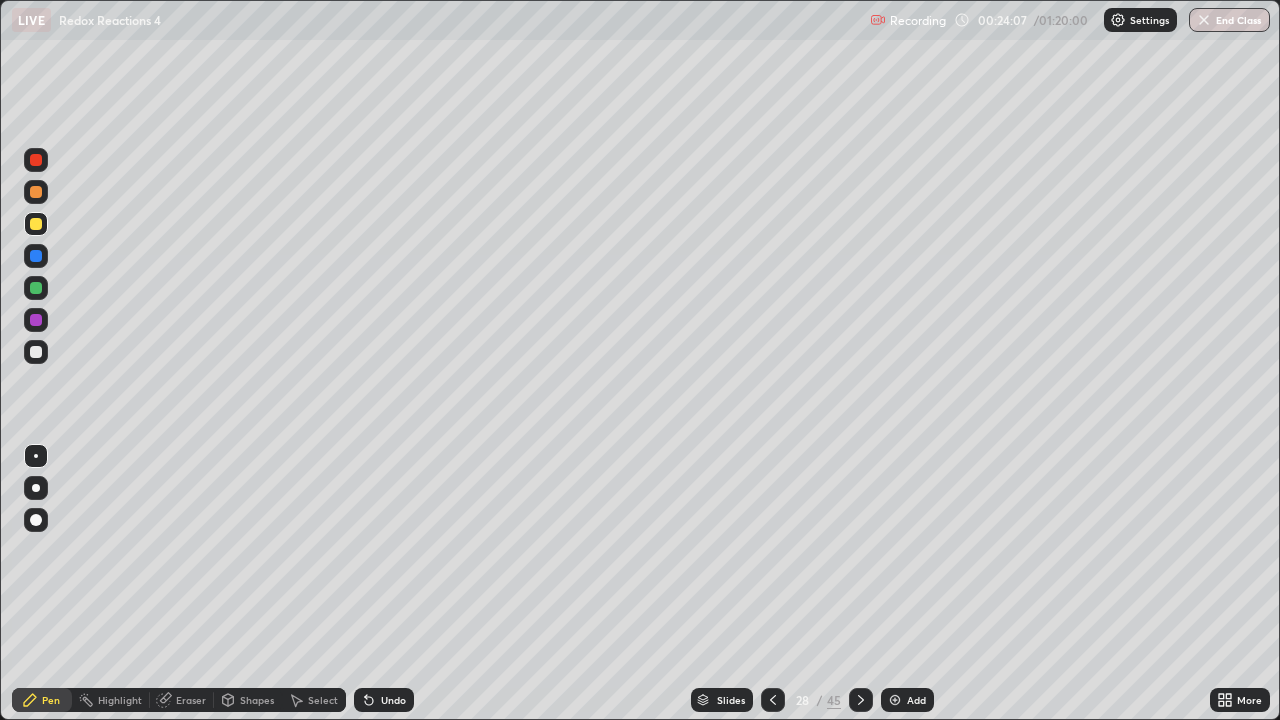 click at bounding box center [36, 352] 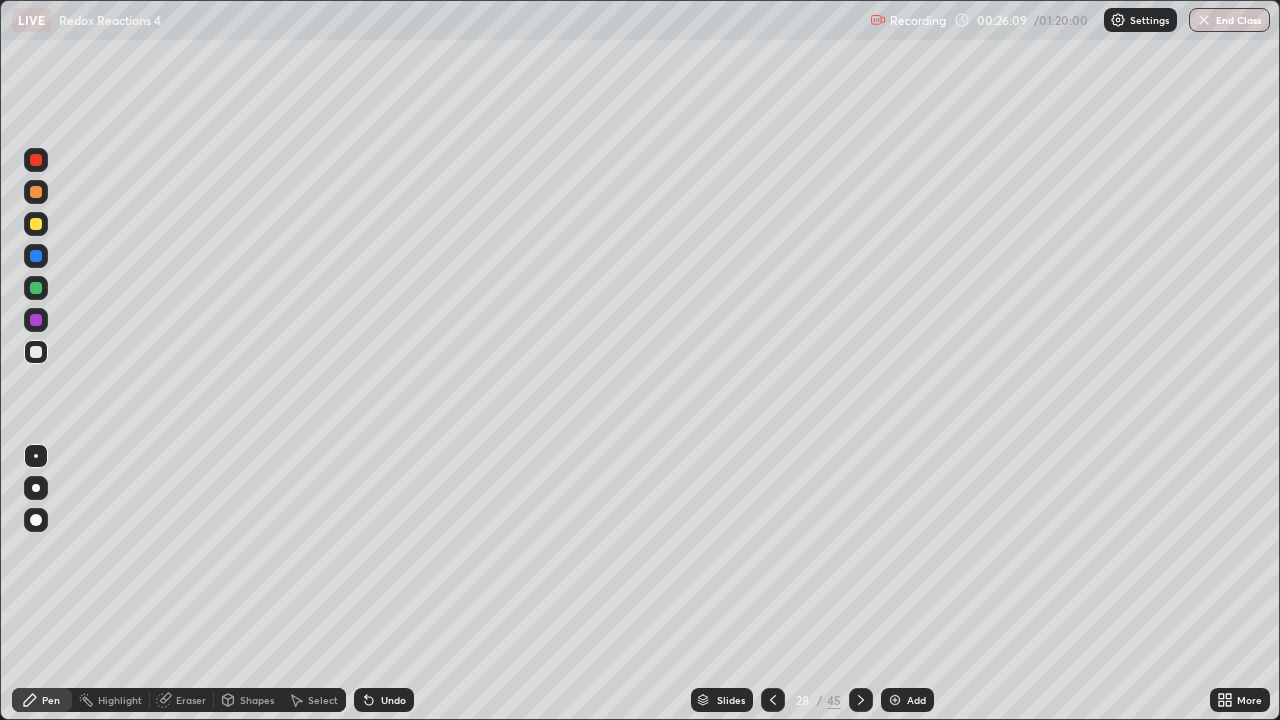 click 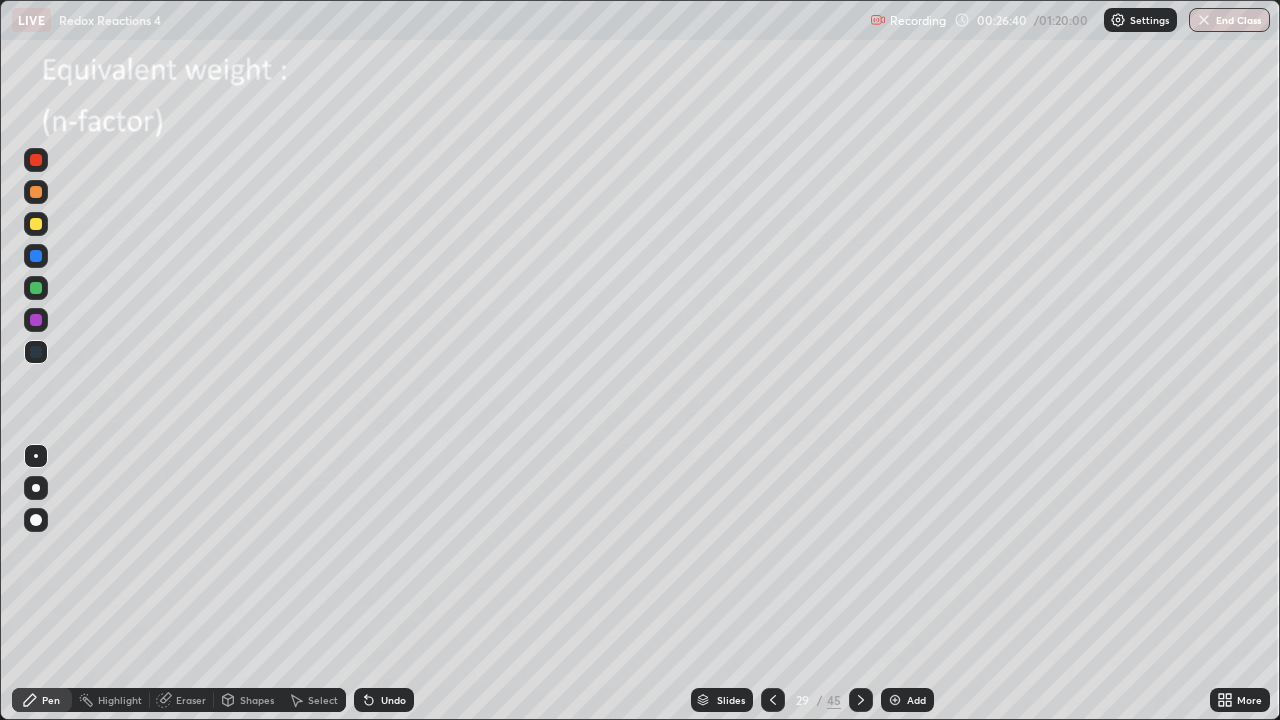 click at bounding box center (36, 224) 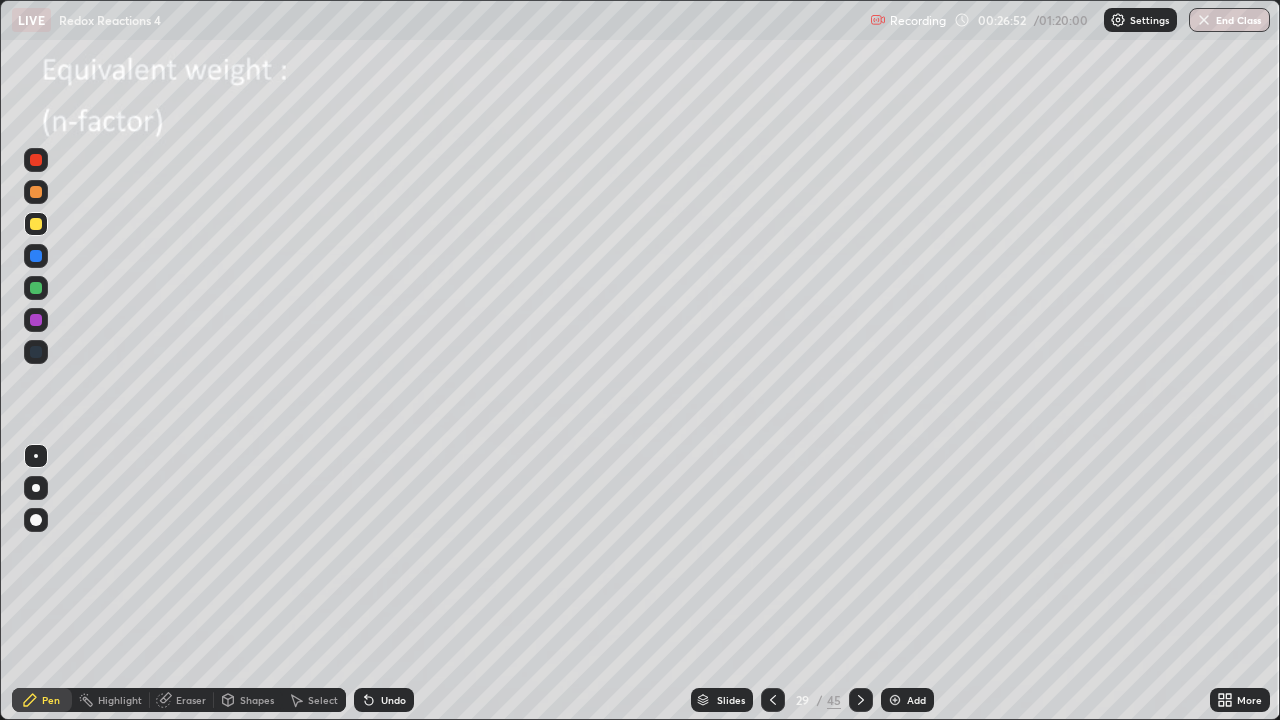 click 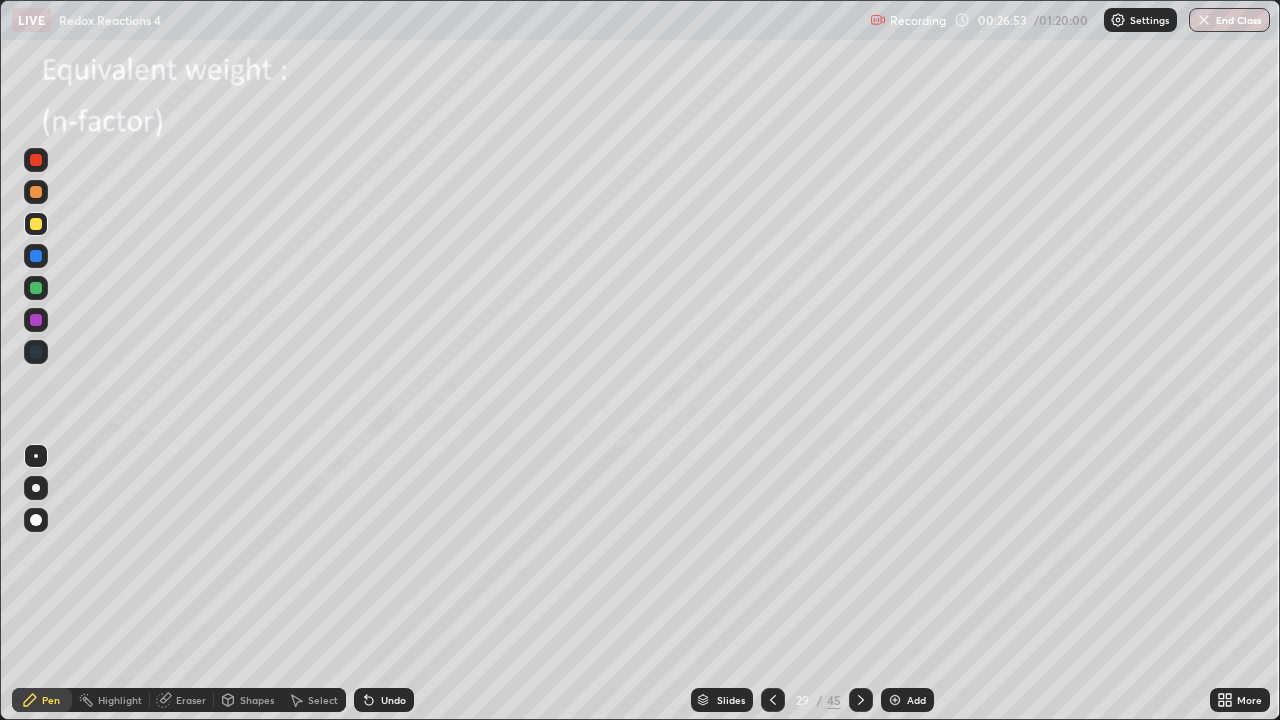 click 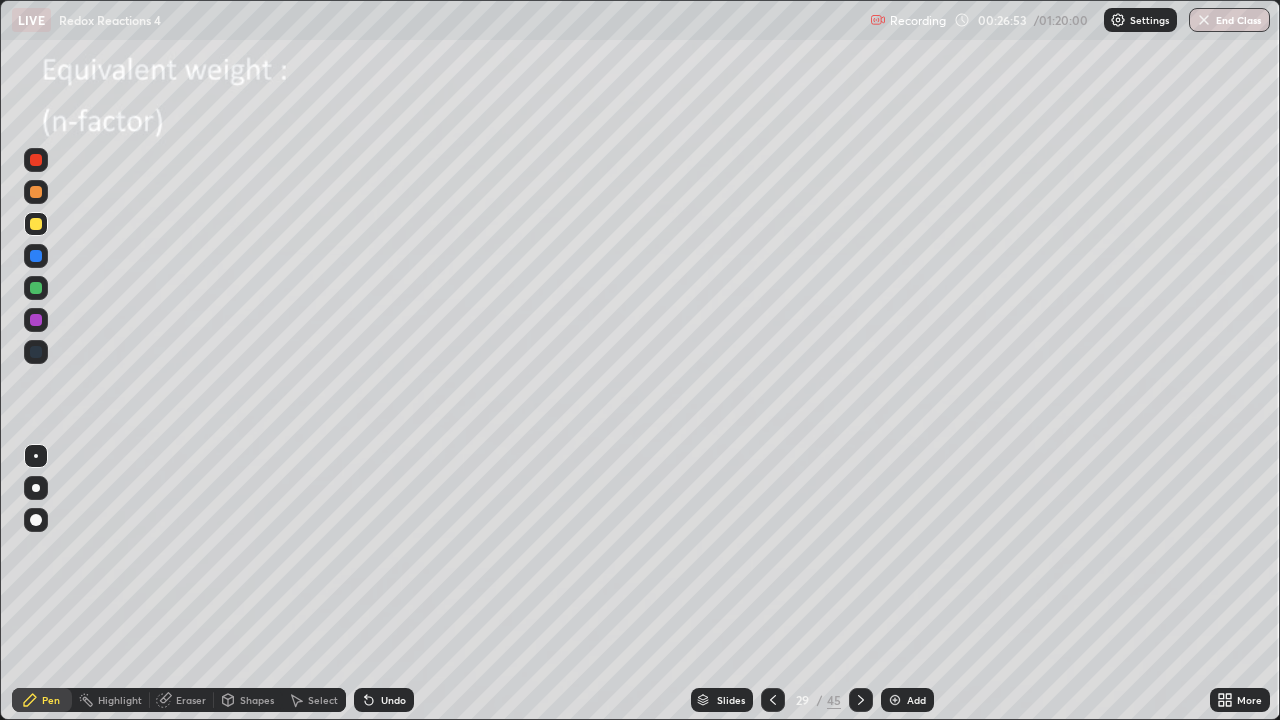 click 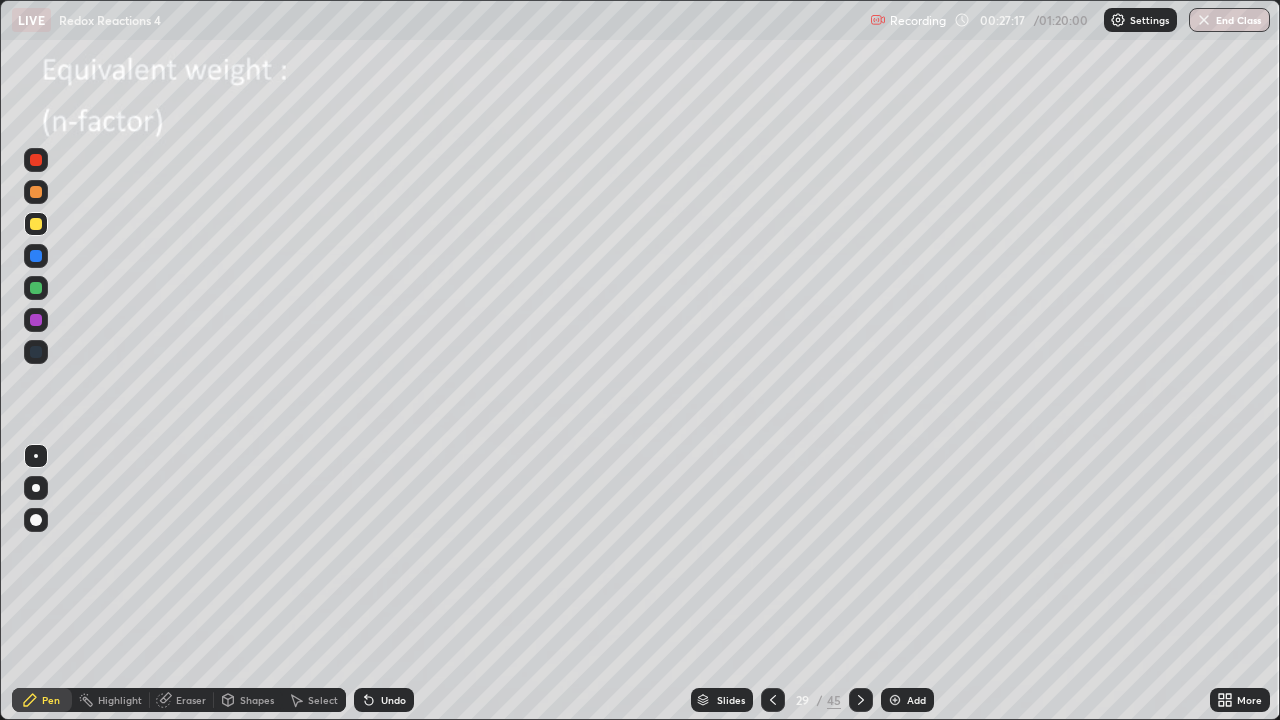 click on "Undo" at bounding box center [384, 700] 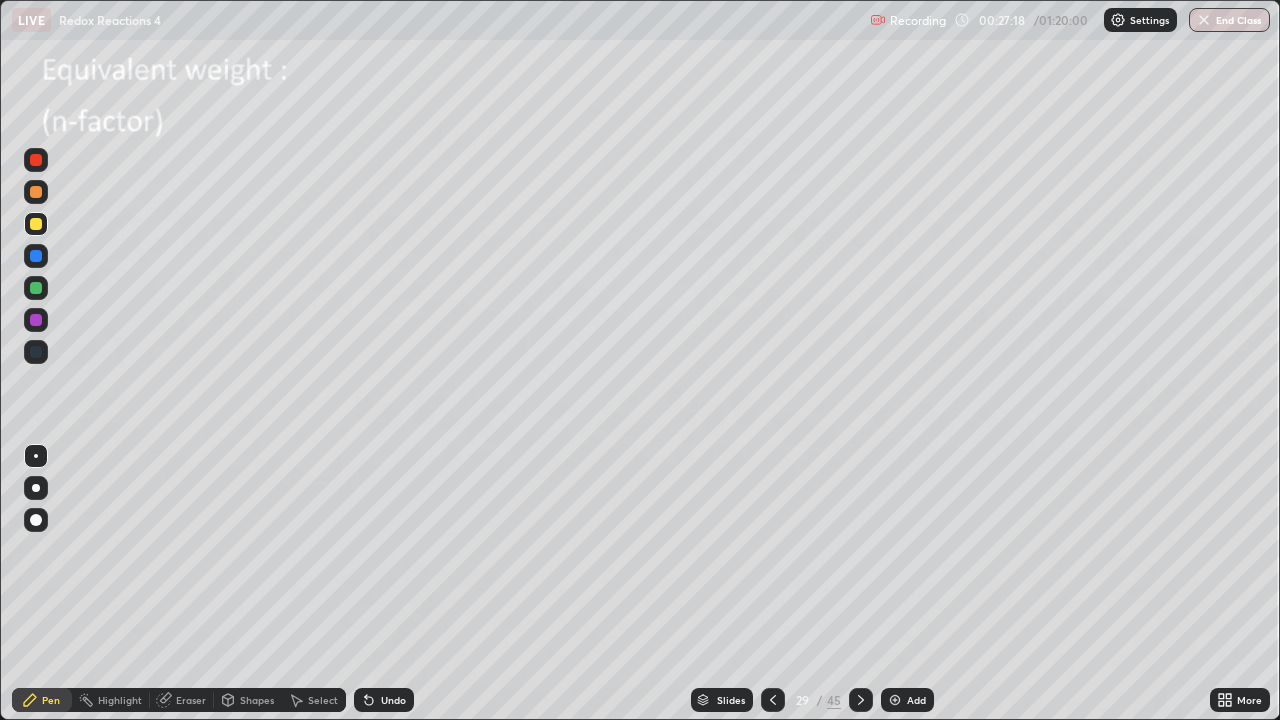 click 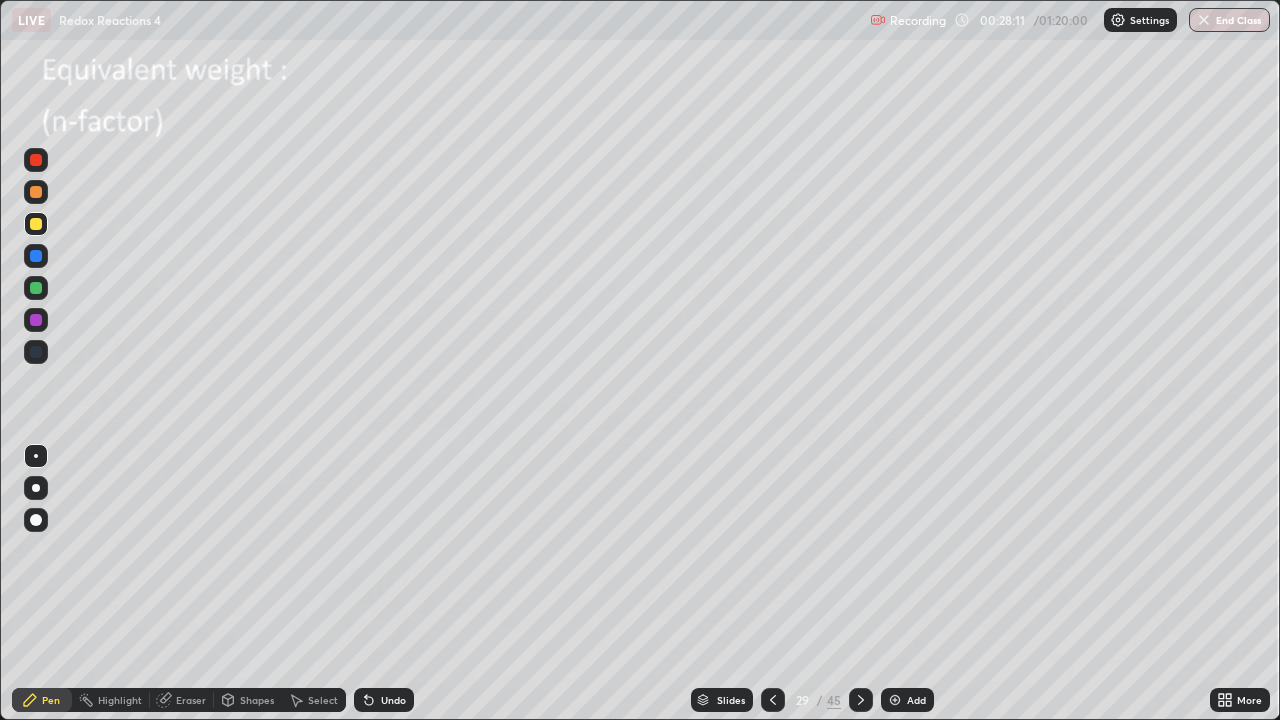 click on "Undo" at bounding box center (384, 700) 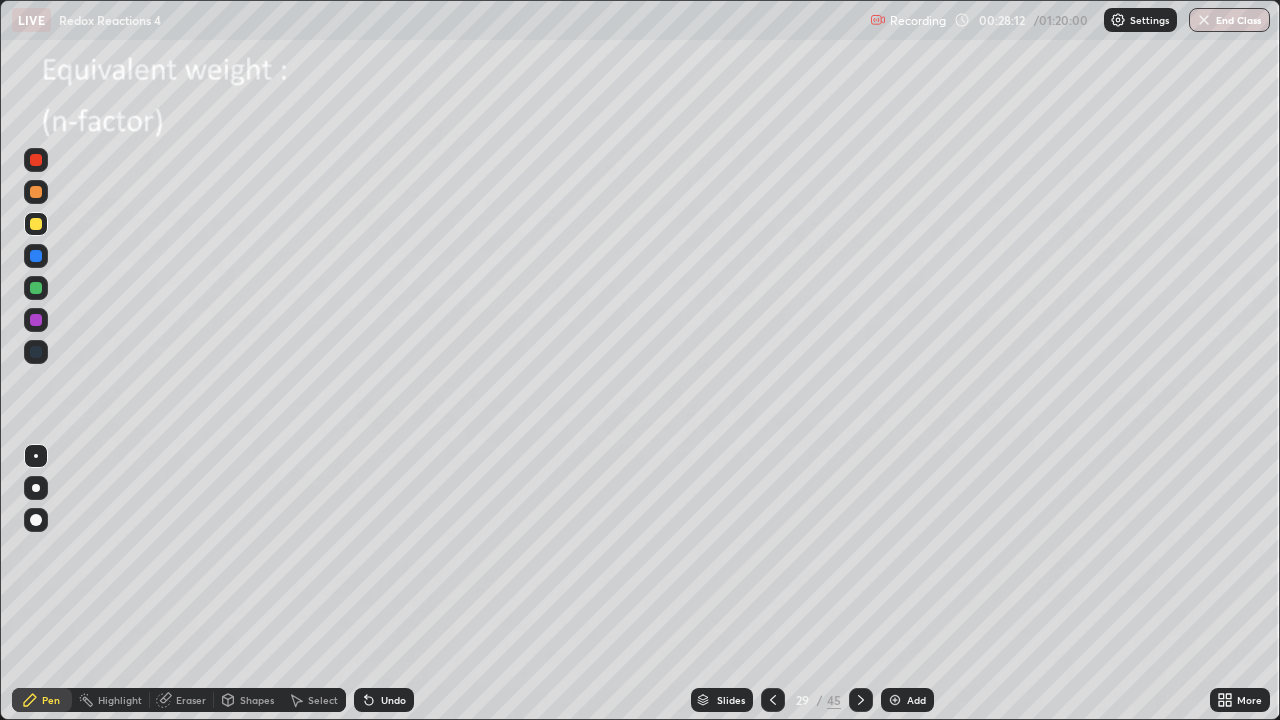 click on "Undo" at bounding box center [384, 700] 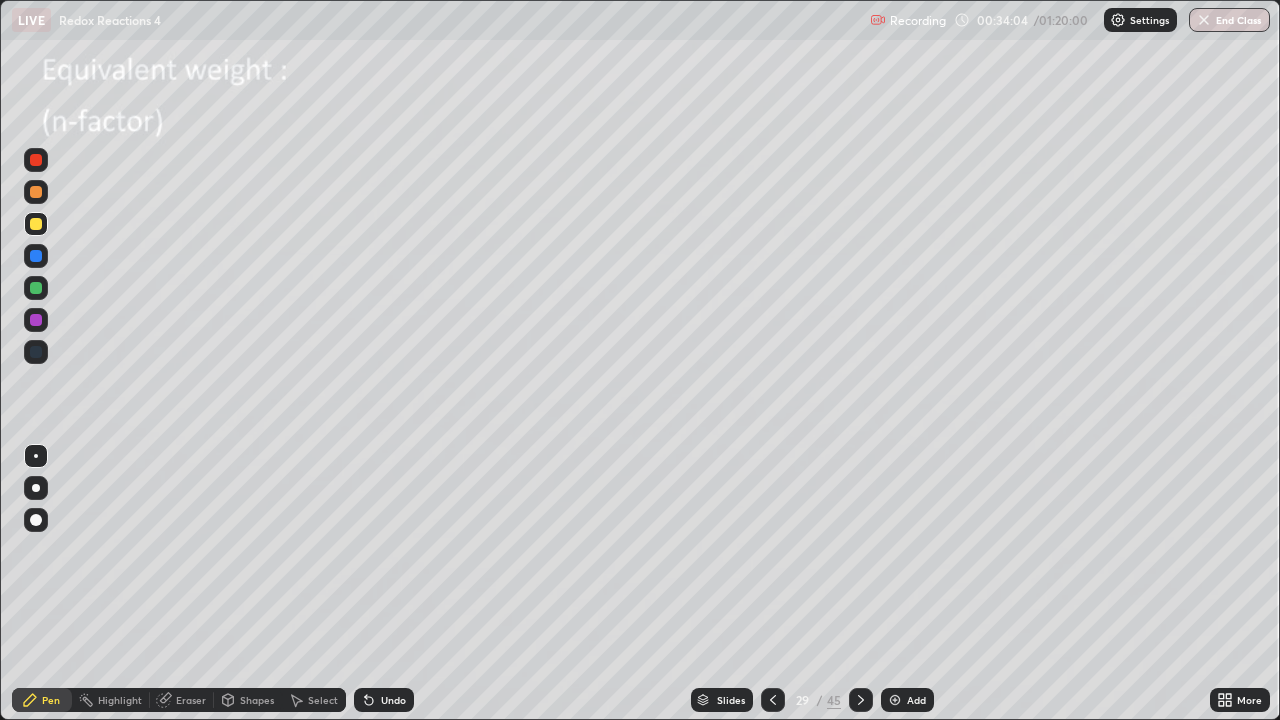 click on "Add" at bounding box center (907, 700) 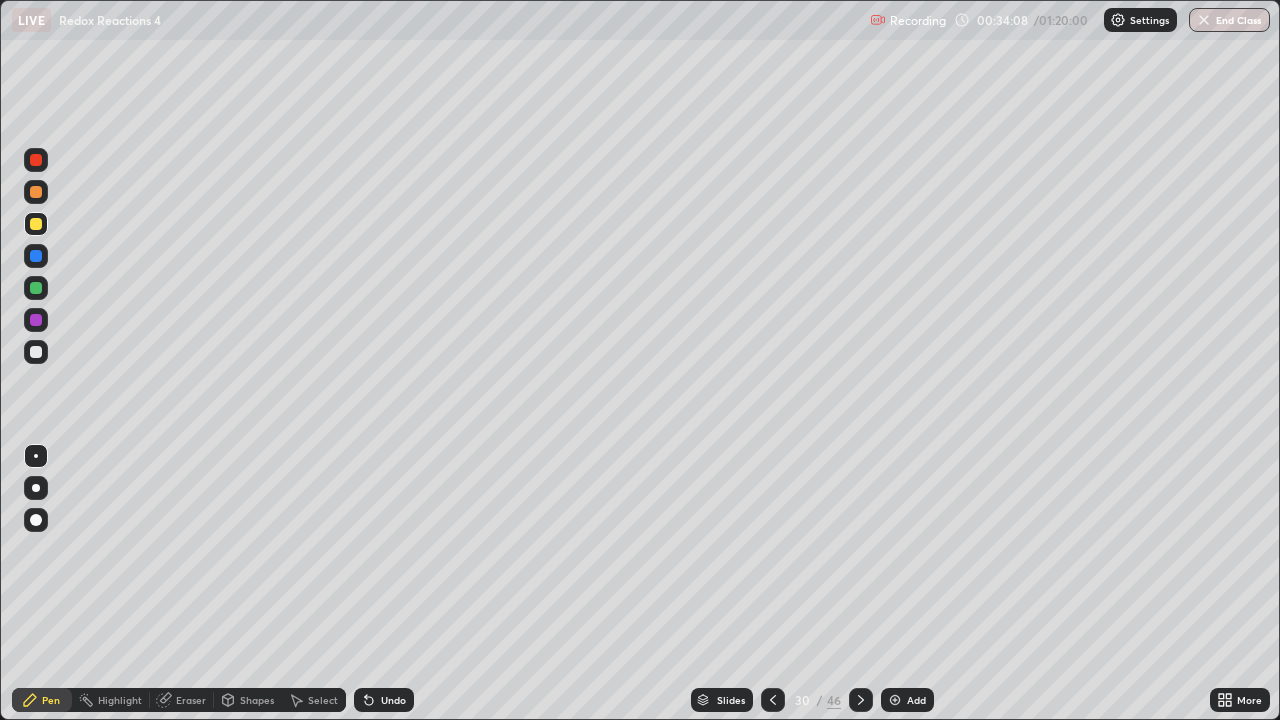 click 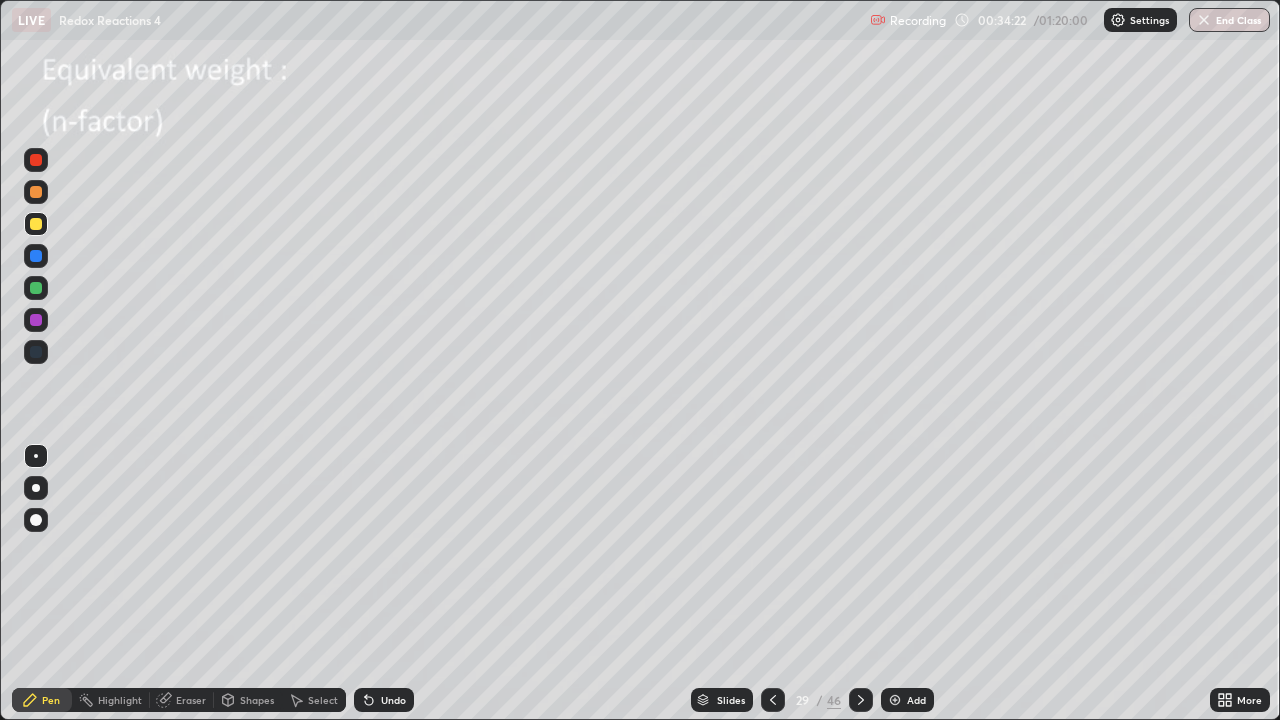click 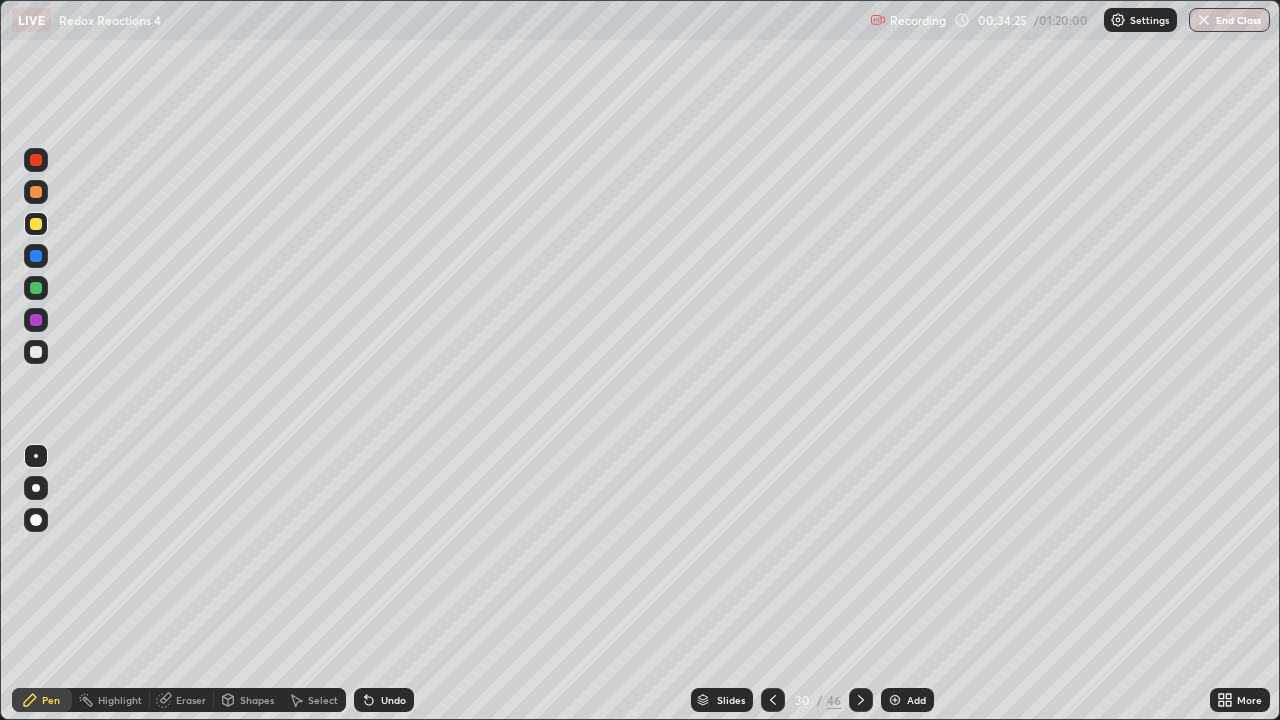 click at bounding box center (36, 352) 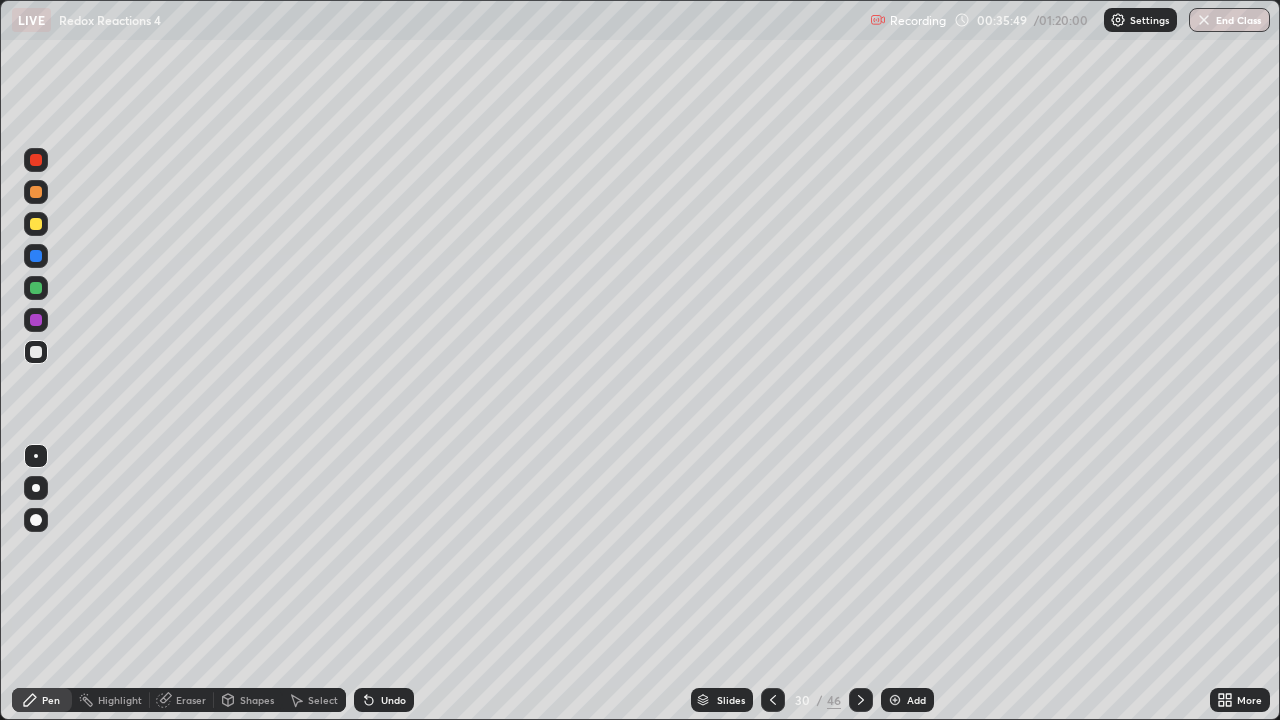 click at bounding box center (36, 224) 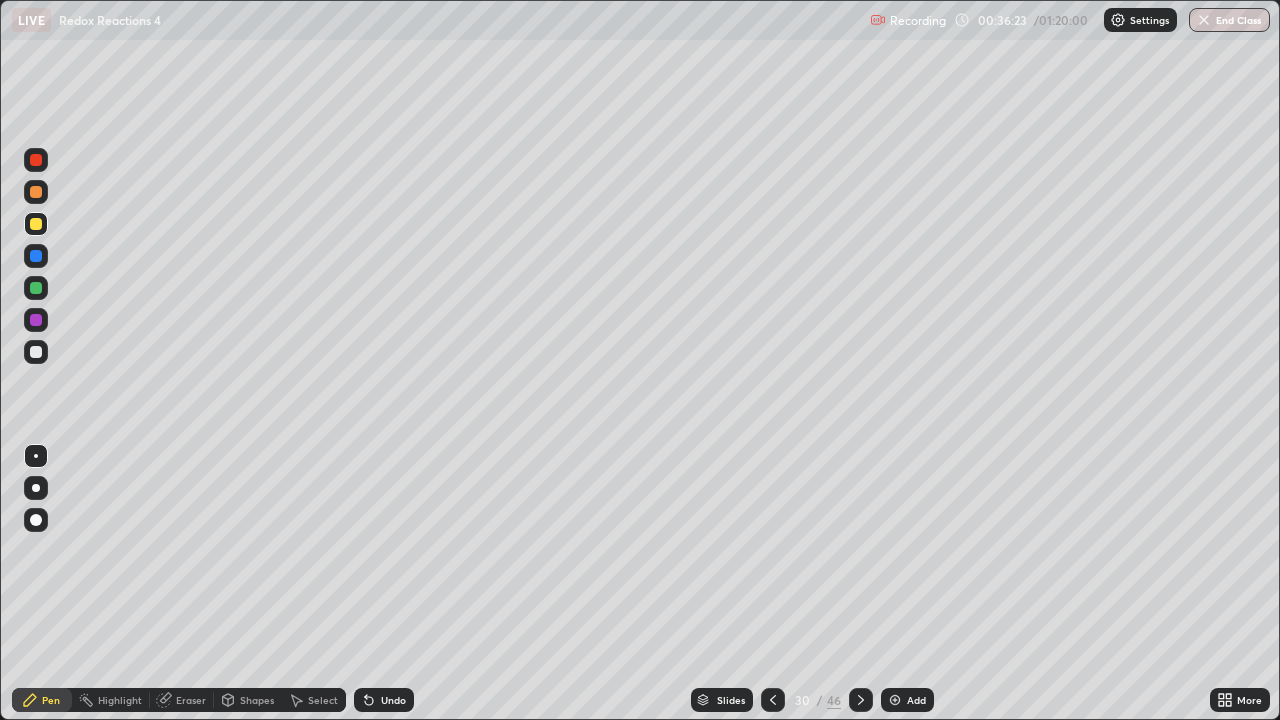 click at bounding box center (36, 288) 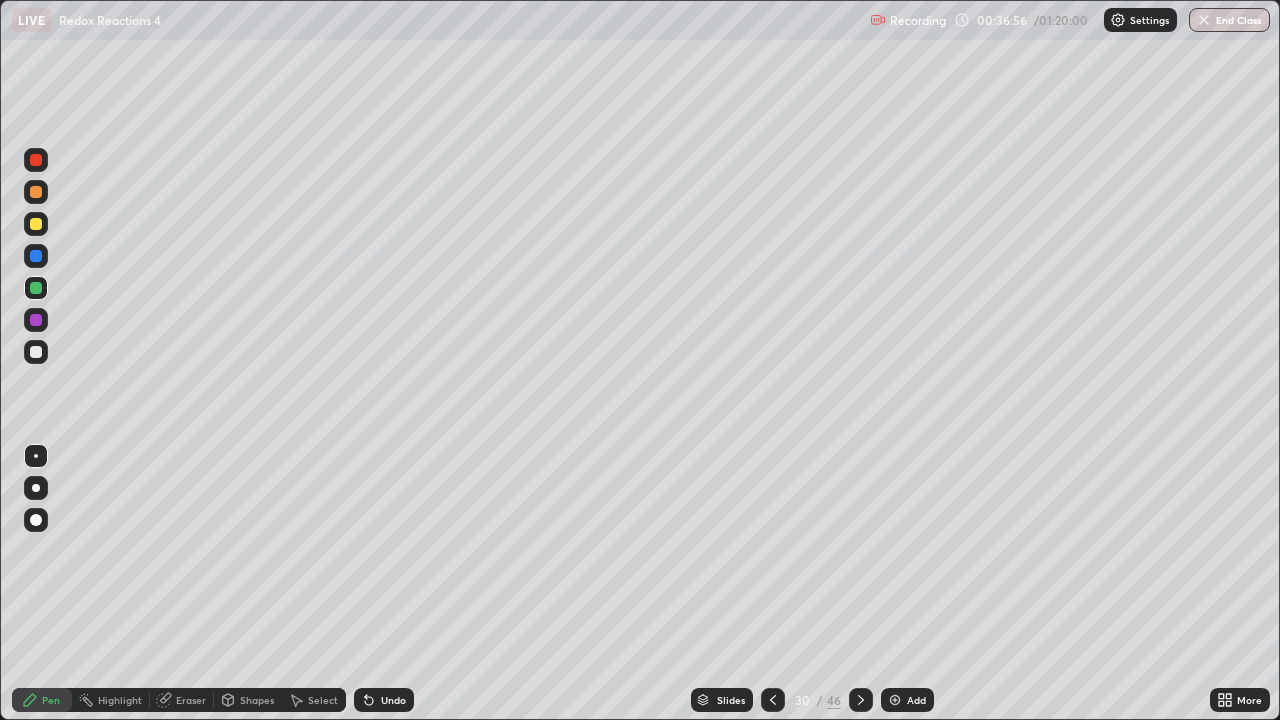 click on "Undo" at bounding box center (393, 700) 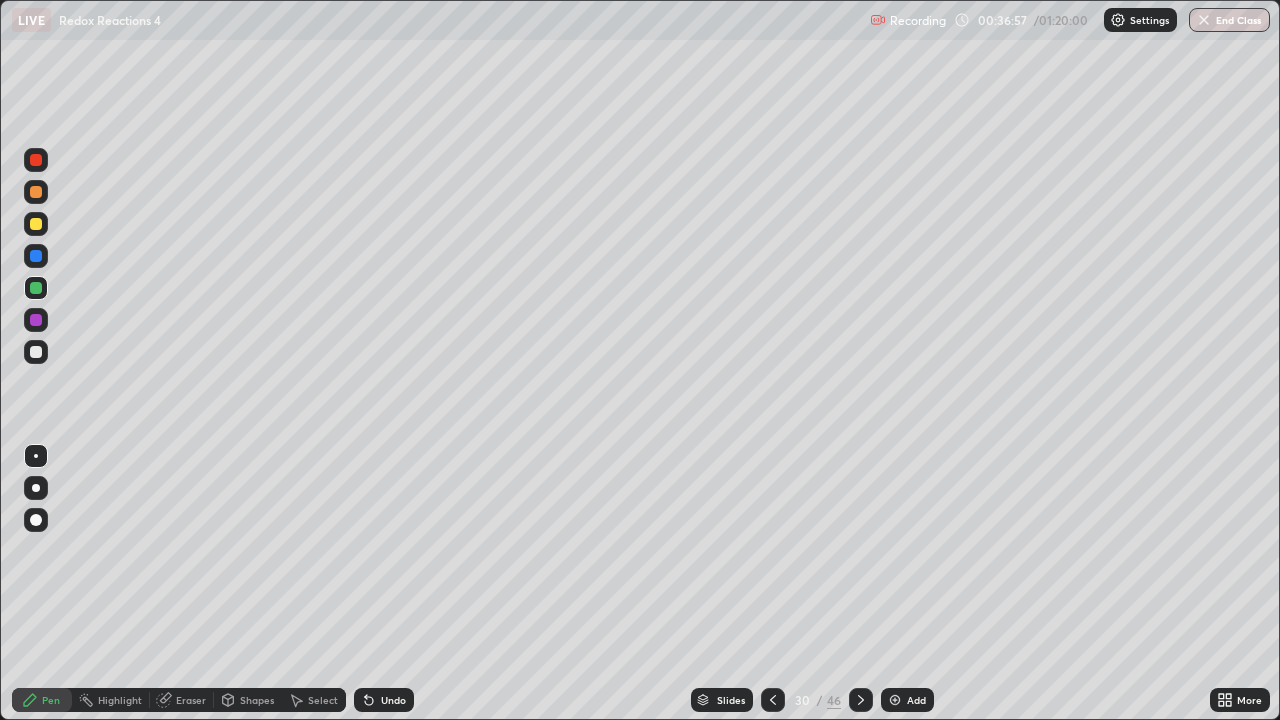 click on "Undo" at bounding box center (393, 700) 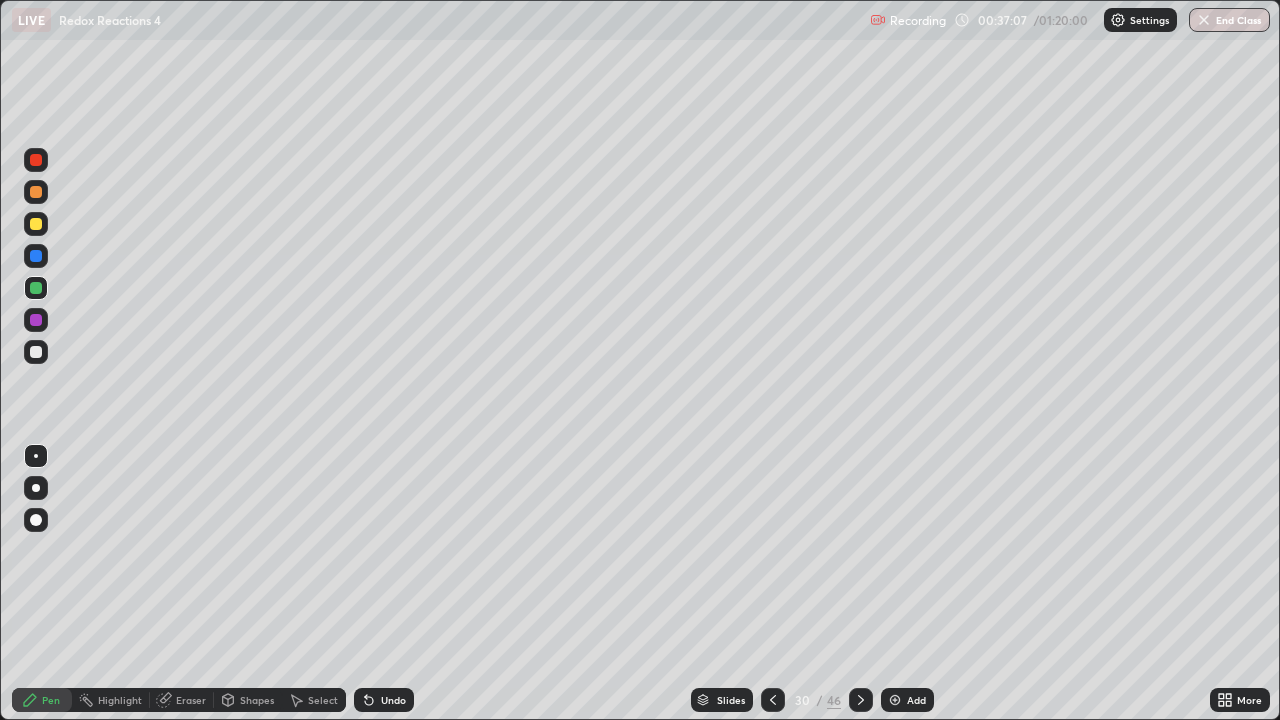 click on "Undo" at bounding box center (384, 700) 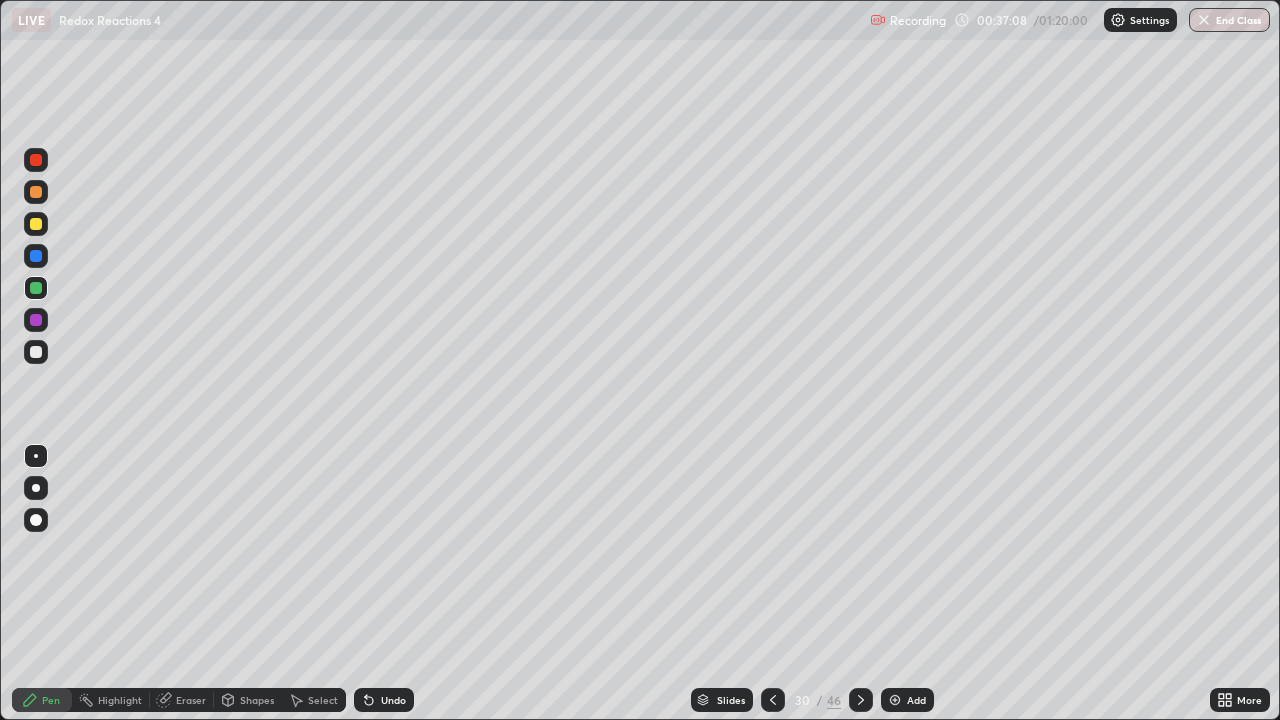 click on "Undo" at bounding box center (393, 700) 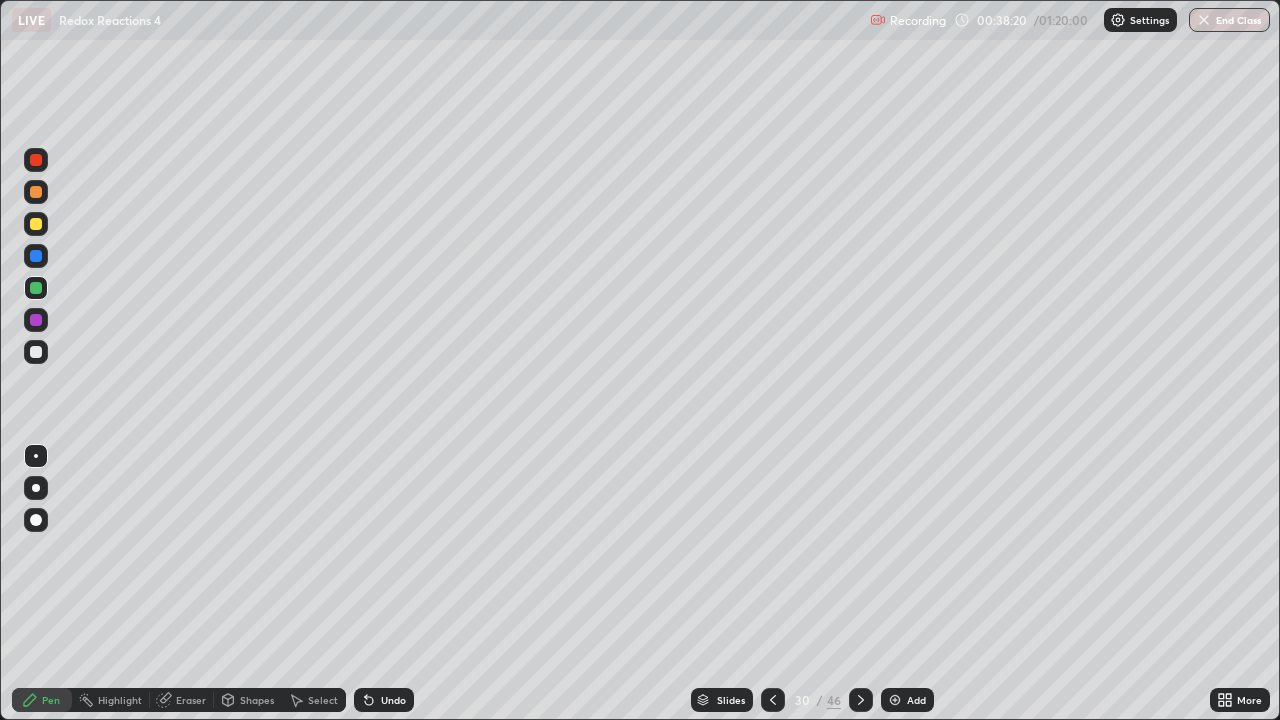 click on "Shapes" at bounding box center (257, 700) 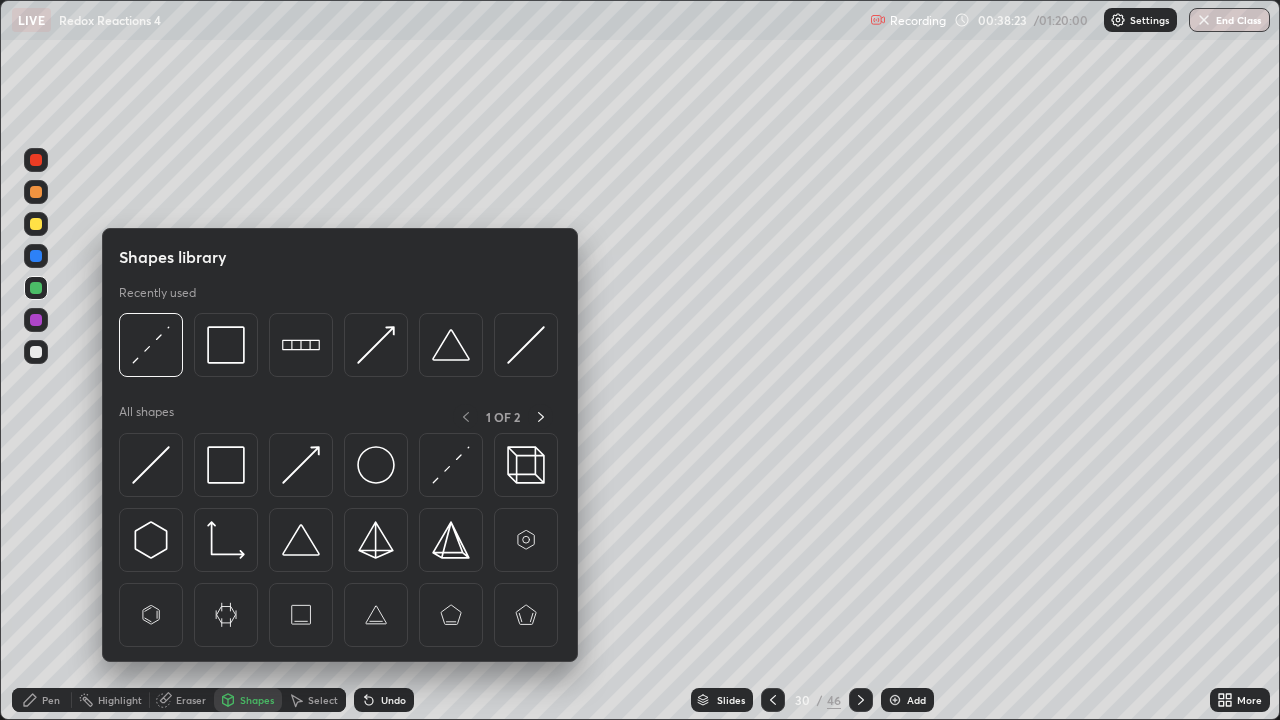 click on "Pen" at bounding box center (42, 700) 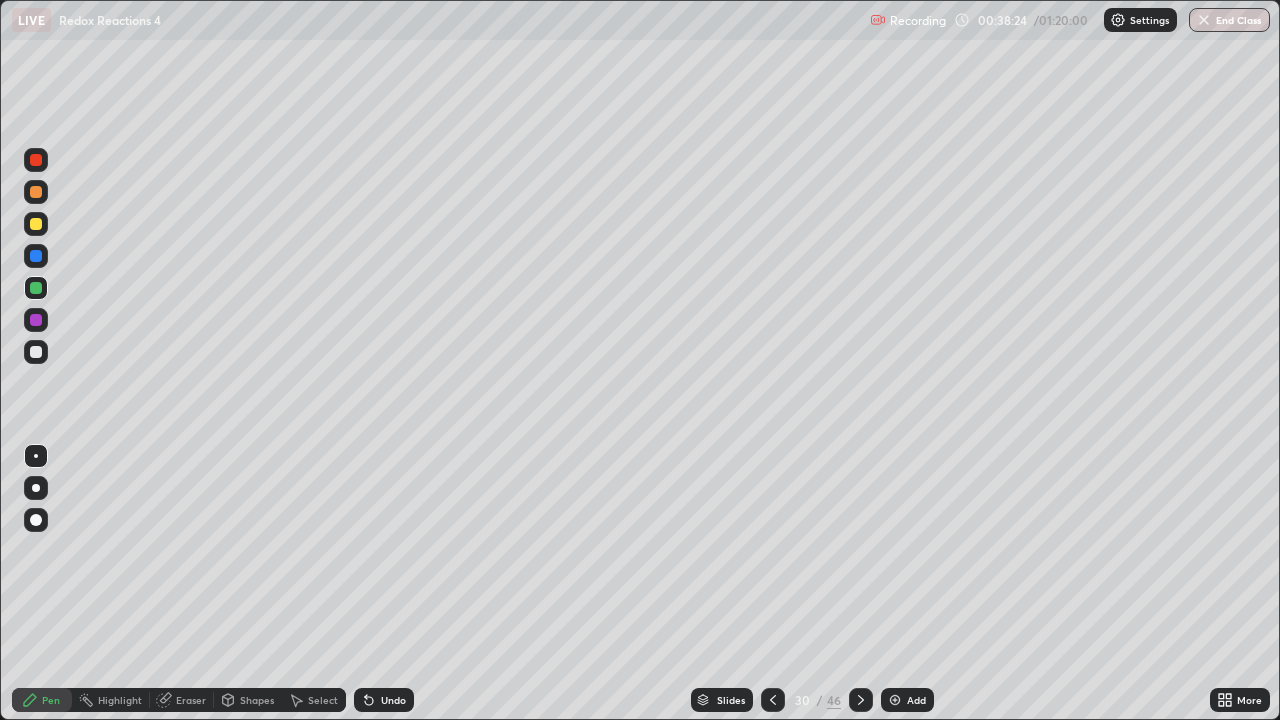click at bounding box center [36, 224] 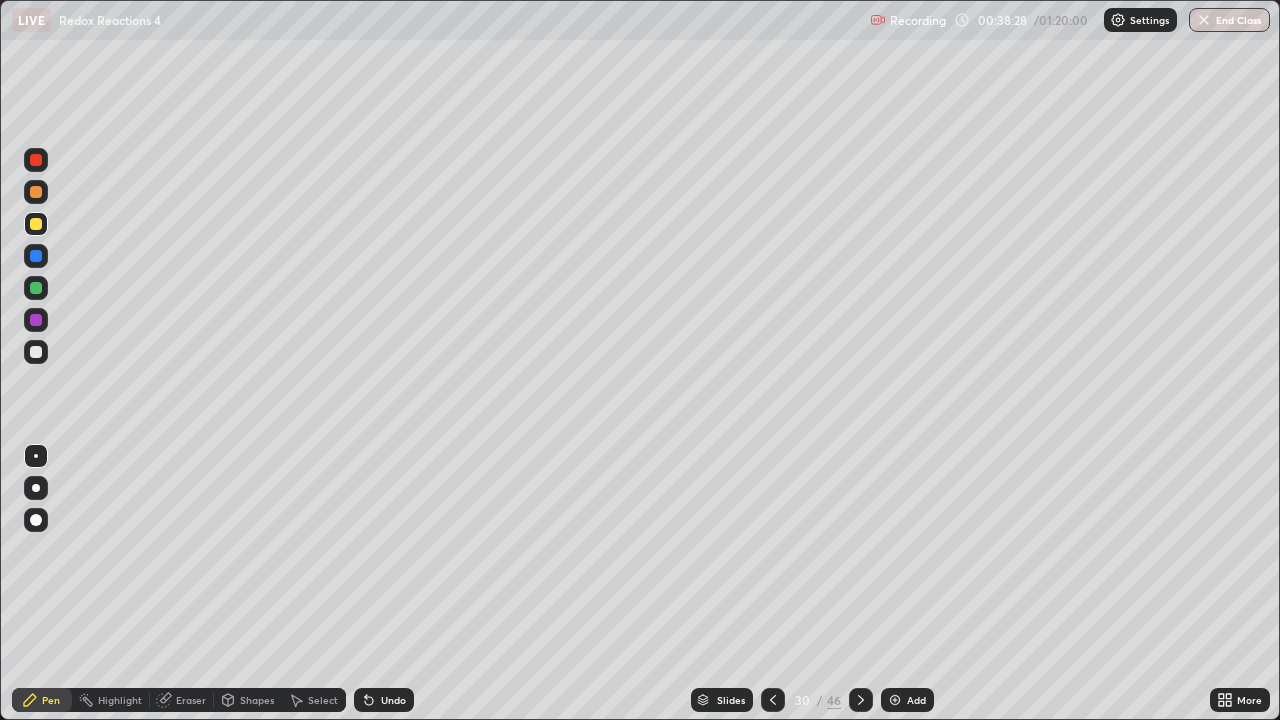 click on "Undo" at bounding box center (393, 700) 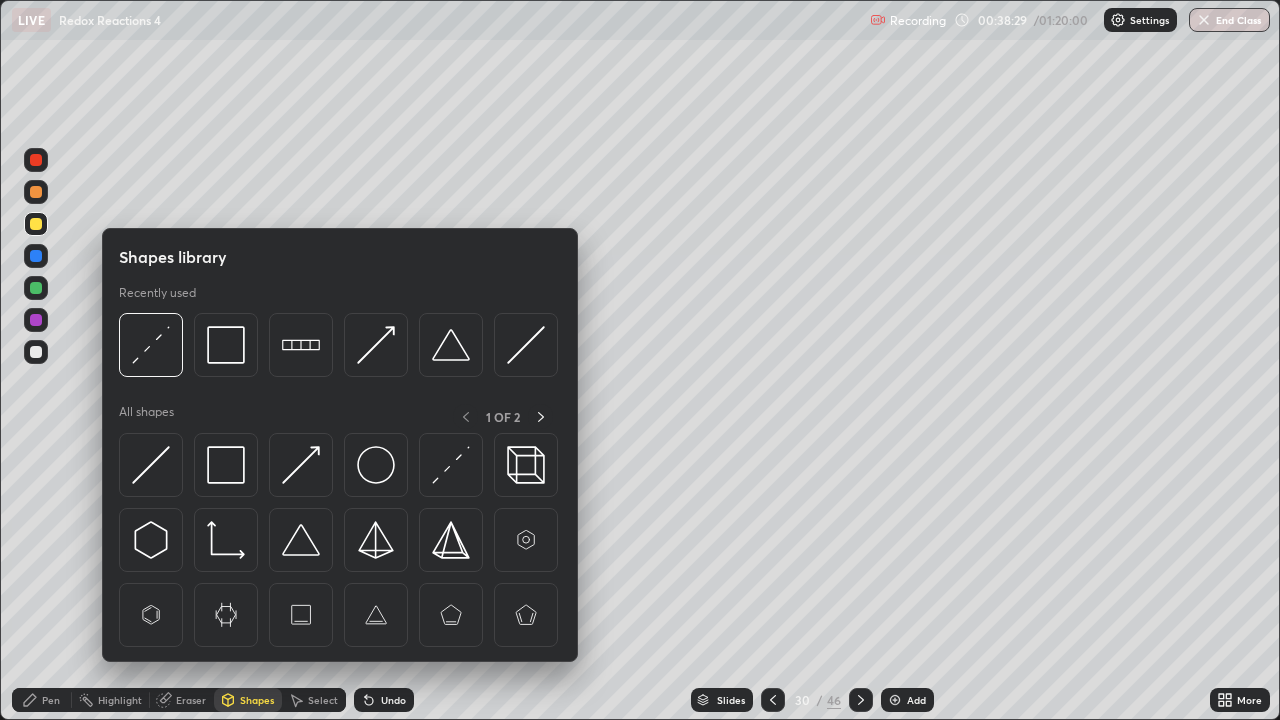 click on "Select" at bounding box center (323, 700) 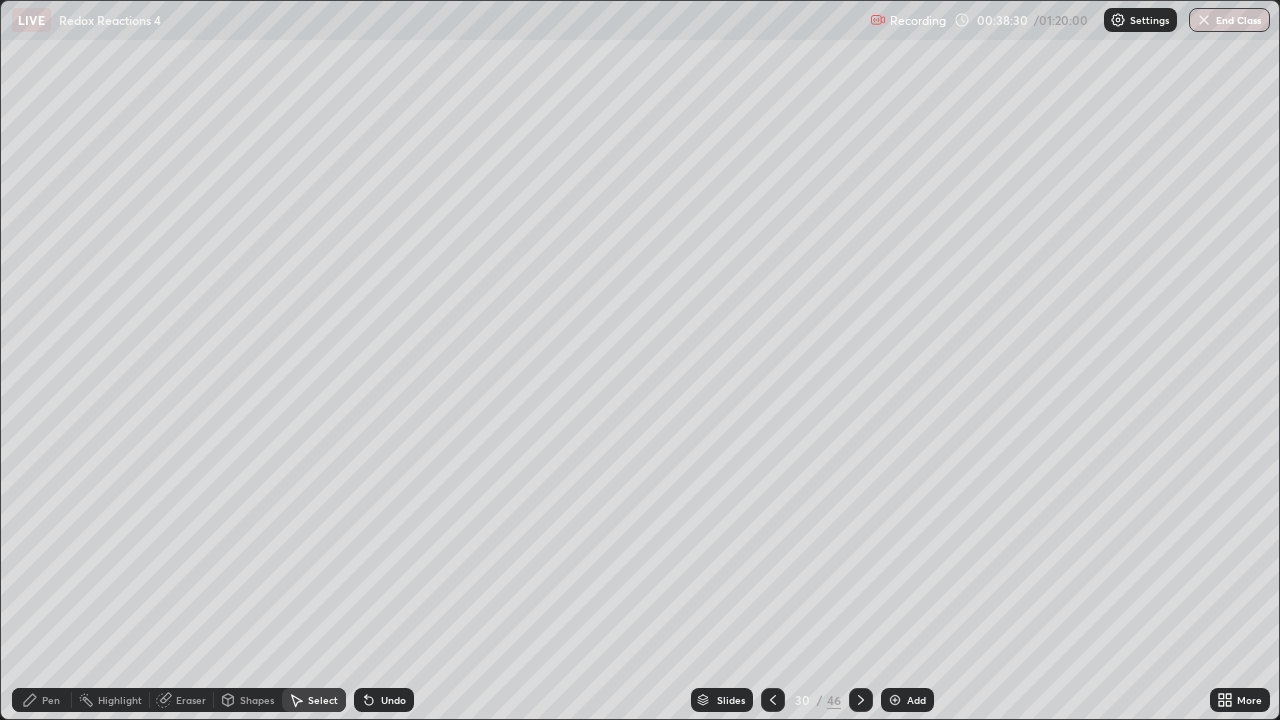 click on "Select" at bounding box center (323, 700) 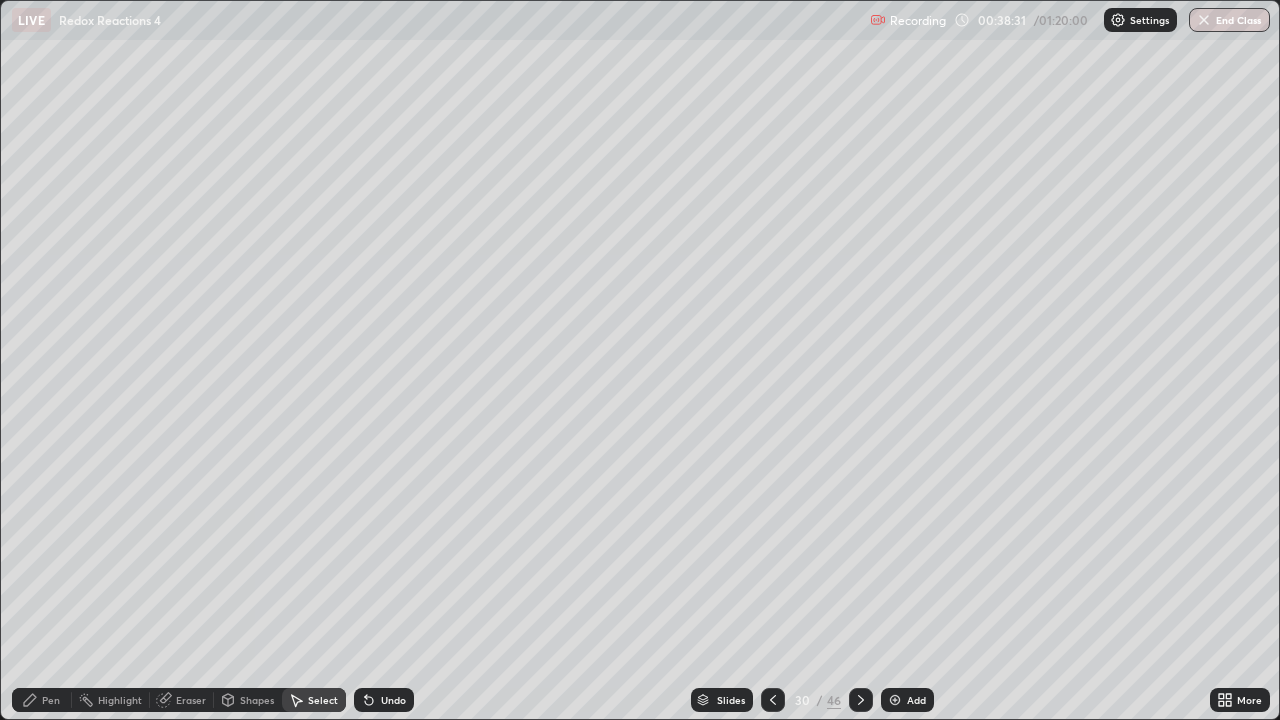 click on "Shapes" at bounding box center [248, 700] 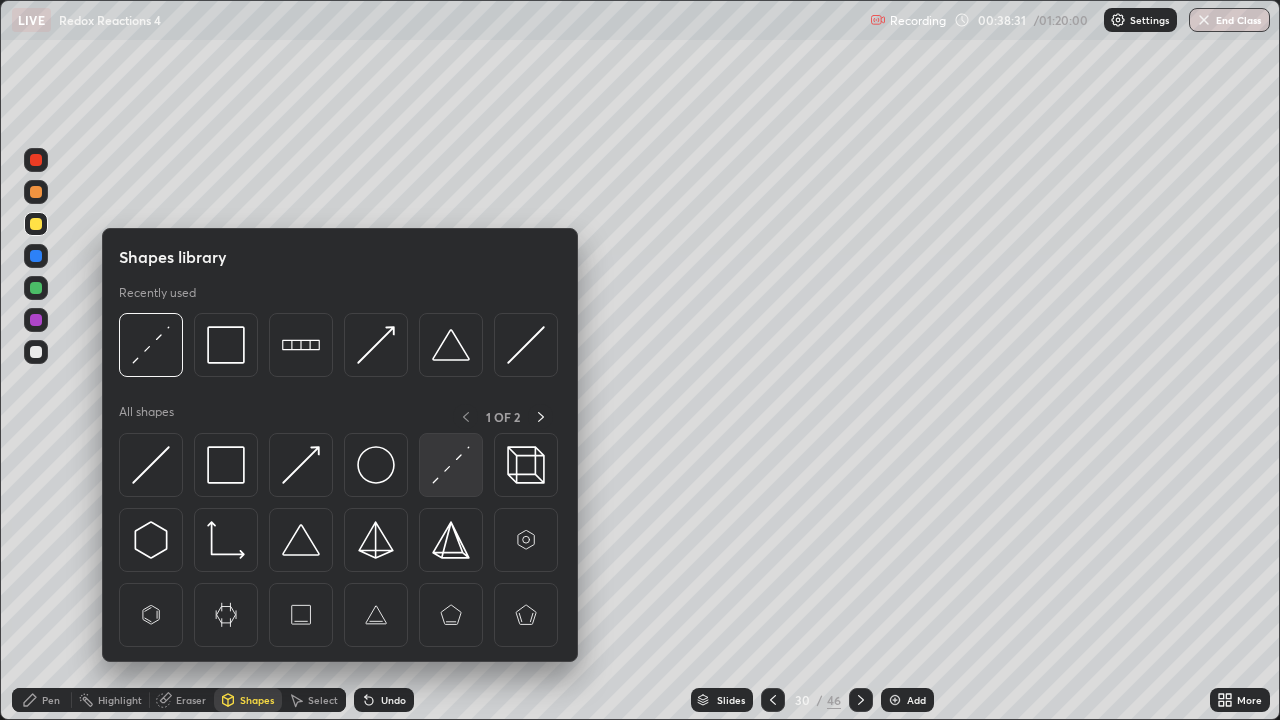 click at bounding box center [451, 465] 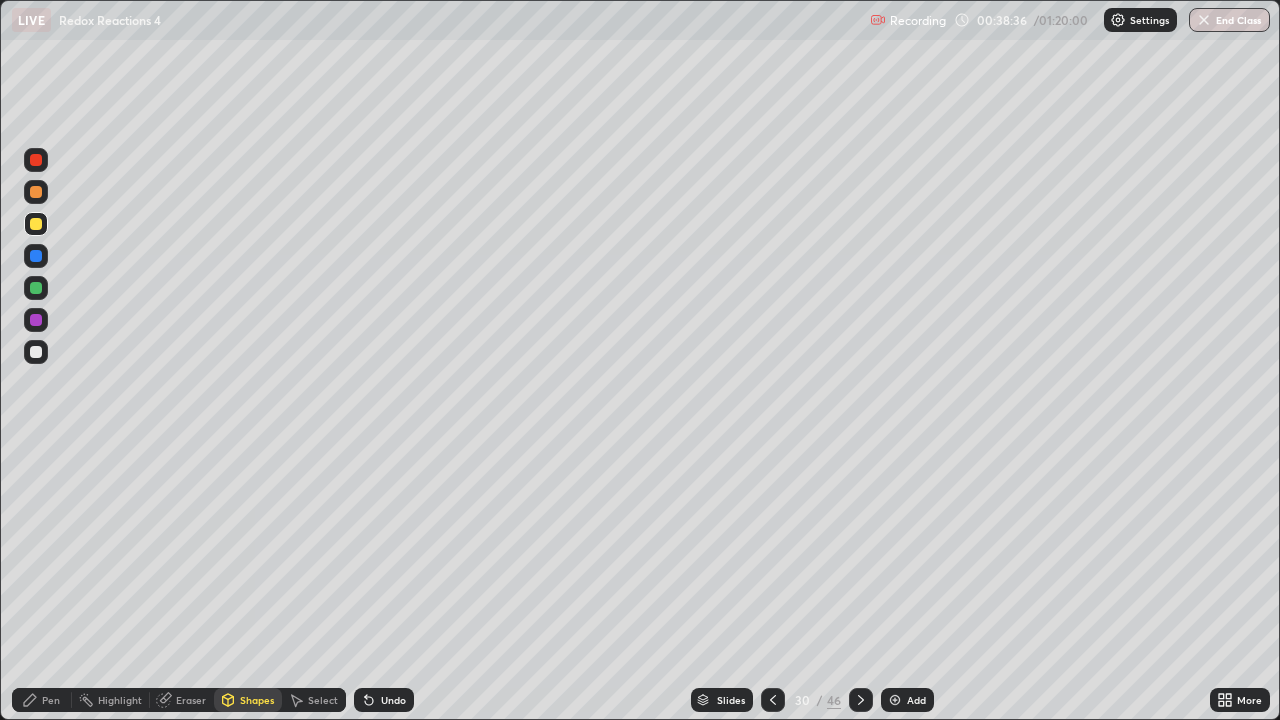 click on "Pen" at bounding box center (51, 700) 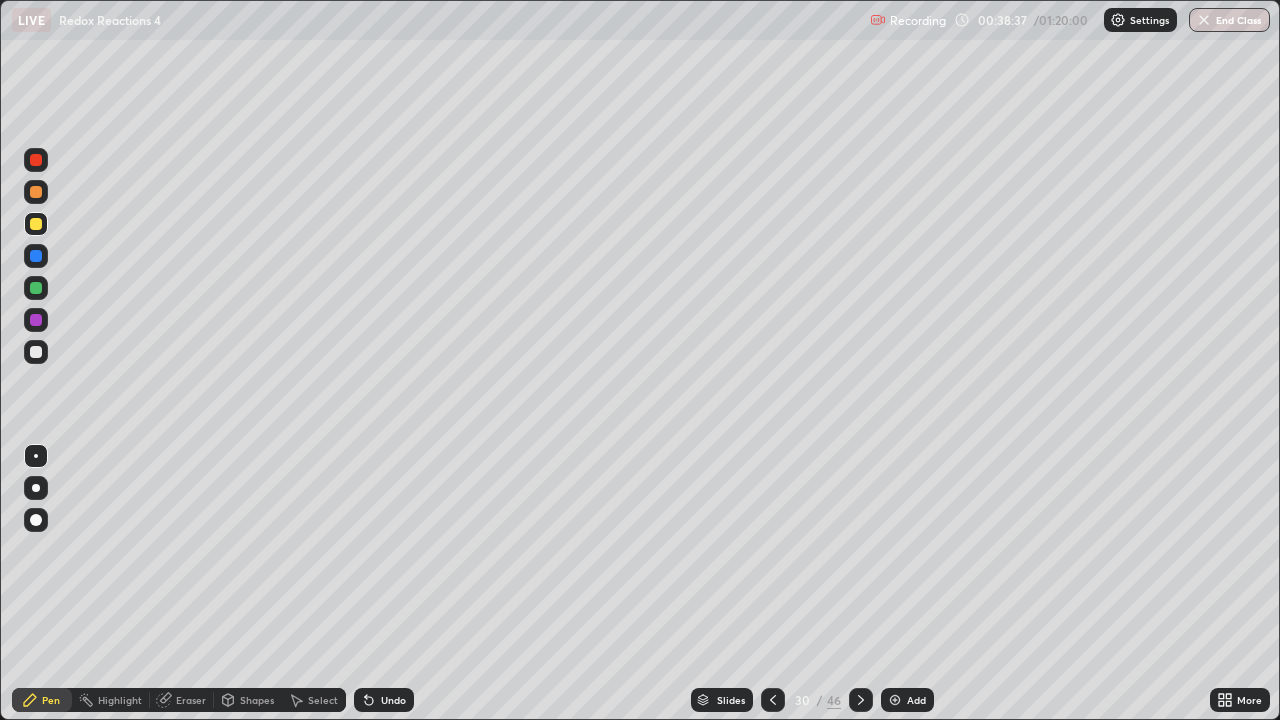 click at bounding box center (36, 352) 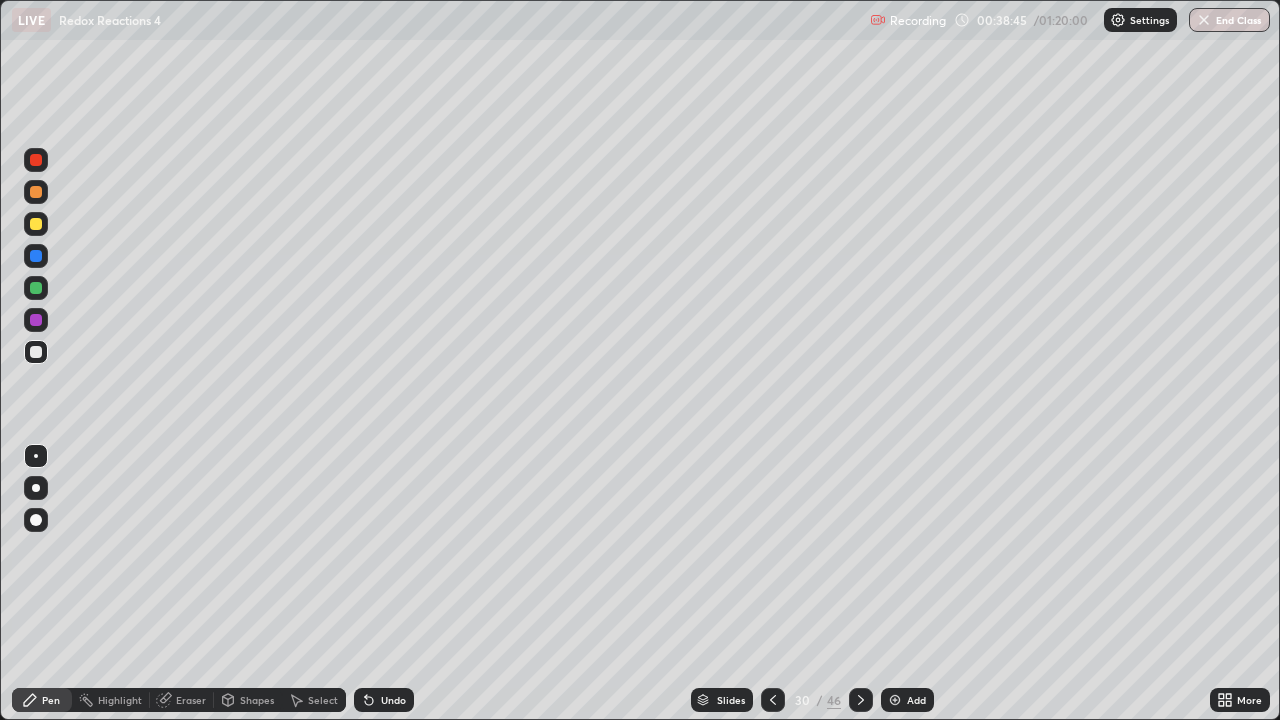 click on "Undo" at bounding box center (384, 700) 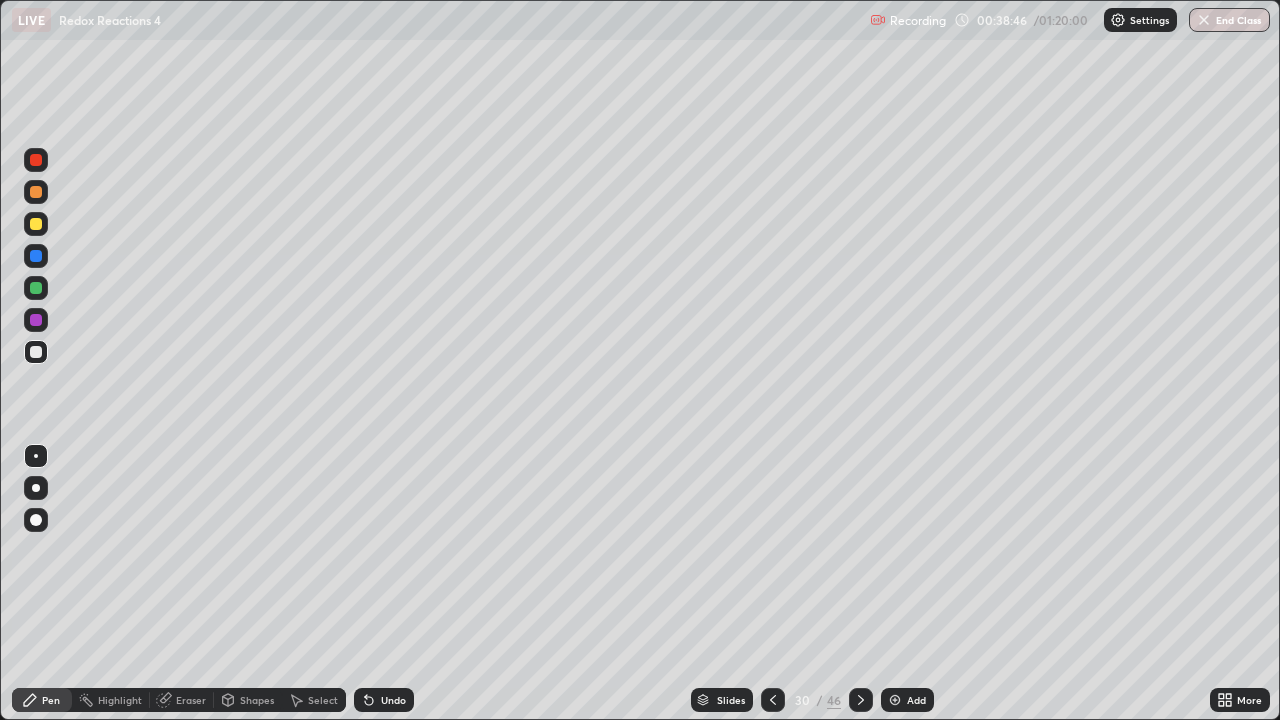 click 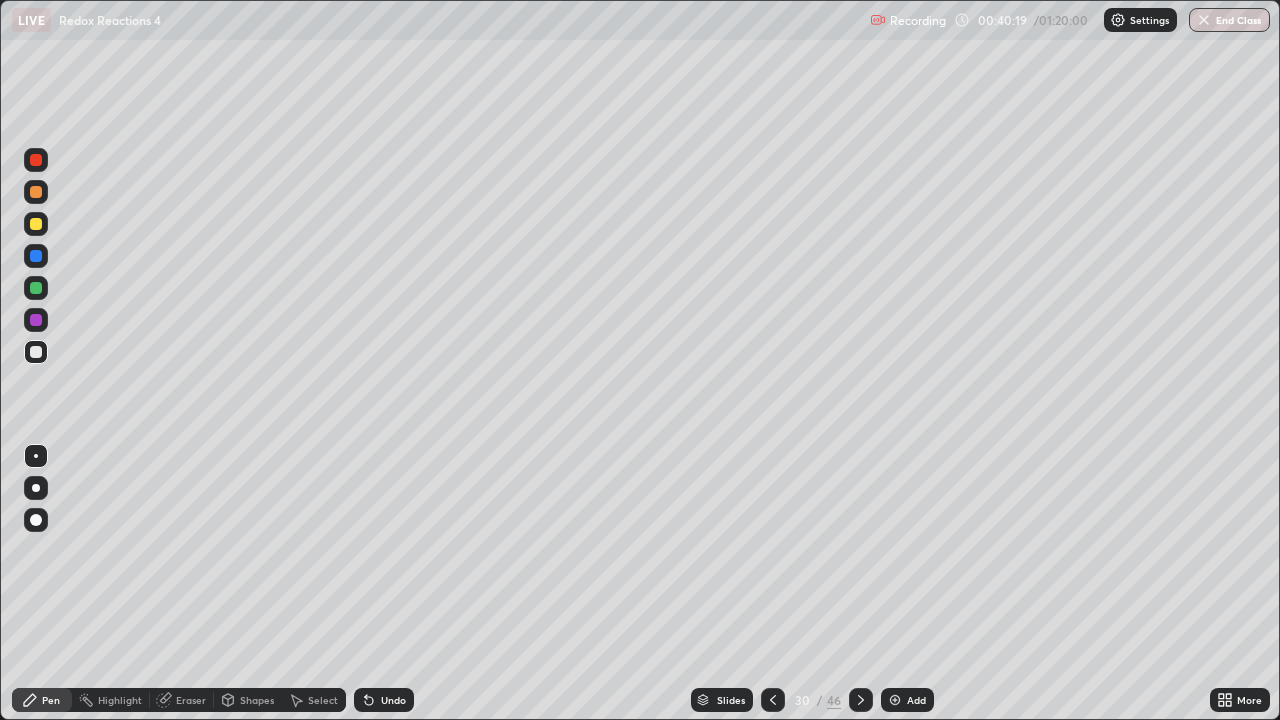 click at bounding box center [36, 224] 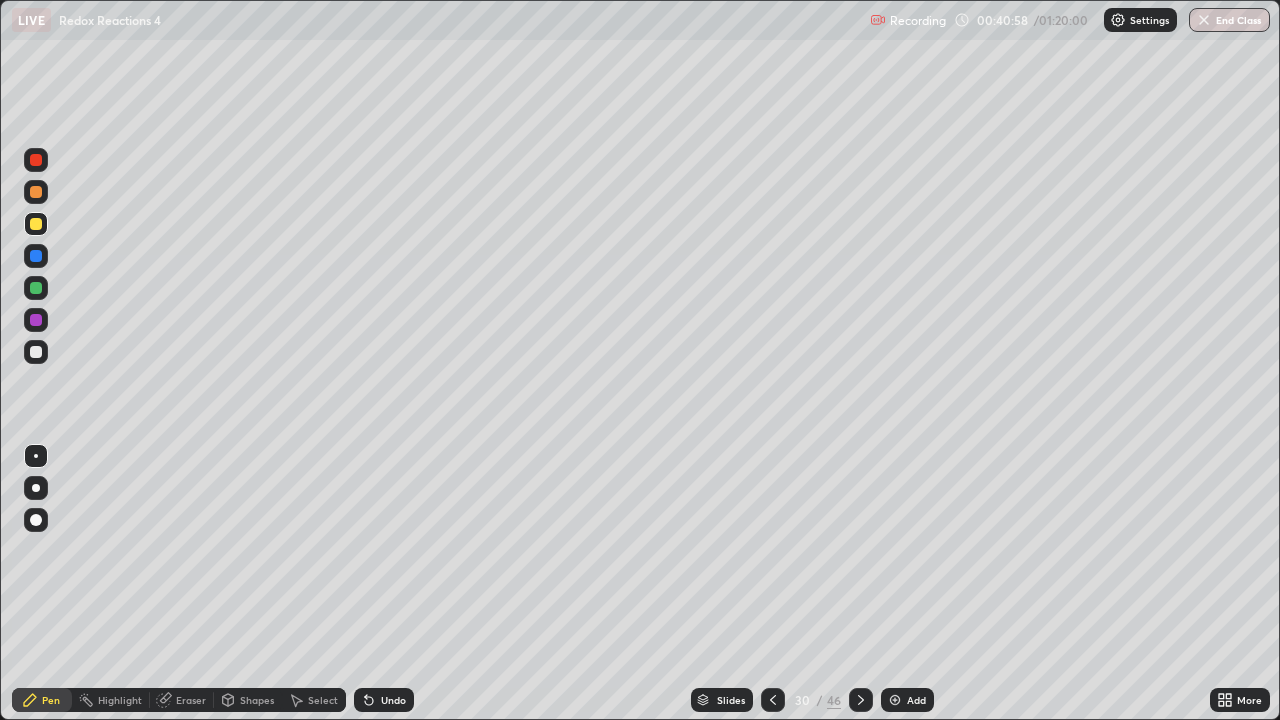 click on "Undo" at bounding box center [384, 700] 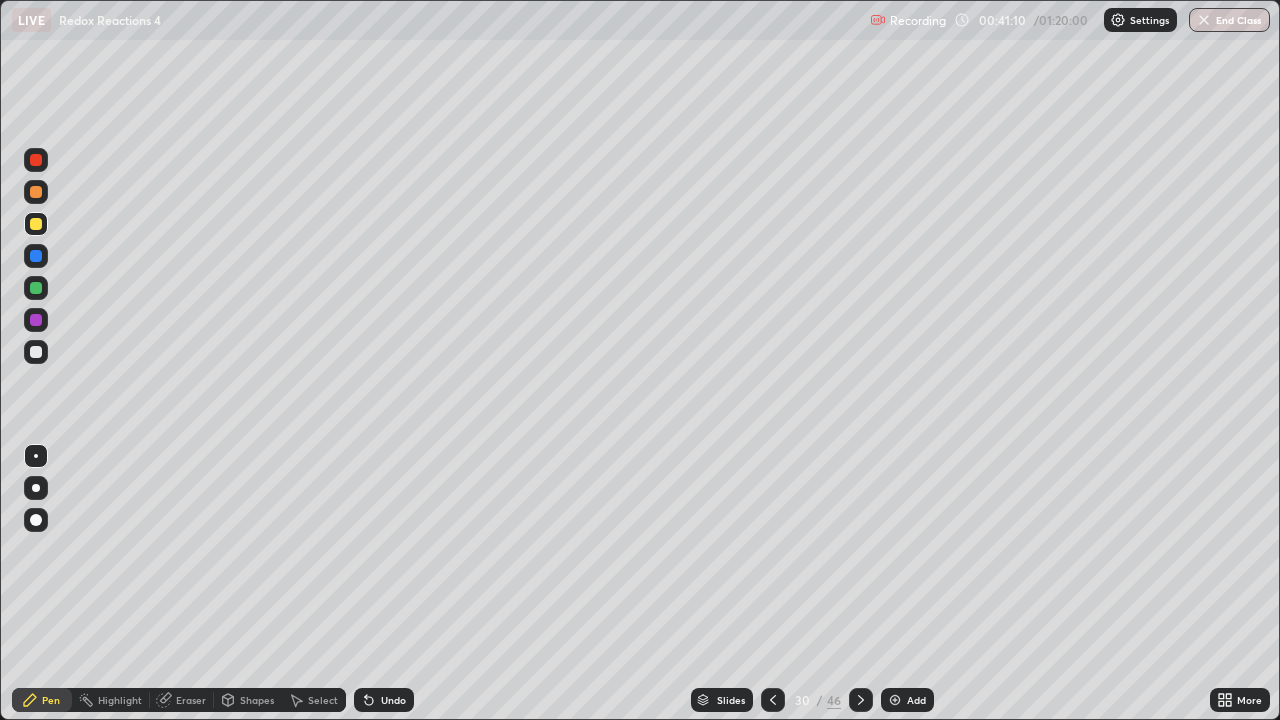click at bounding box center (36, 288) 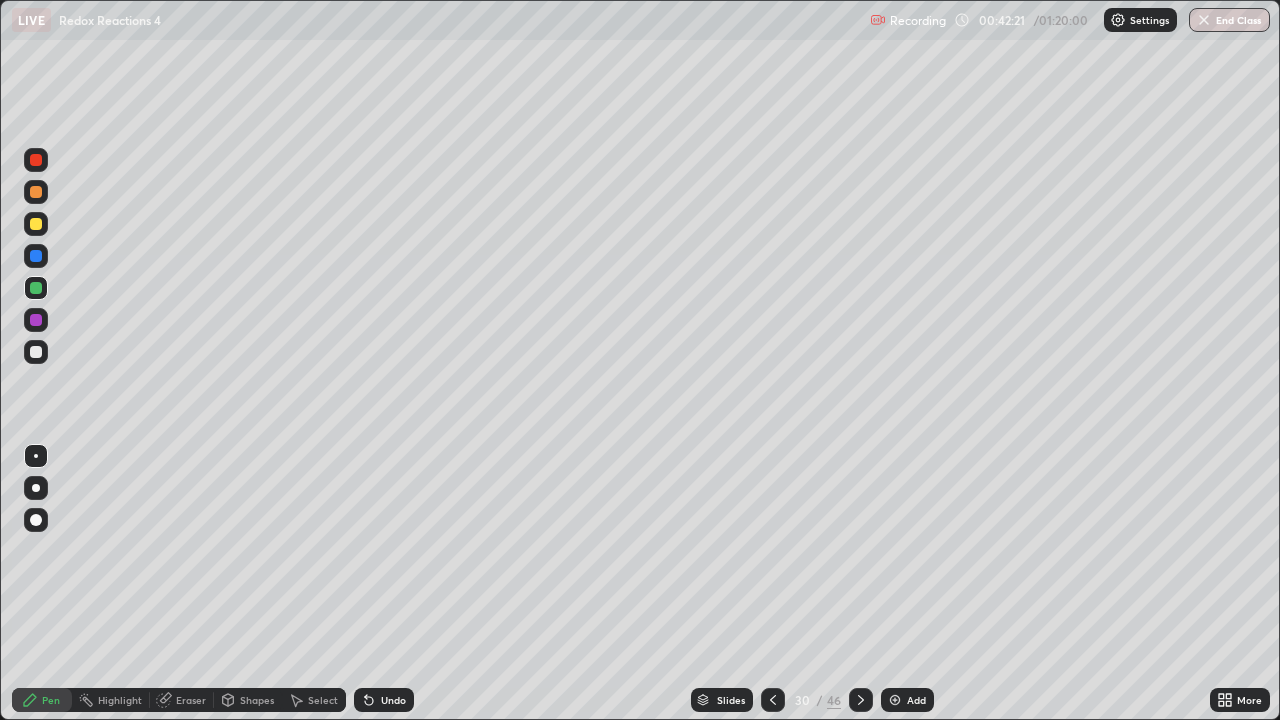 click 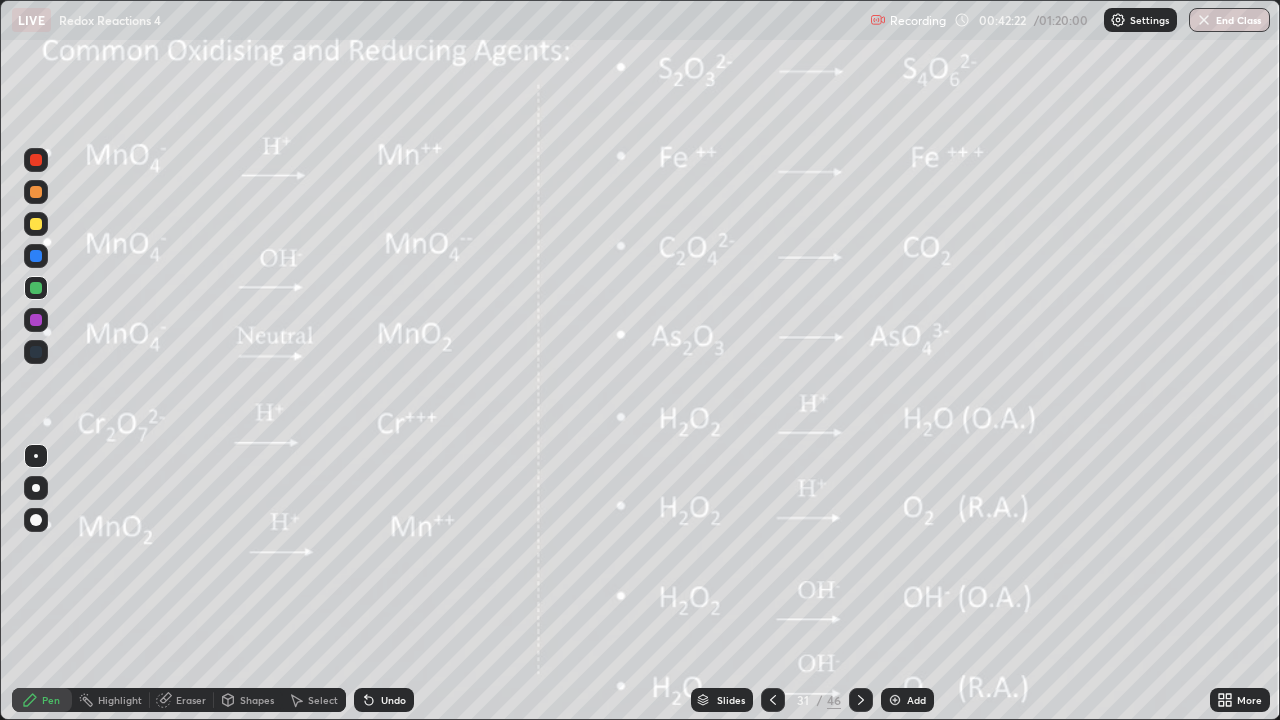 click 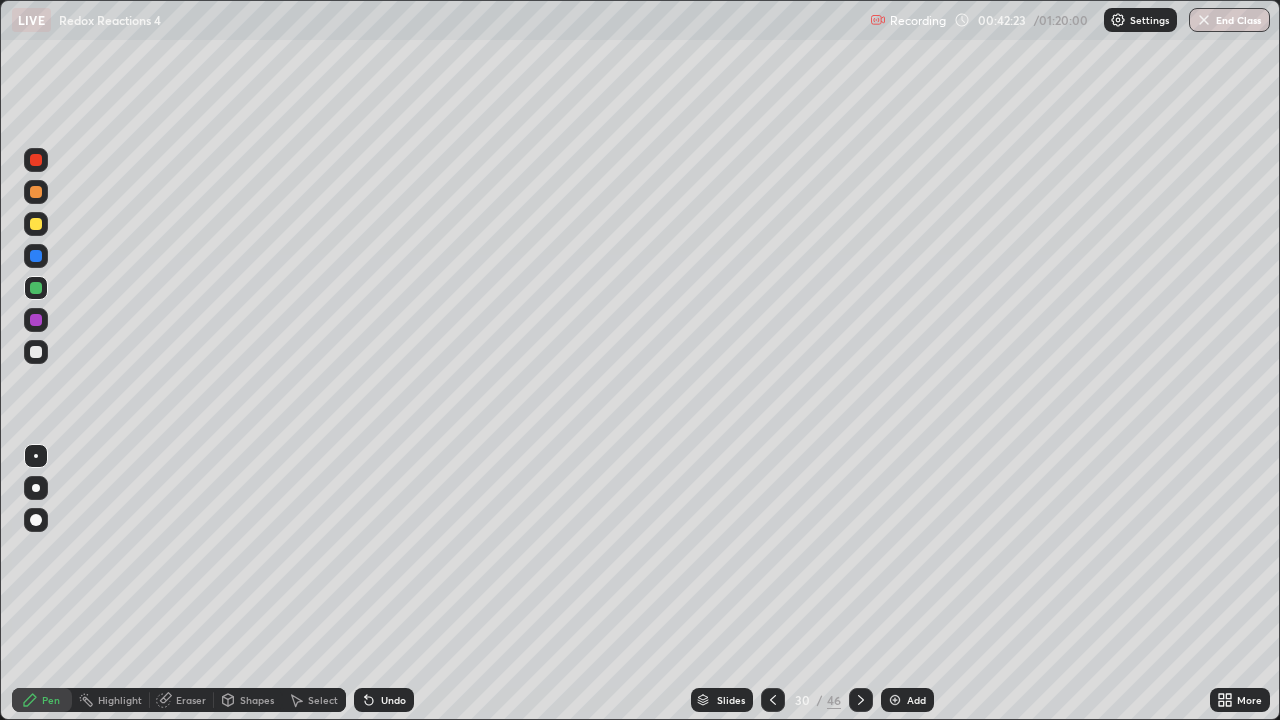 click on "Add" at bounding box center [907, 700] 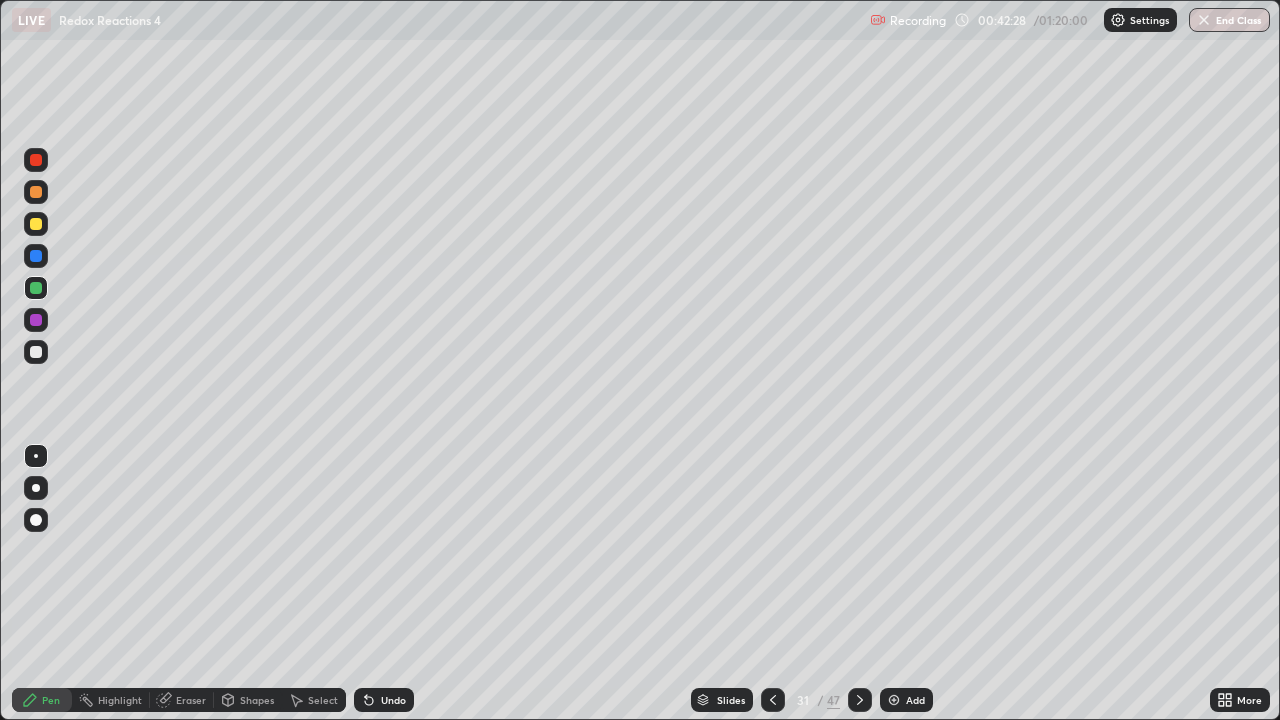 click 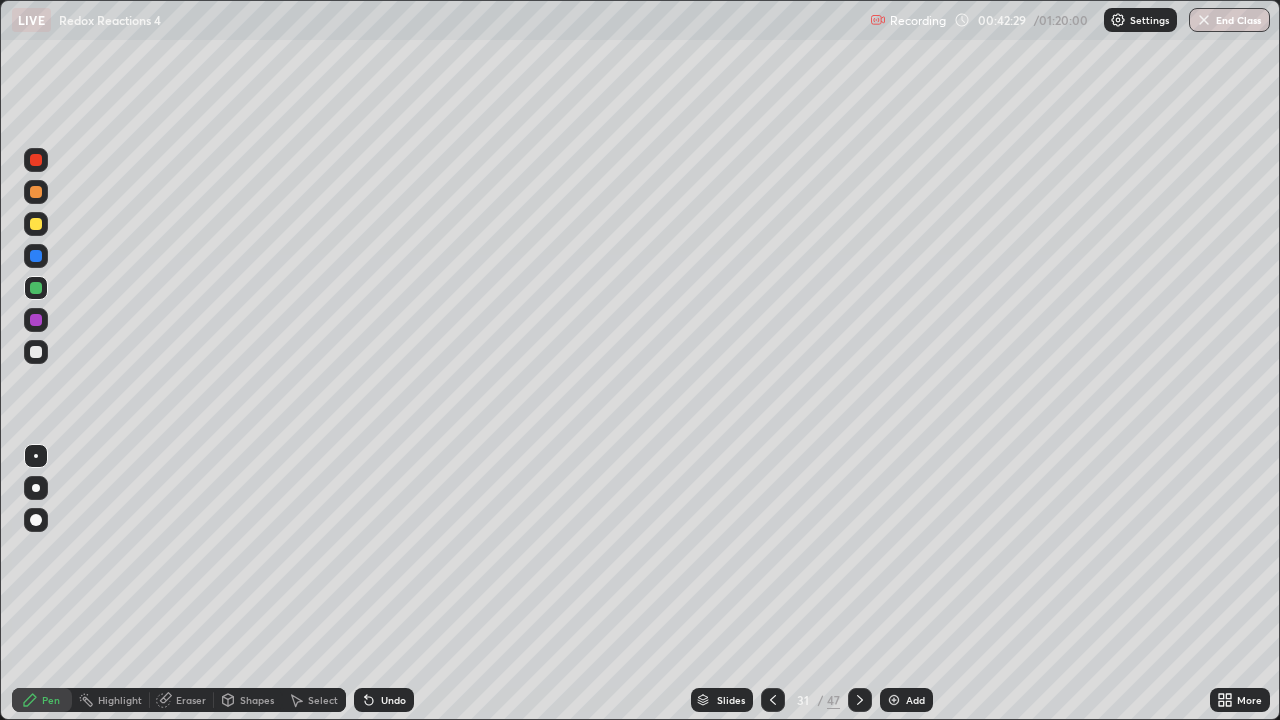click at bounding box center [36, 352] 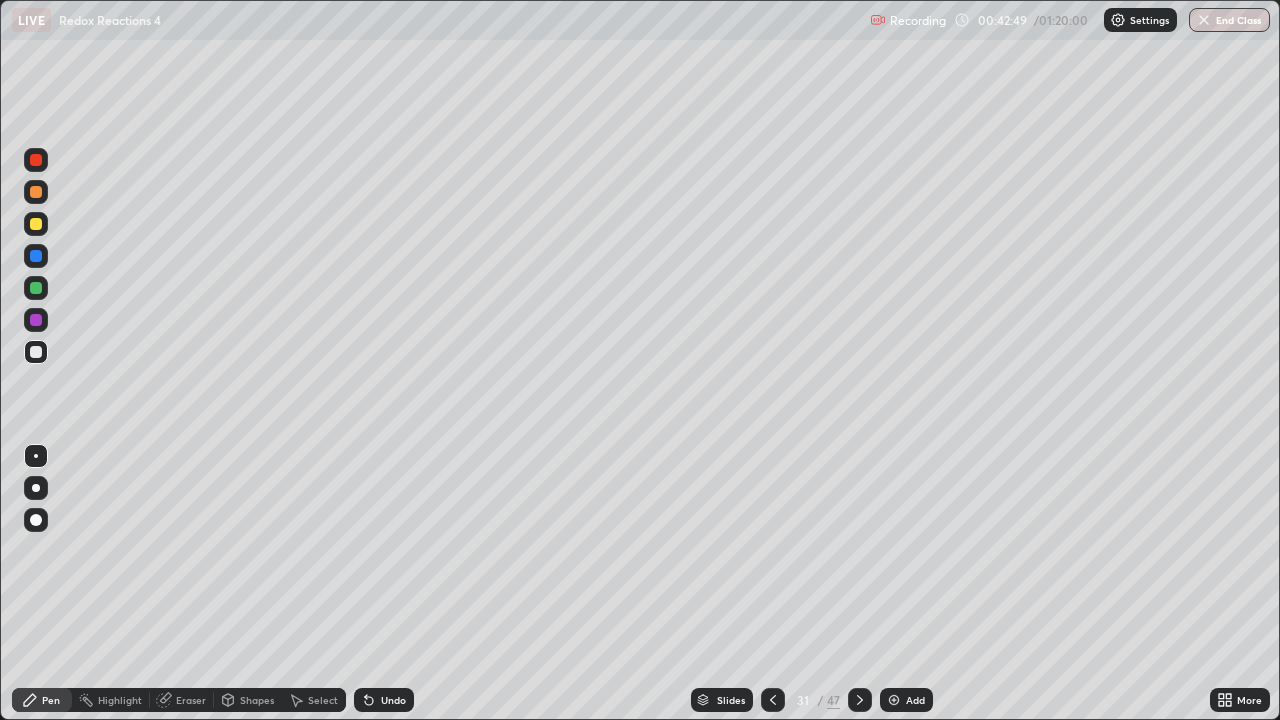 click at bounding box center [36, 224] 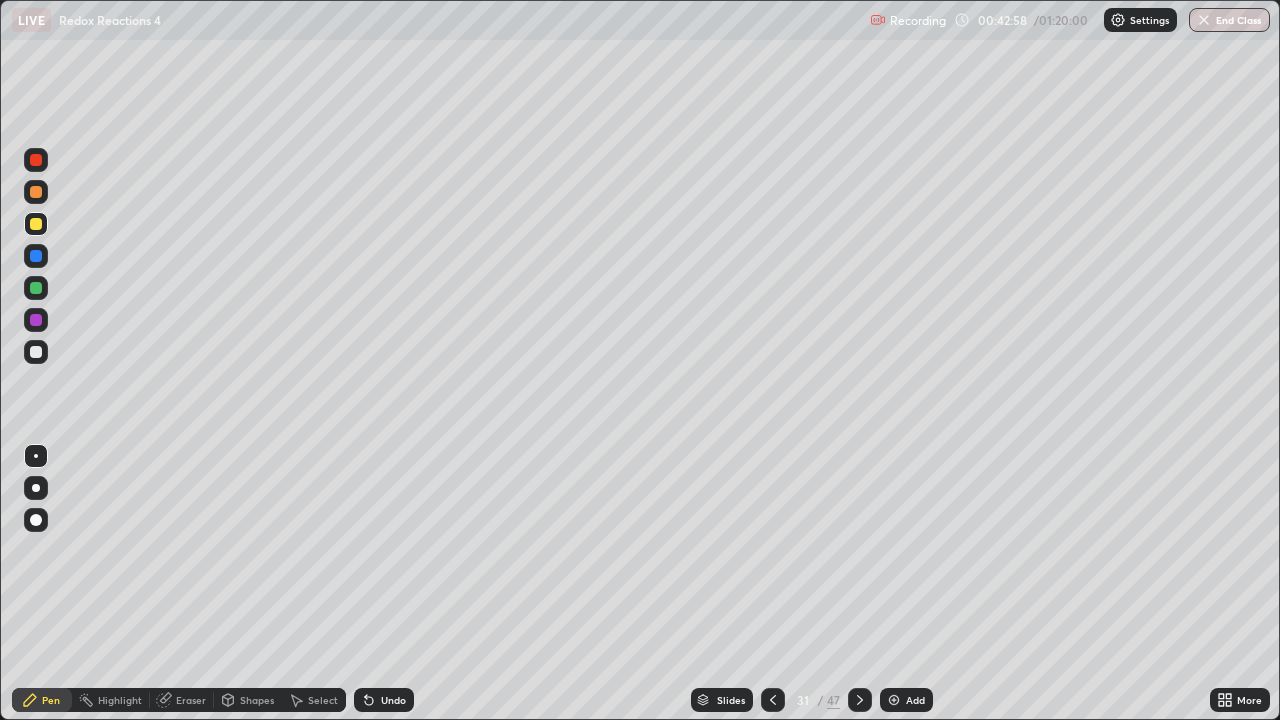 click at bounding box center (36, 288) 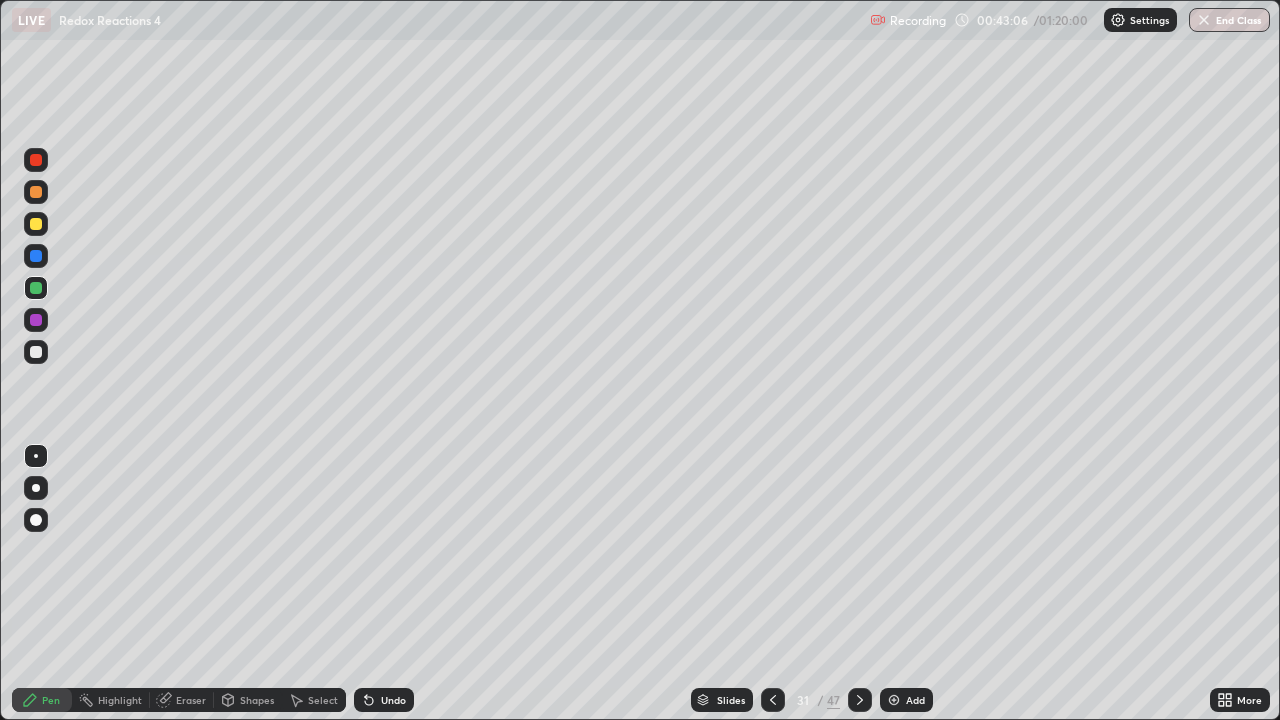 click at bounding box center [36, 192] 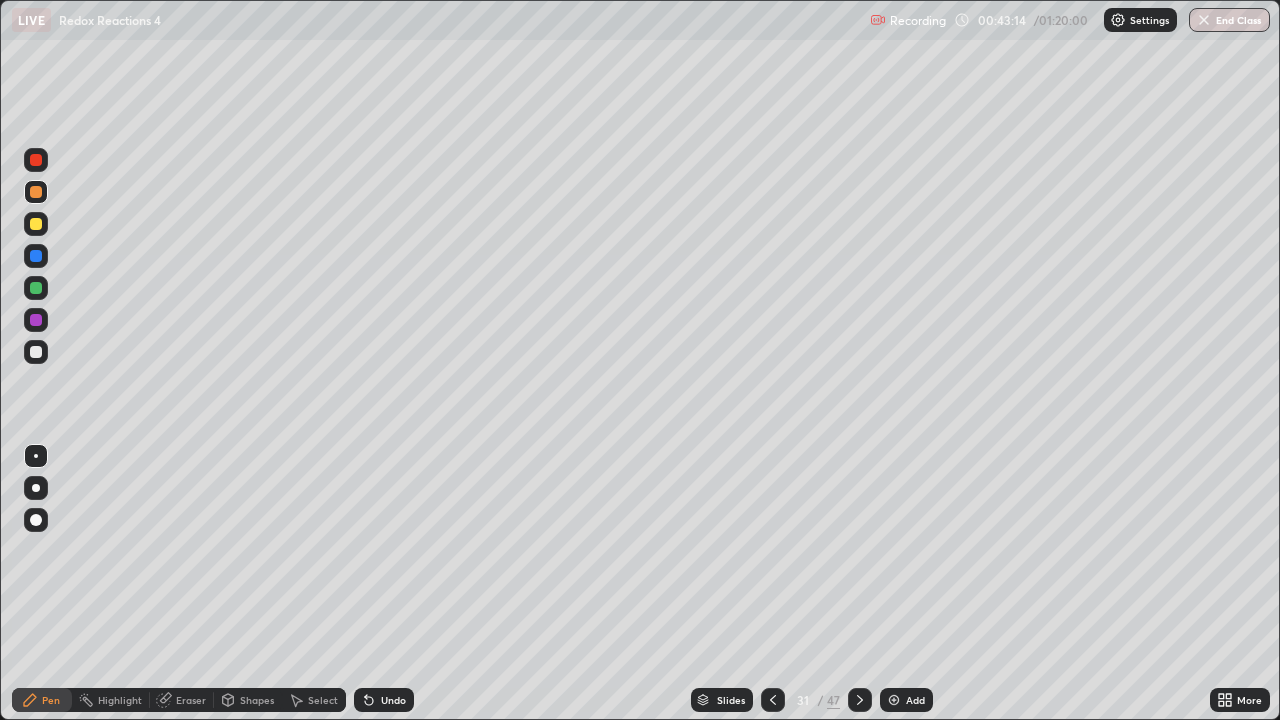click at bounding box center [36, 288] 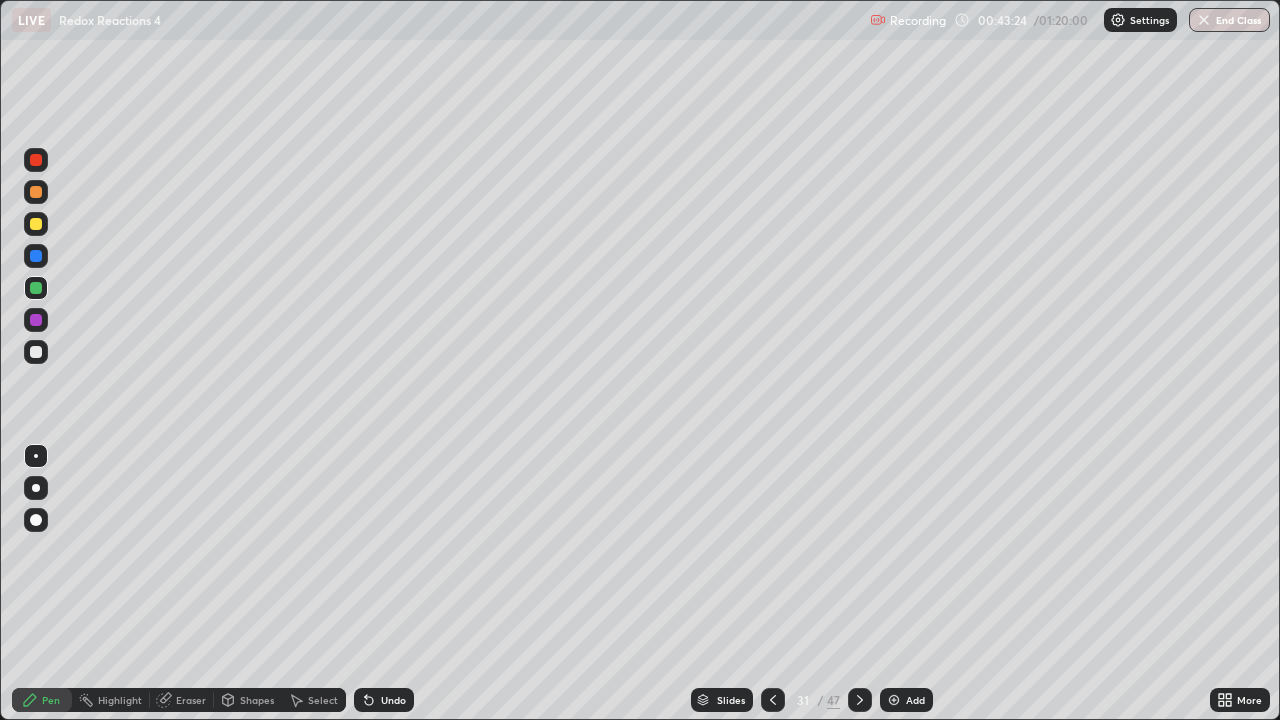 click at bounding box center [36, 192] 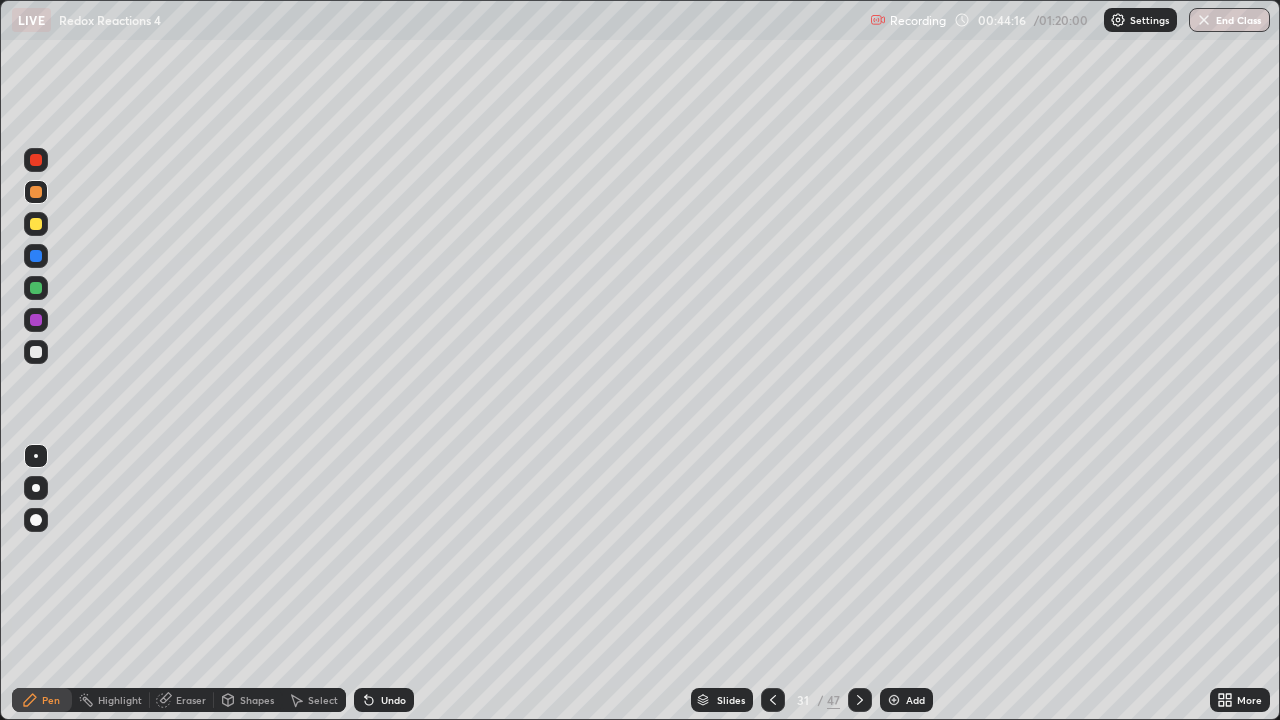 click at bounding box center (36, 352) 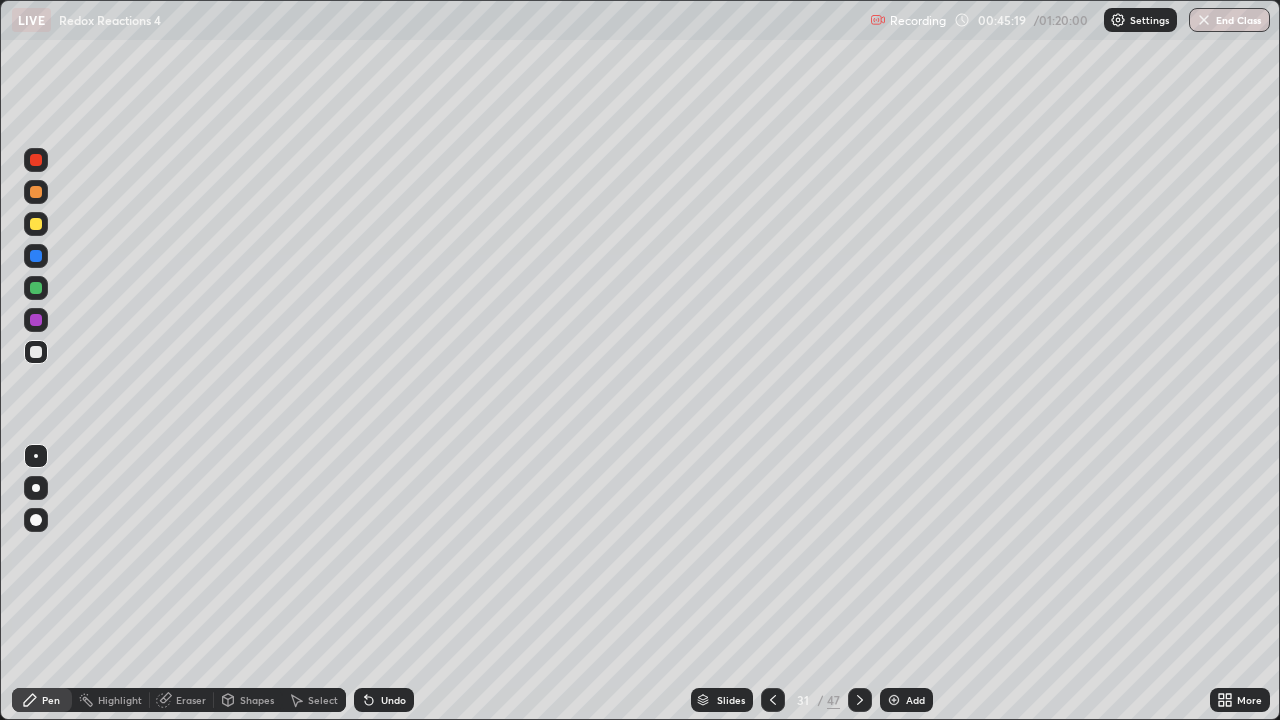 click on "Shapes" at bounding box center (257, 700) 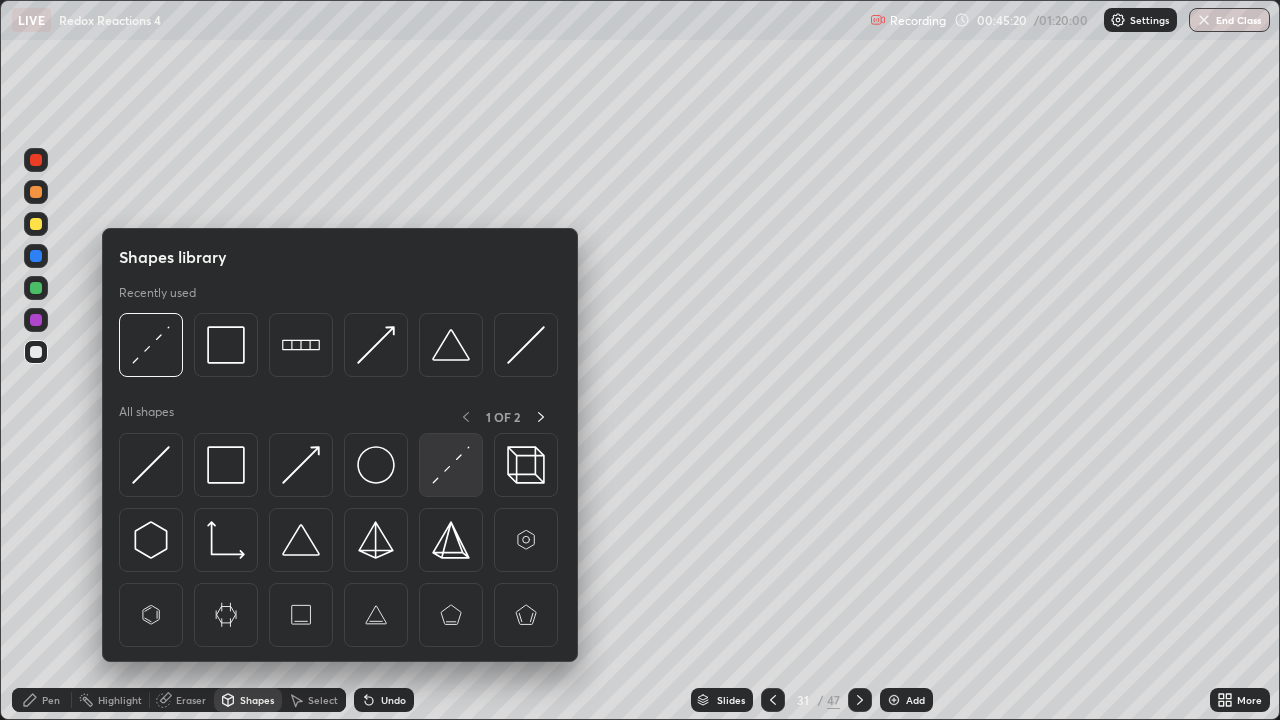 click at bounding box center [451, 465] 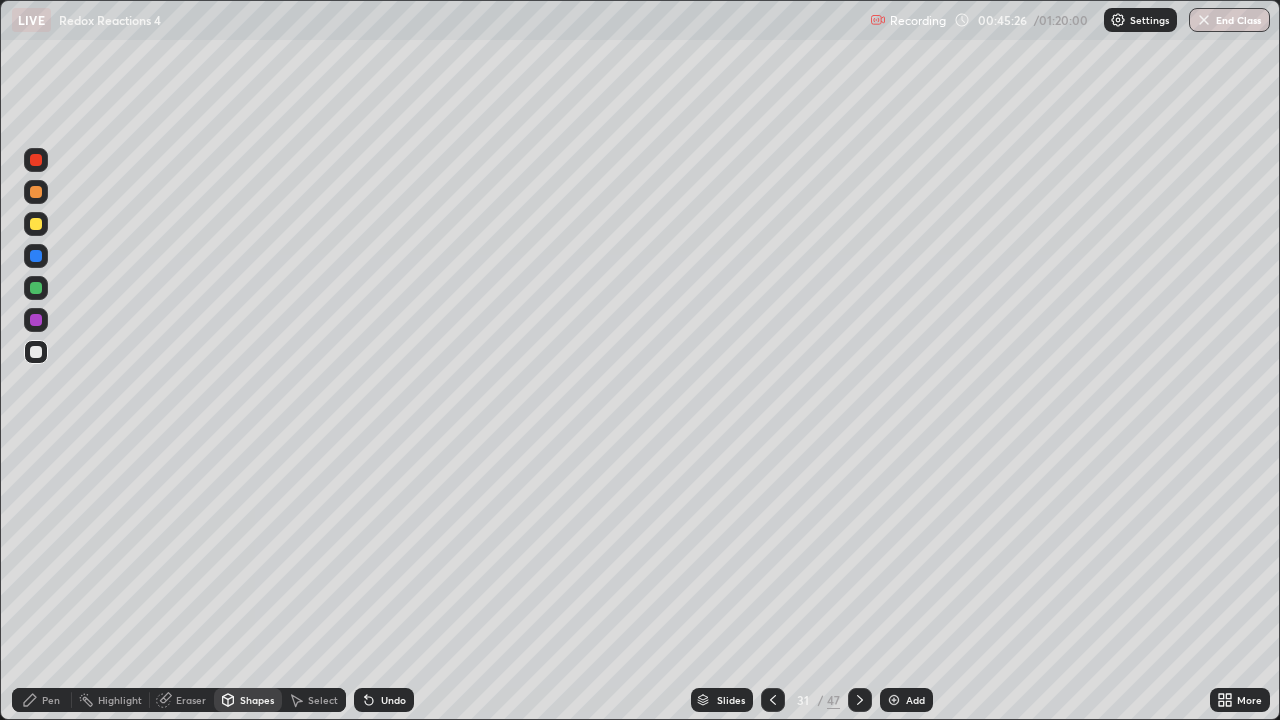 click on "Pen" at bounding box center (42, 700) 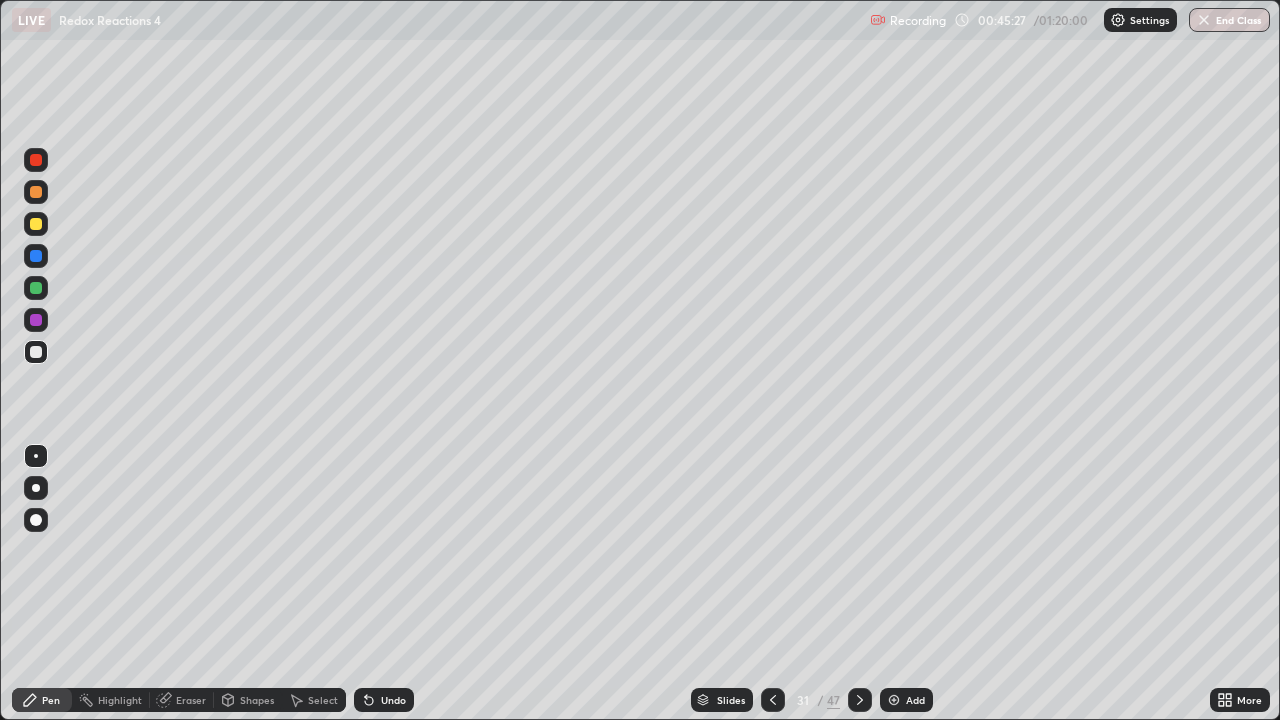 click at bounding box center (36, 352) 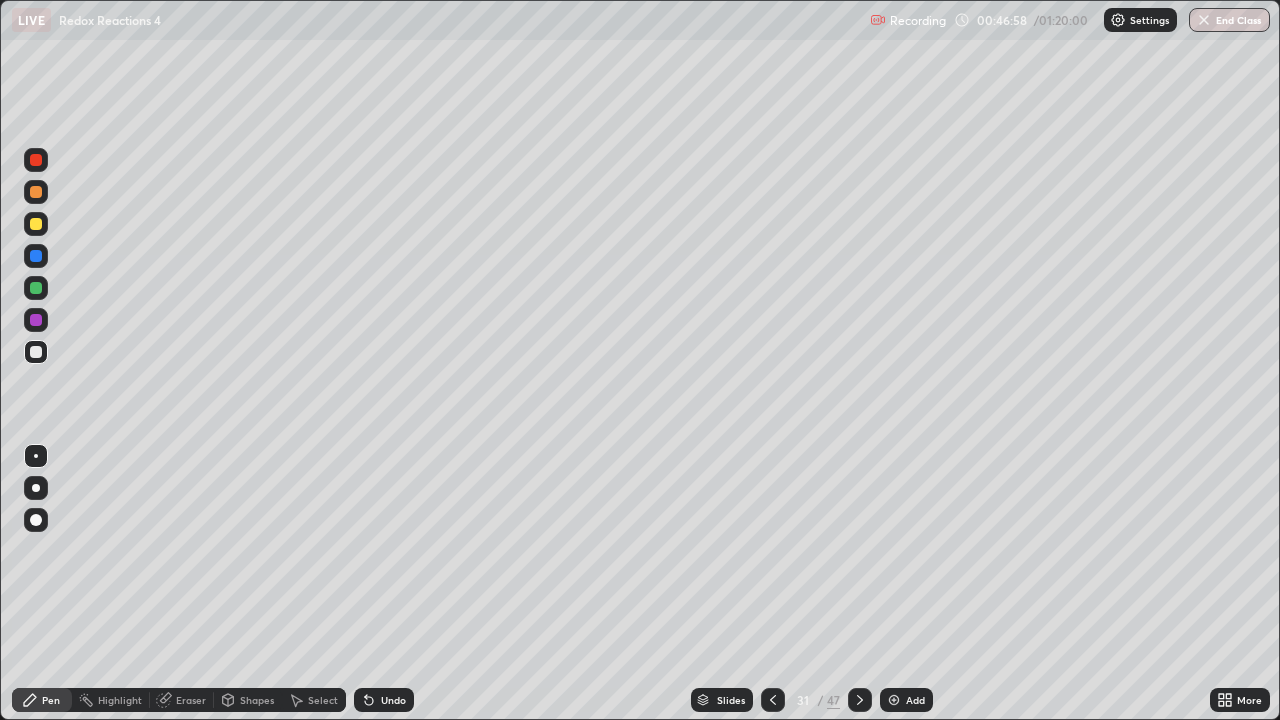 click at bounding box center (36, 224) 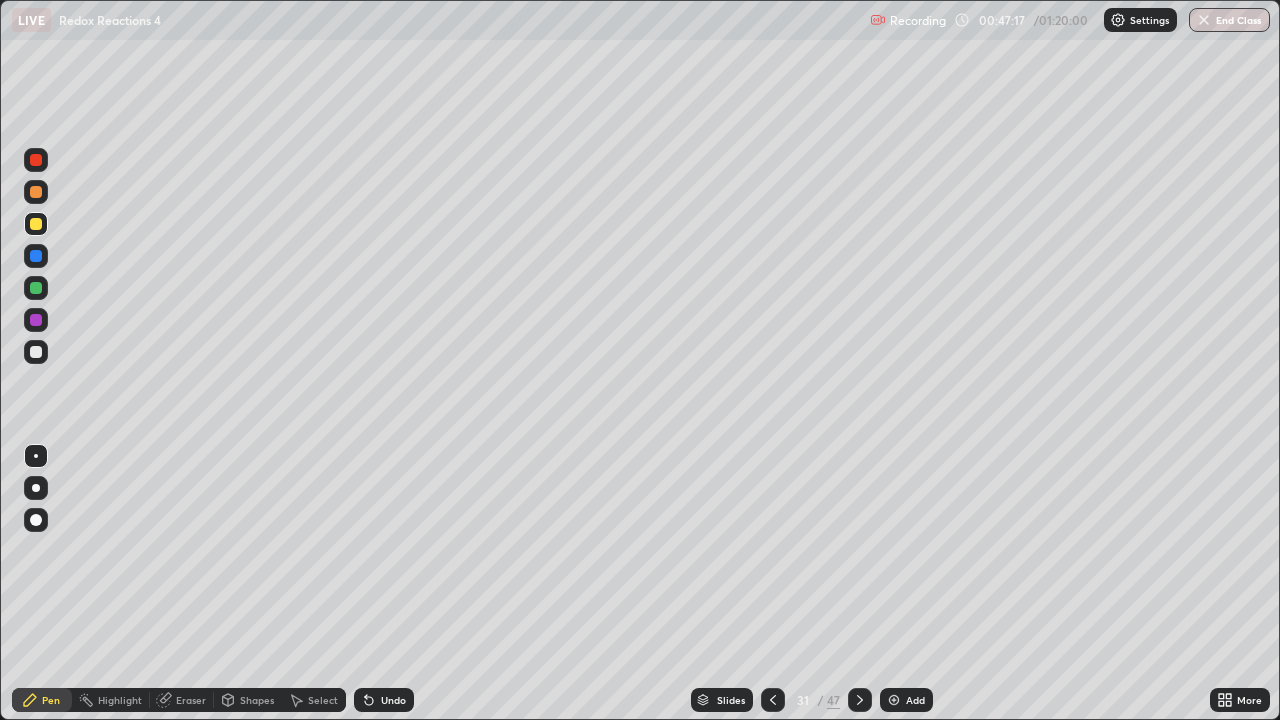 click at bounding box center [36, 288] 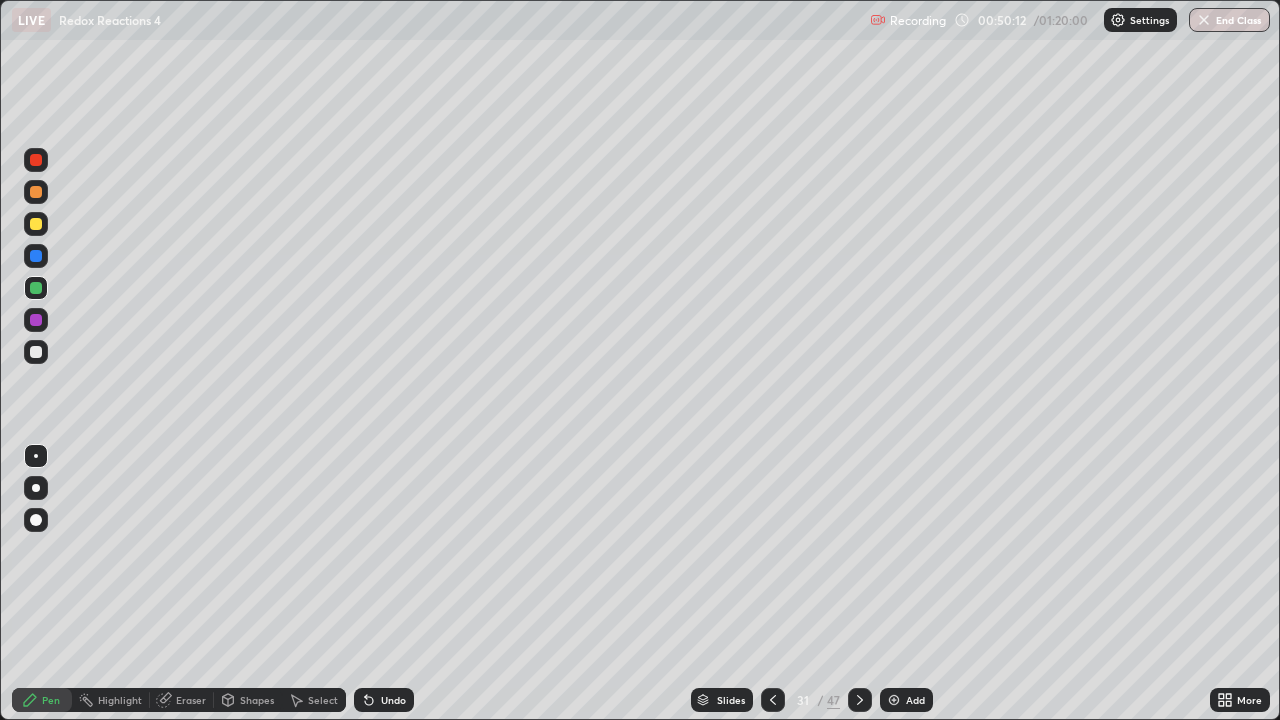 click 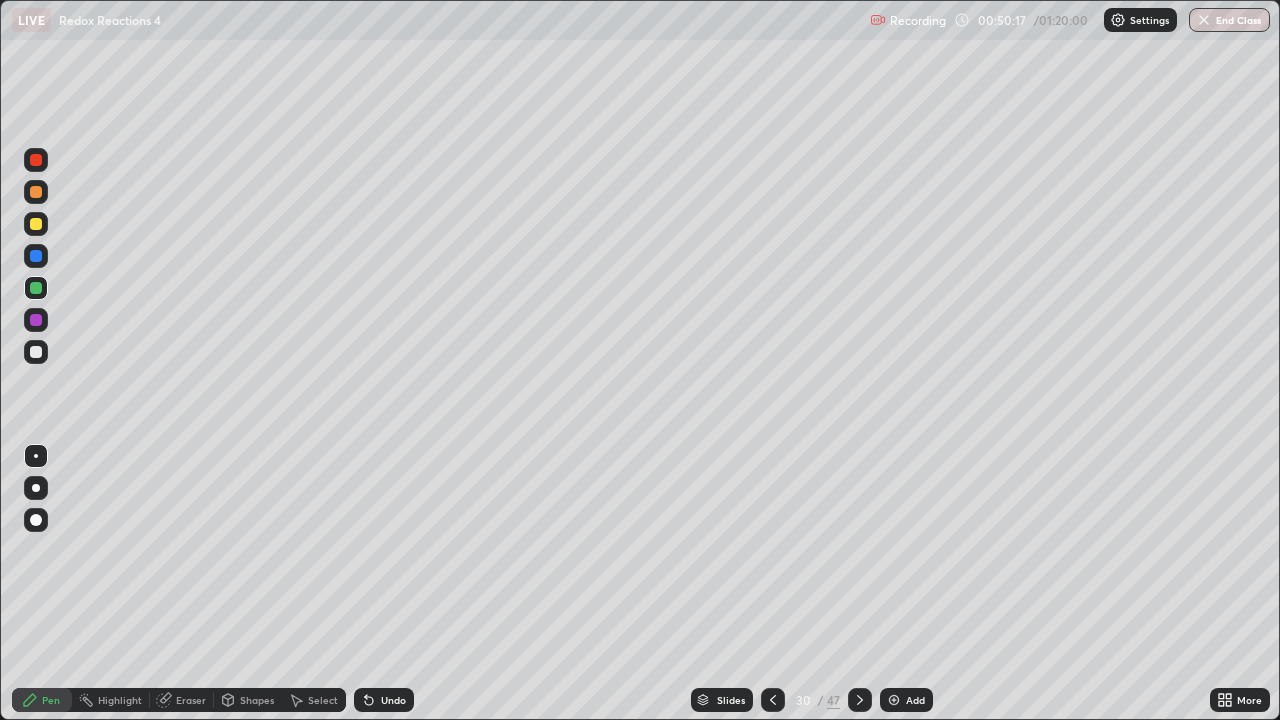 click at bounding box center [773, 700] 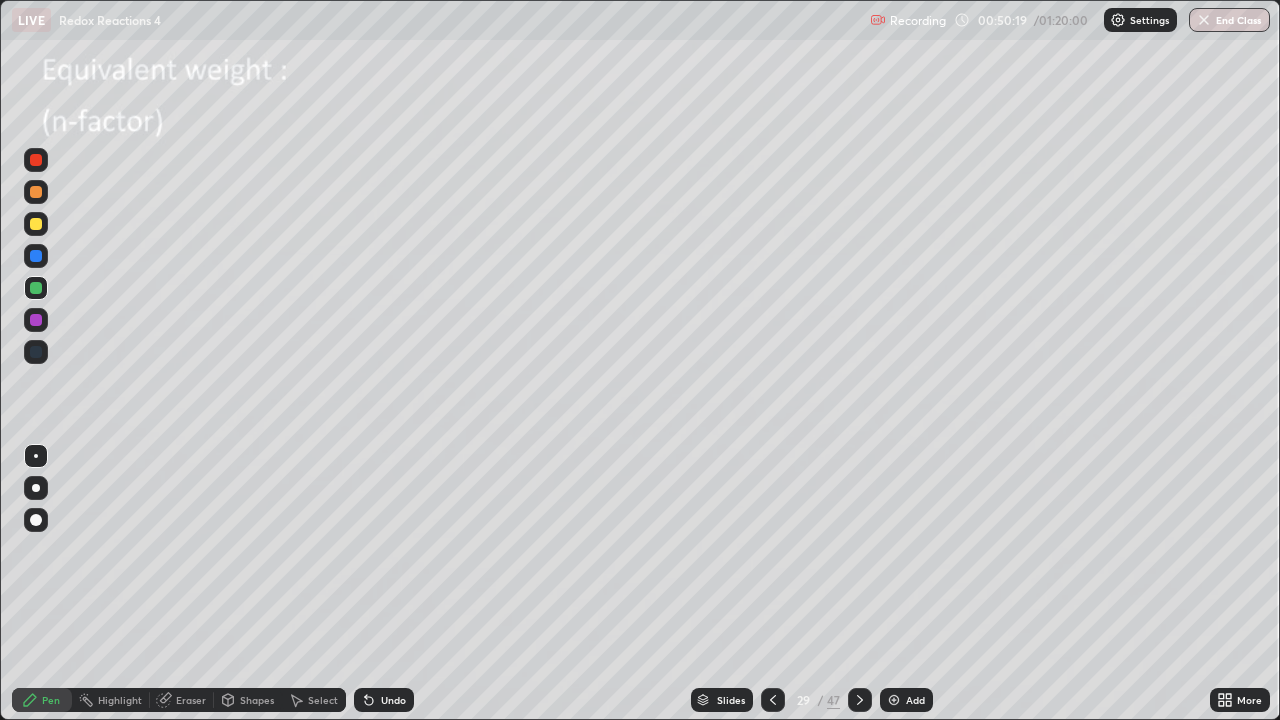 click 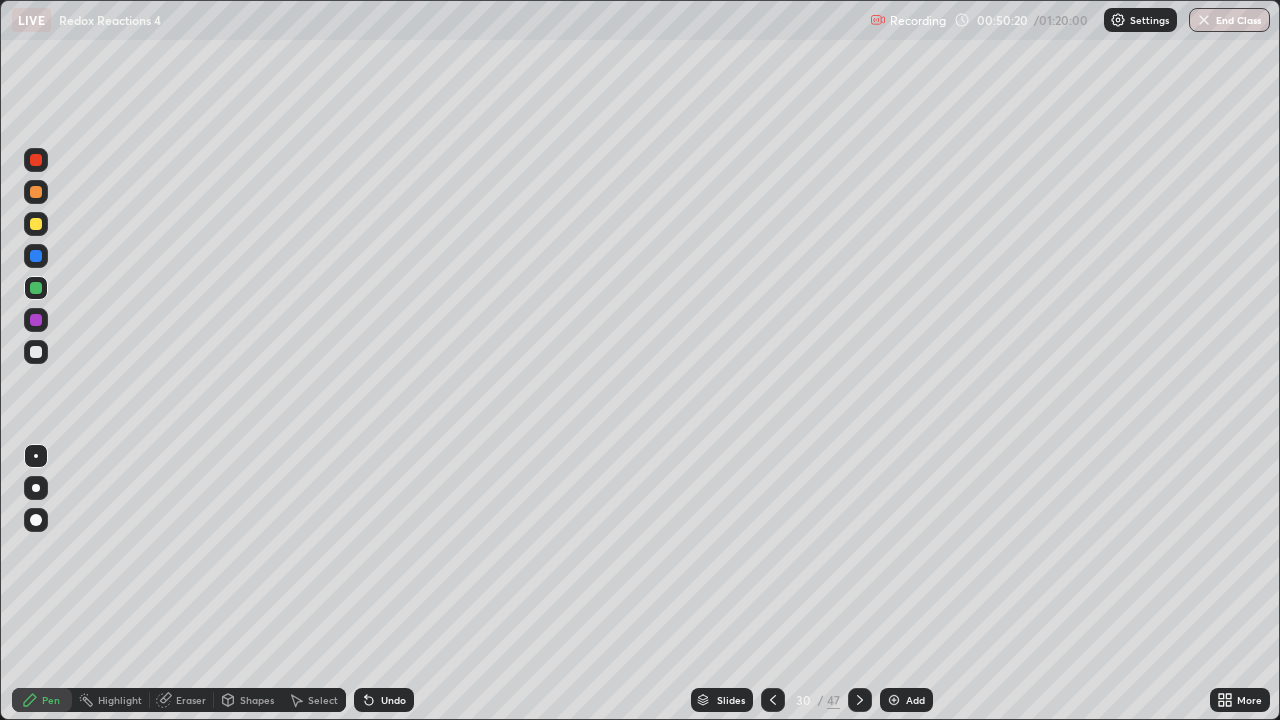 click 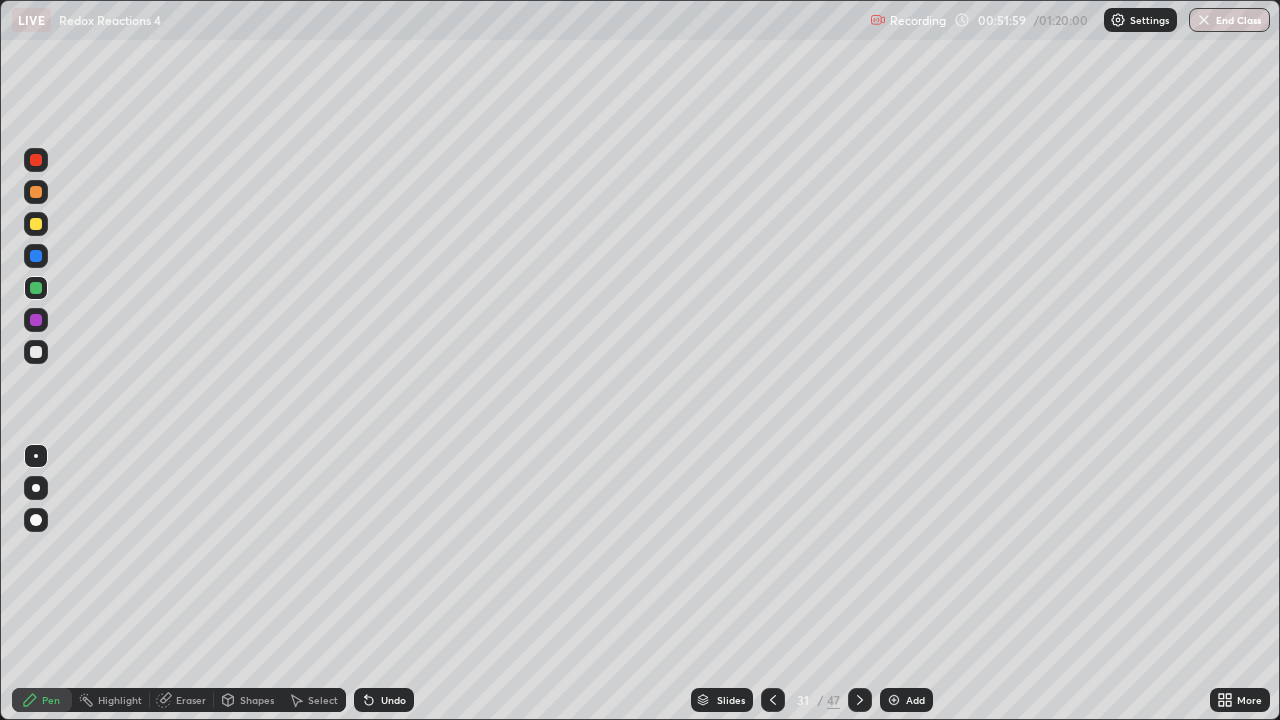 click 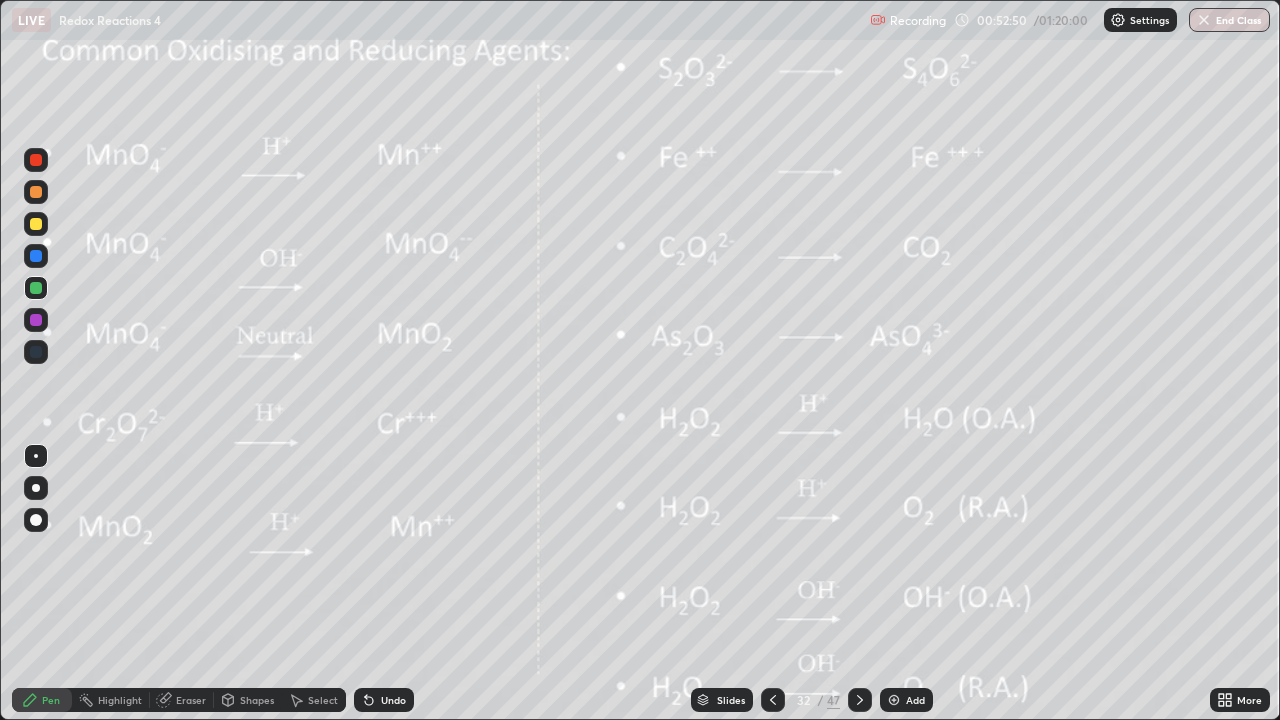 click at bounding box center (36, 224) 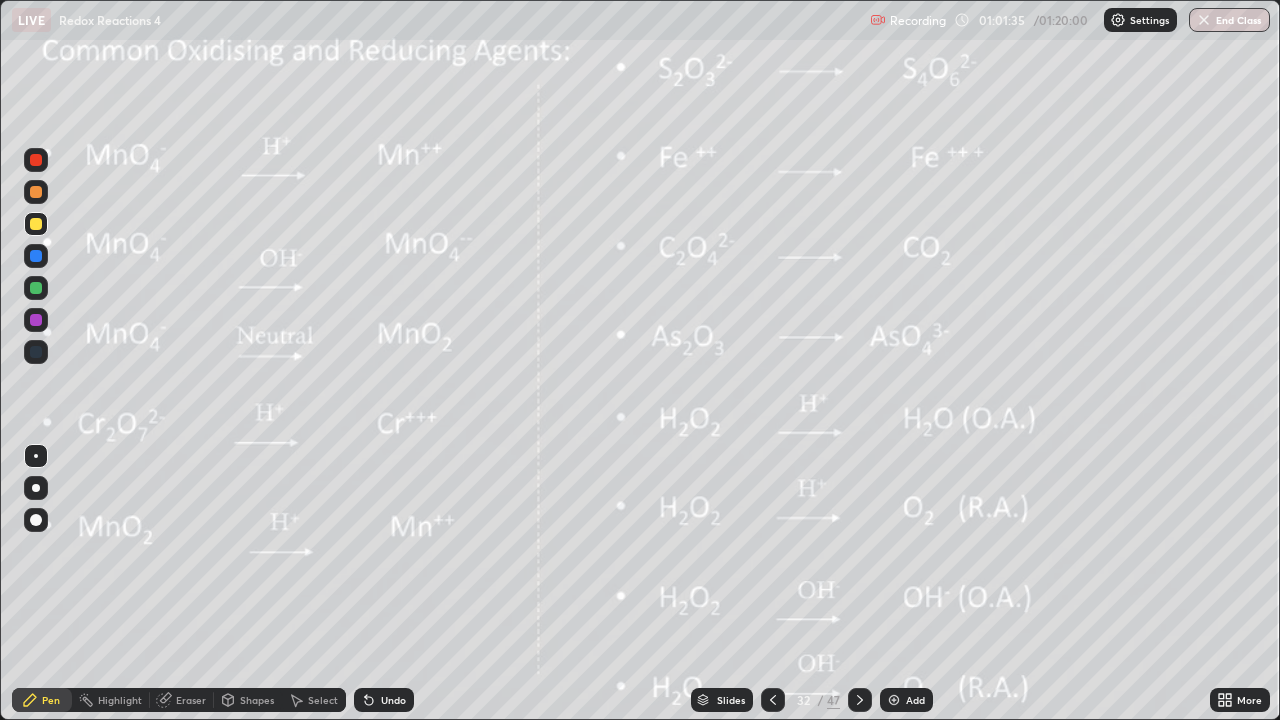 click at bounding box center (36, 224) 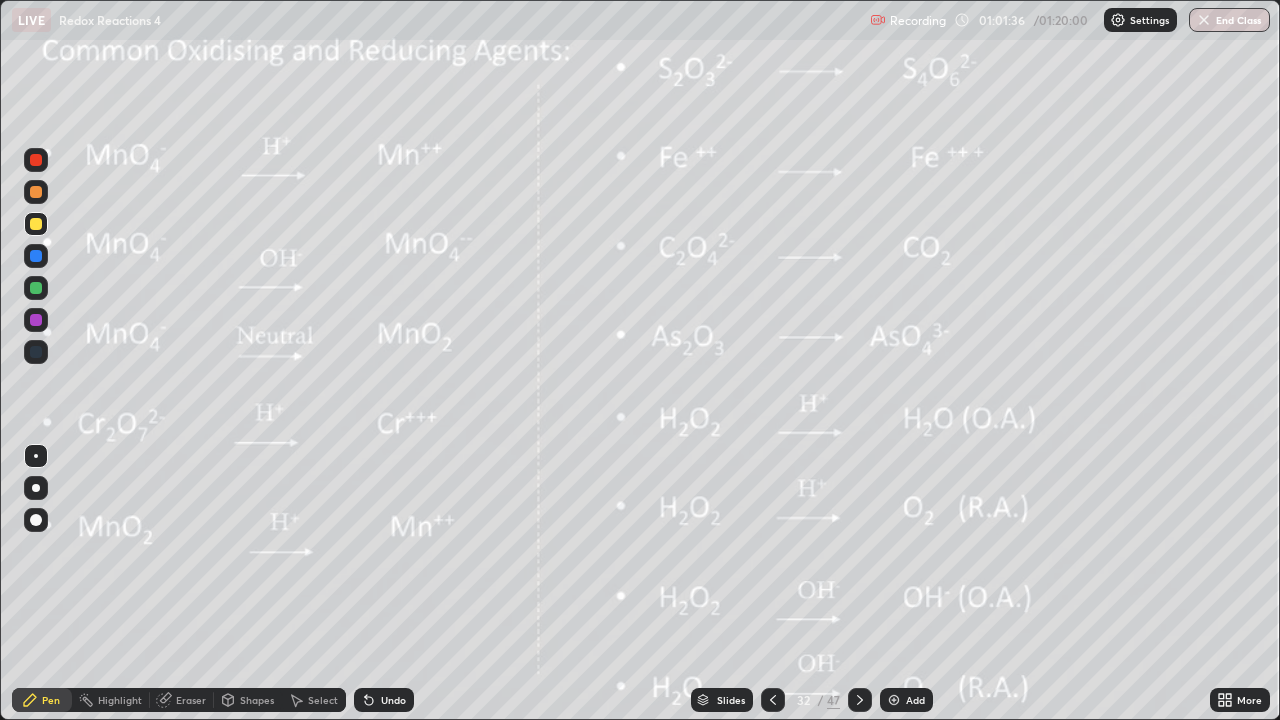 click at bounding box center (36, 192) 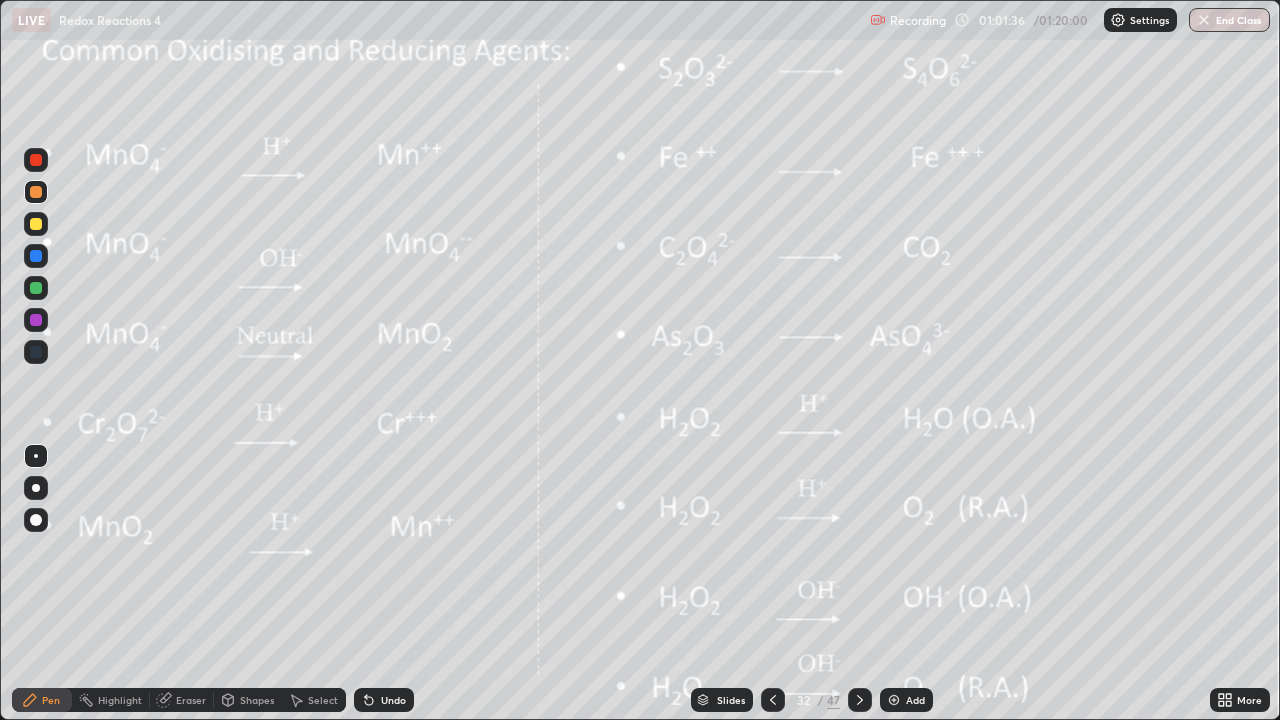 click at bounding box center (36, 224) 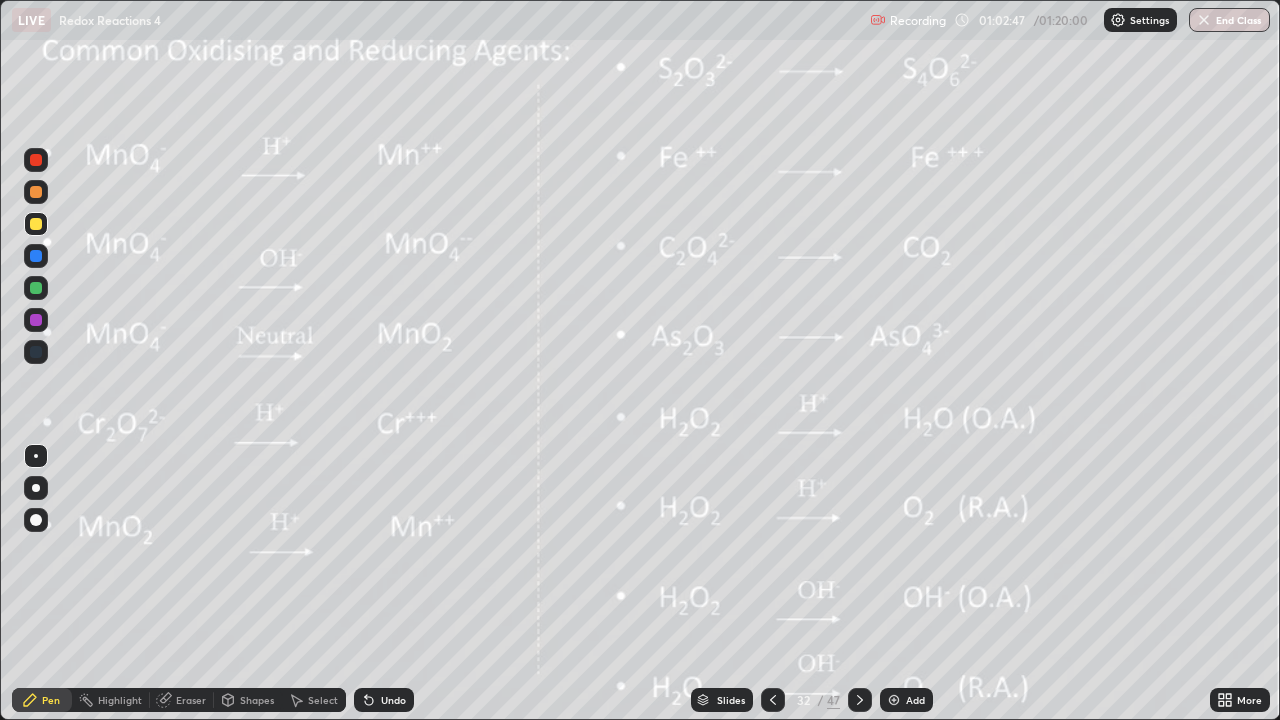 click at bounding box center (36, 288) 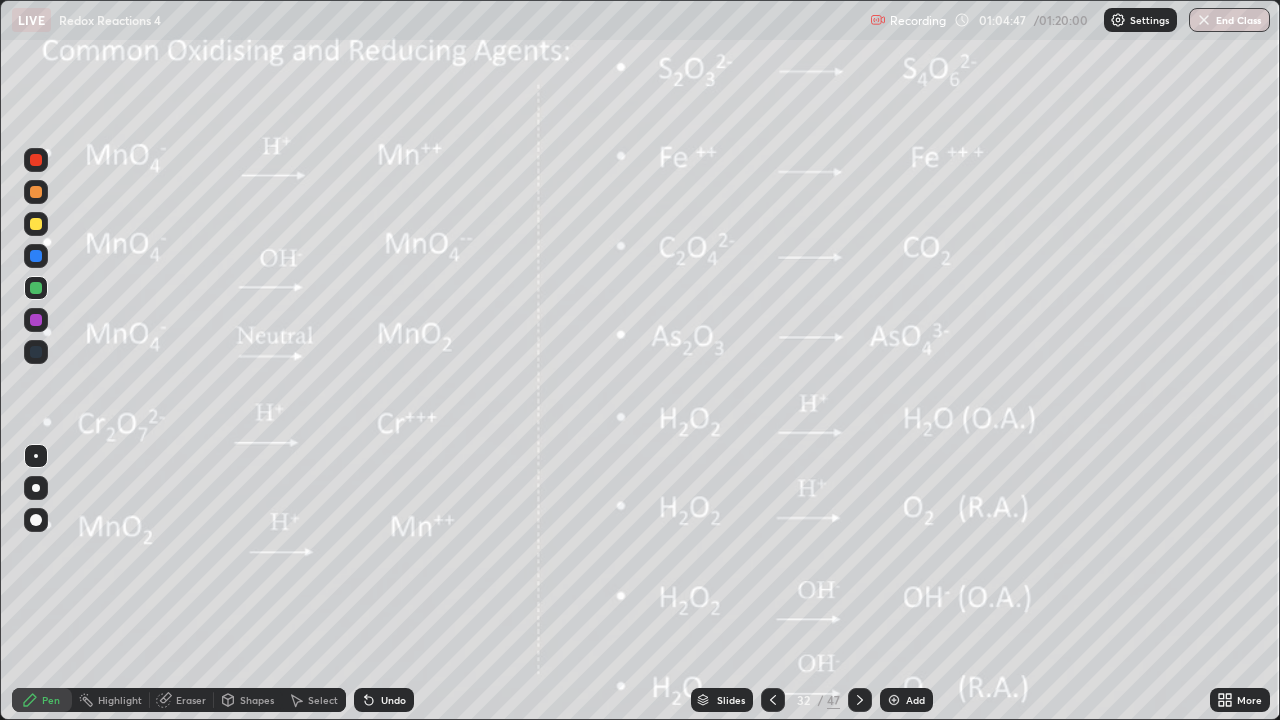 click on "Undo" at bounding box center [384, 700] 